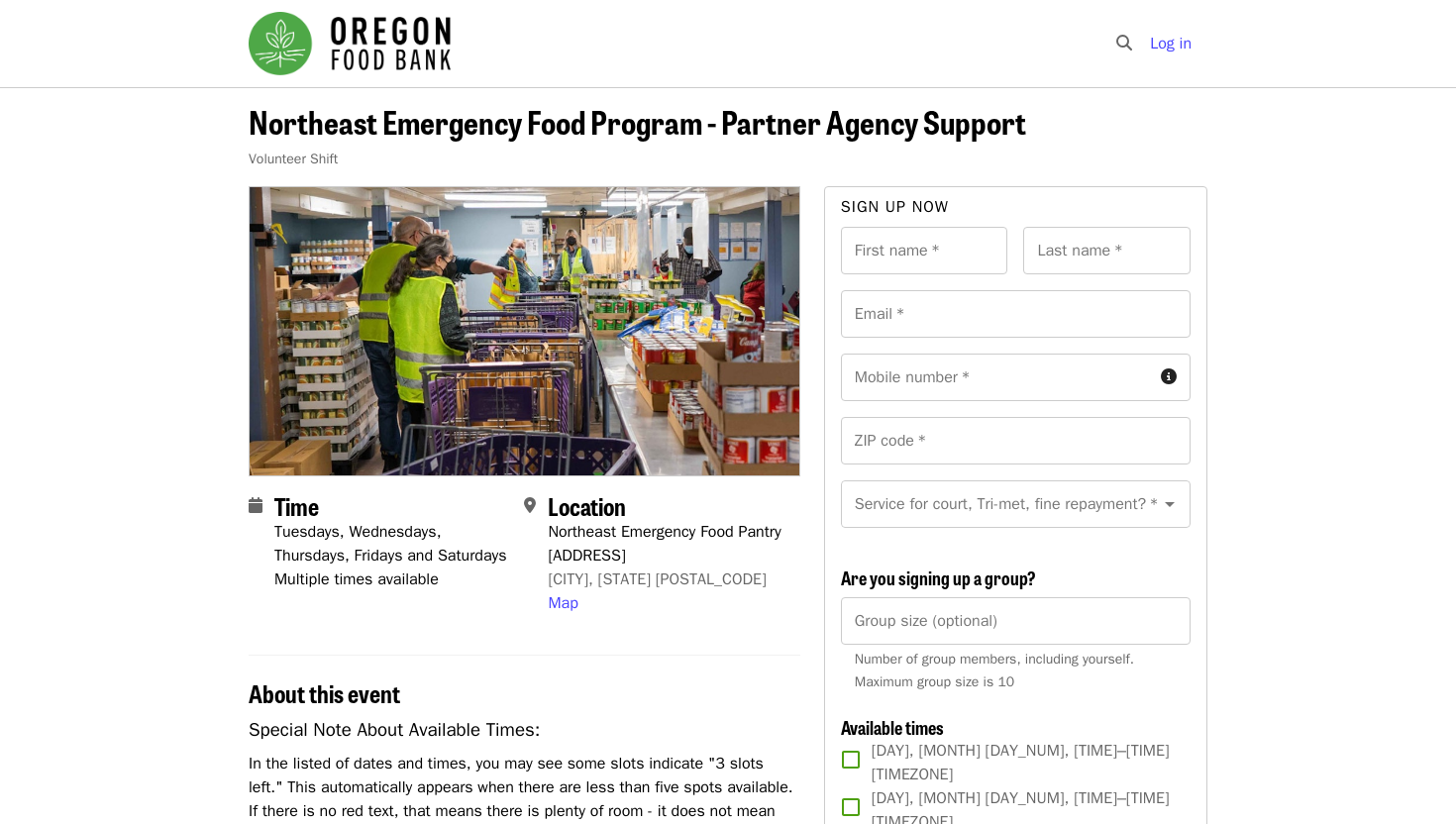 scroll, scrollTop: 44, scrollLeft: 0, axis: vertical 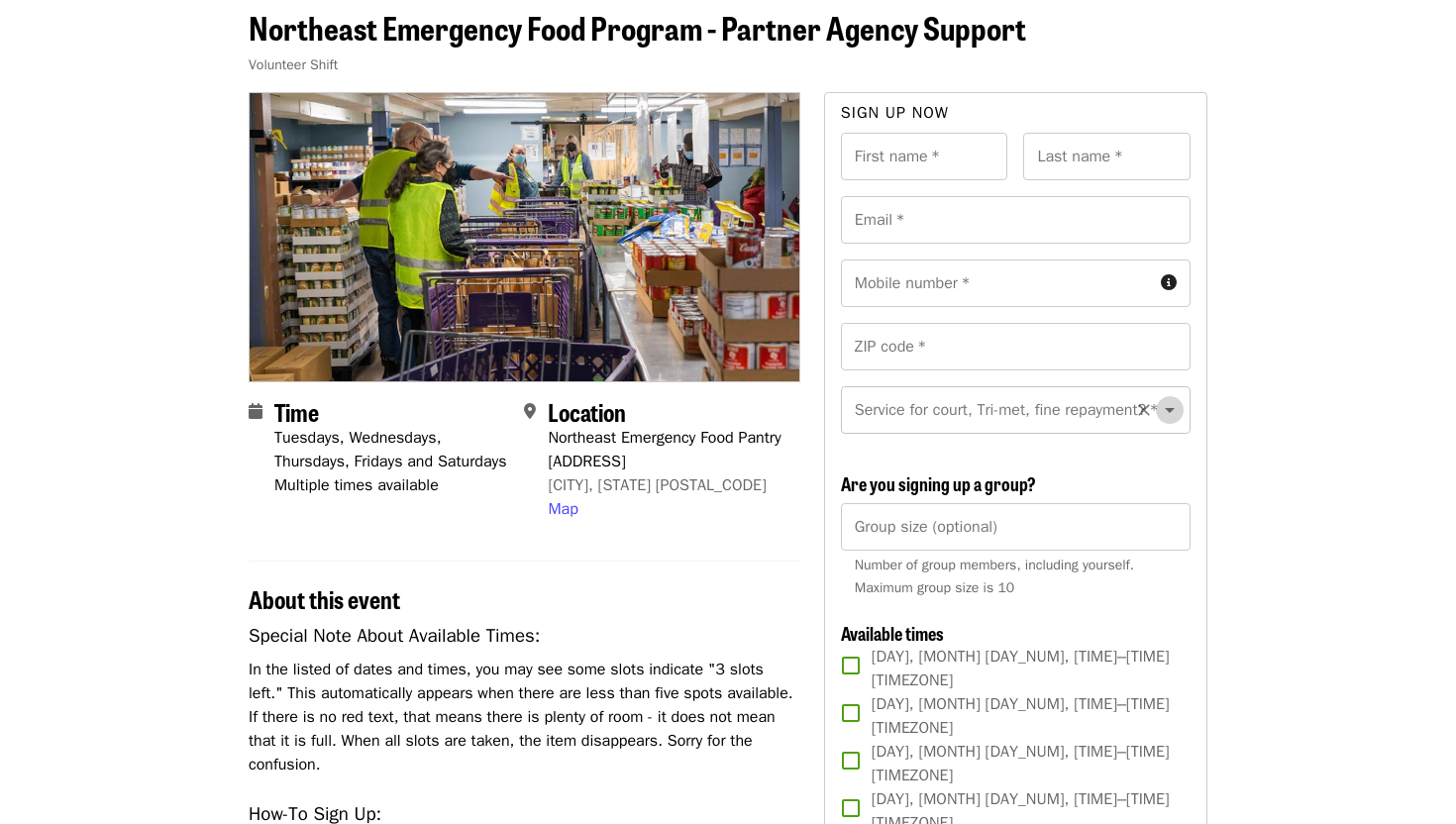 click 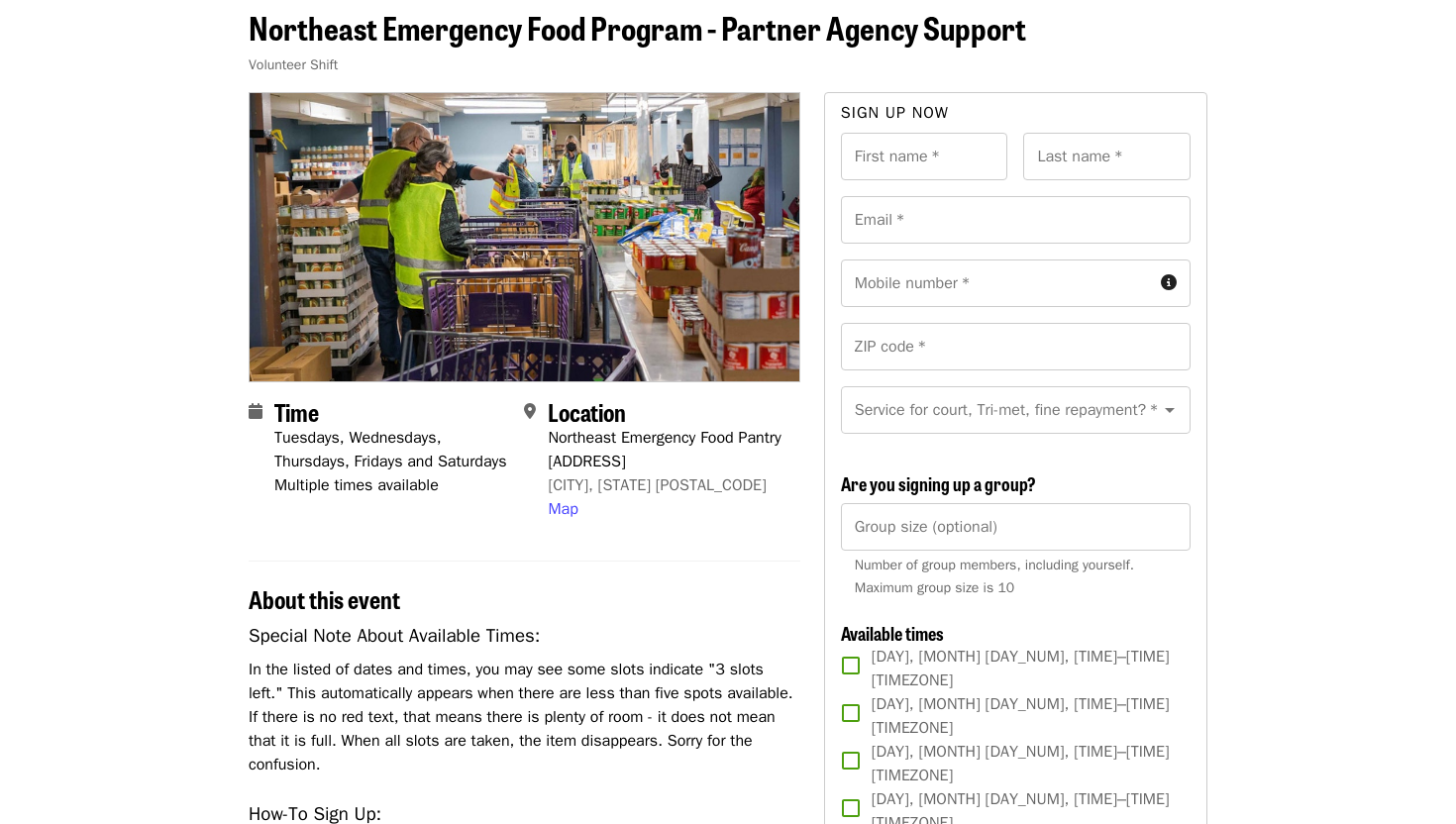 click on "[ORGANIZATION_NAME] - Partner Agency Support Volunteer Shift Time Tuesdays, Wednesdays, Thursdays, Fridays and Saturdays Multiple times available Location [ORGANIZATION_NAME] [ADDRESS] [CITY], [STATE] [POSTAL_CODE] Map About this event Special Note About Available Times:
In the listed of dates and times, you may see some slots indicate "3 slots left." This automatically appears when there are less than five spots available. If there is no red text, that means there is plenty of room - it does not mean that it is full. When all slots are taken, the item disappears. Sorry for the confusion.
How-To Sign Up:
To ensure volunteers can access and manage their own schedules, this system requires a unique email address for each individual. If you’d like to sign up a child or friend, please use the group feature.
Any questions email us at  [EMAIL] .
Shift Description:
Shift Requirements:
New Volunteers are required to complete the  New Volunteer Application" at bounding box center [728, 967] 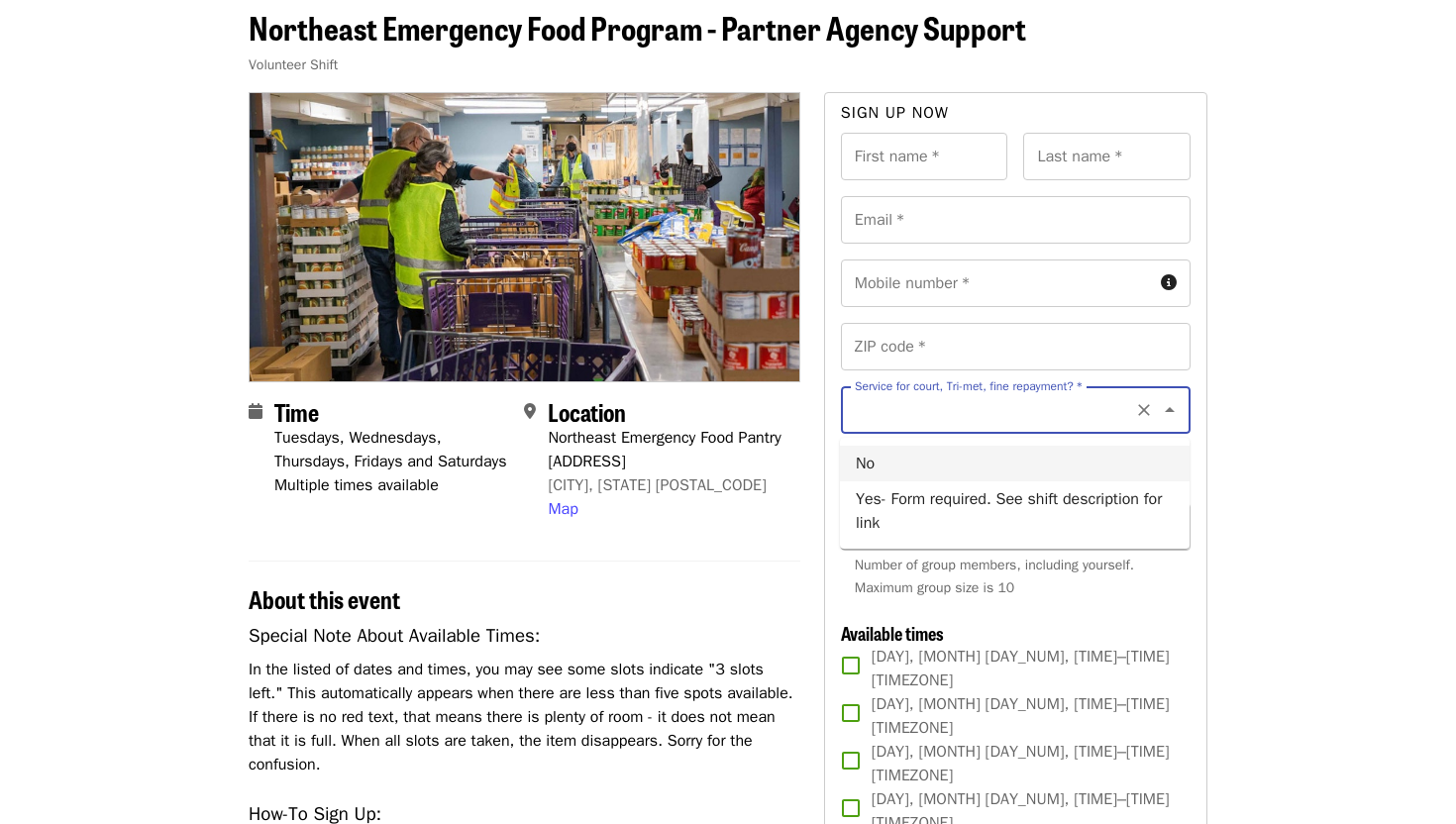 click on "Service for court, Tri-met, fine repayment?   *" at bounding box center (991, 410) 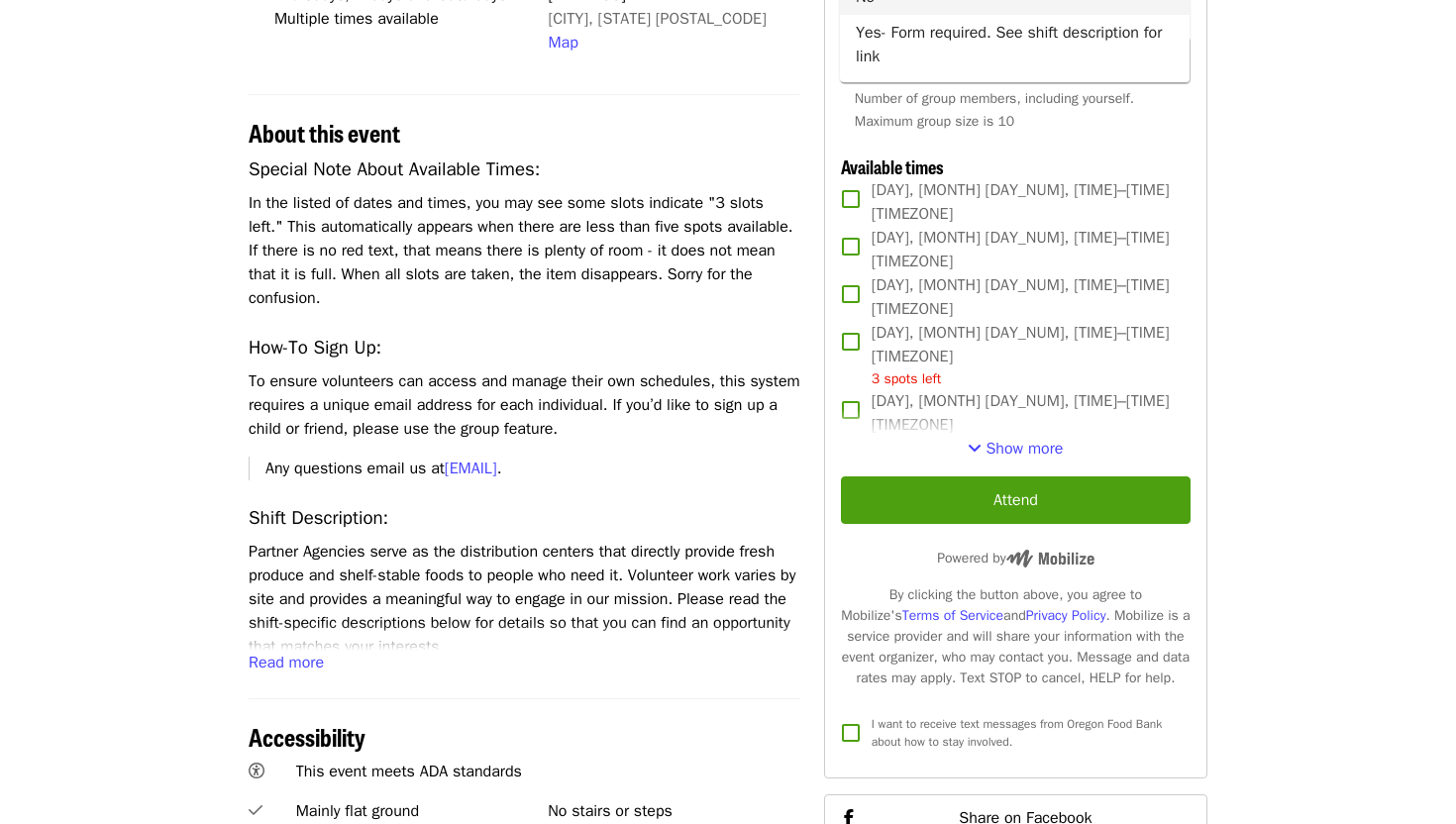 scroll, scrollTop: 585, scrollLeft: 0, axis: vertical 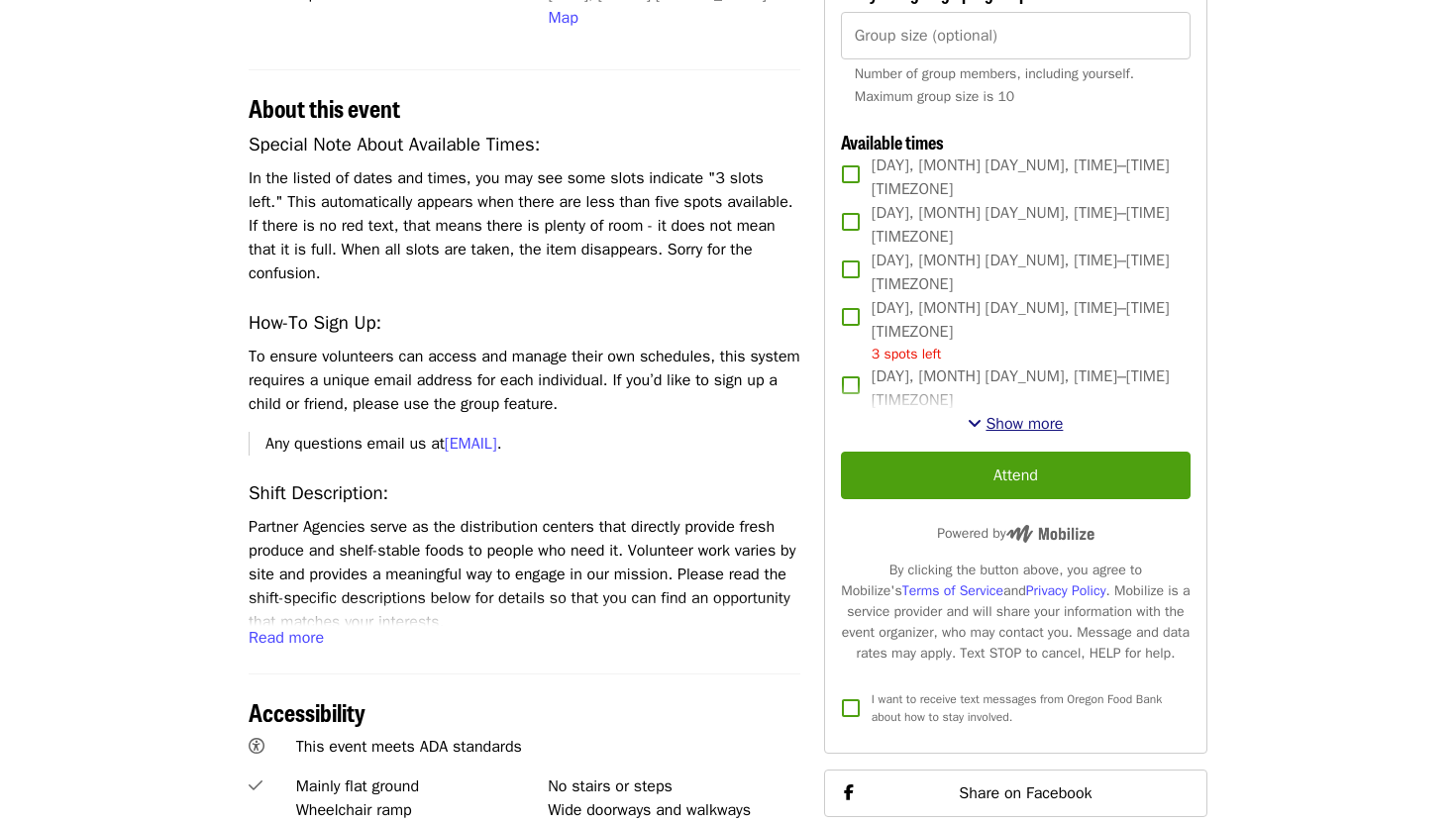 click on "Show more" at bounding box center [1024, 424] 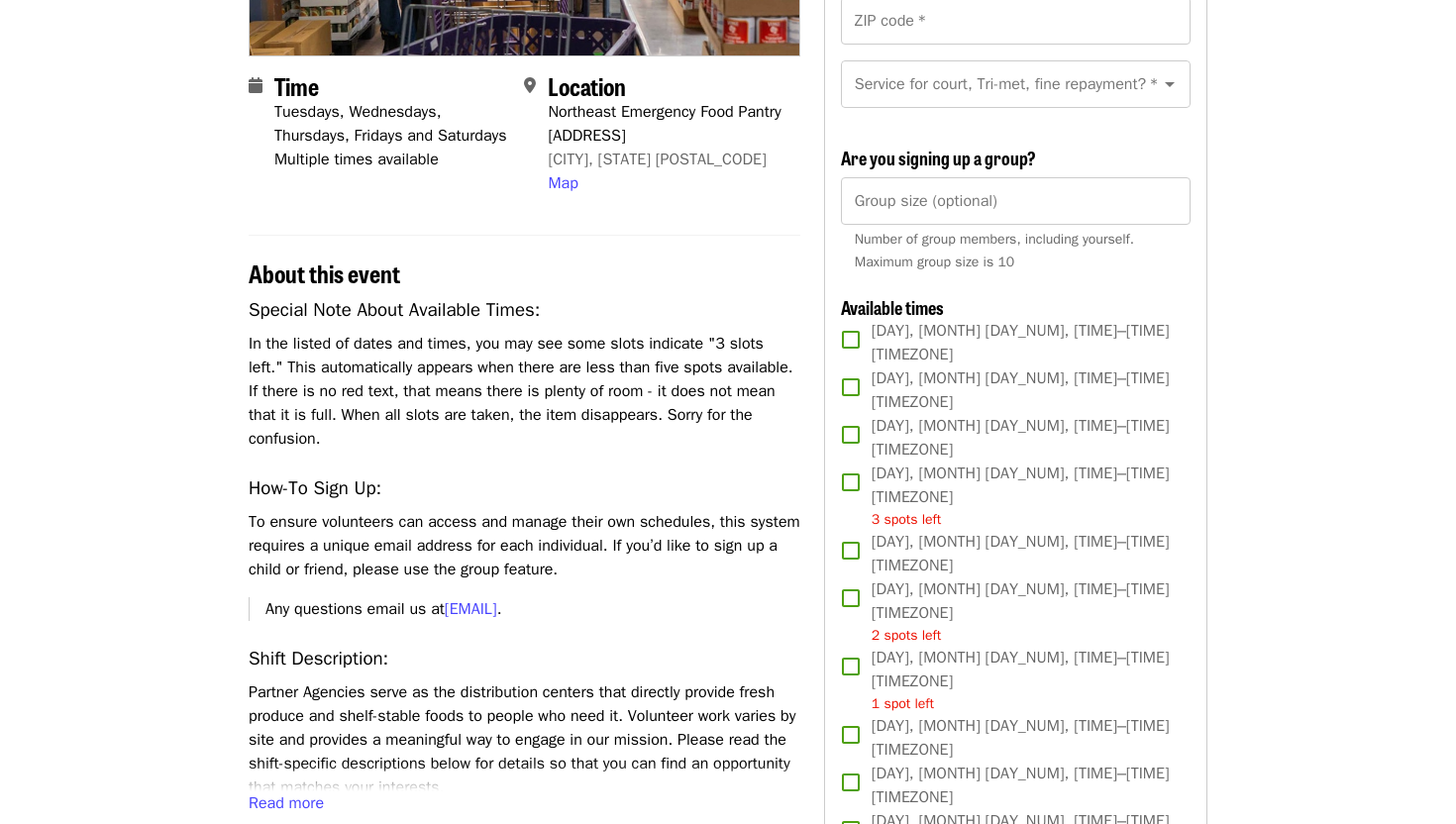 scroll, scrollTop: 430, scrollLeft: 0, axis: vertical 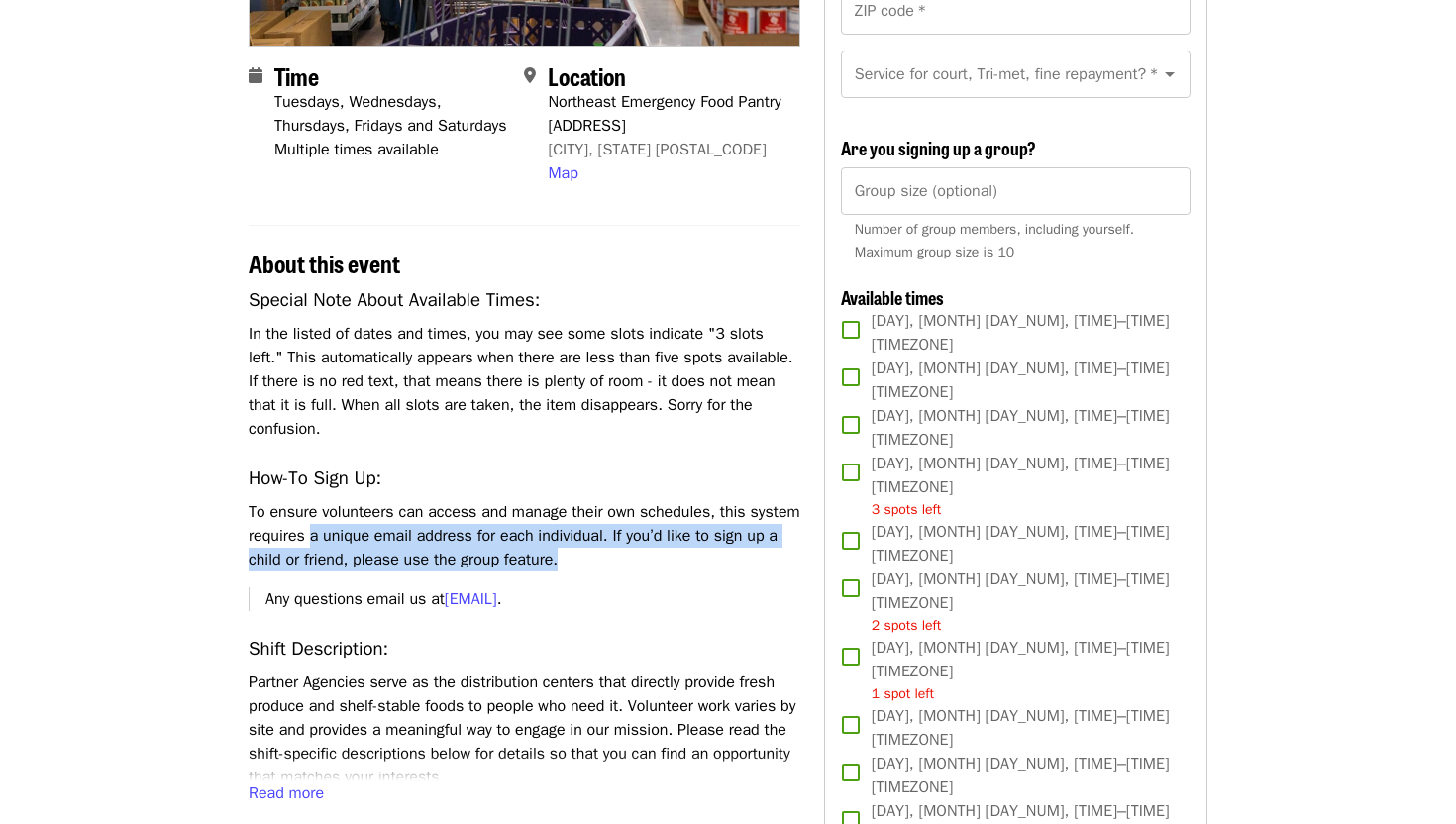 drag, startPoint x: 367, startPoint y: 560, endPoint x: 612, endPoint y: 598, distance: 247.93 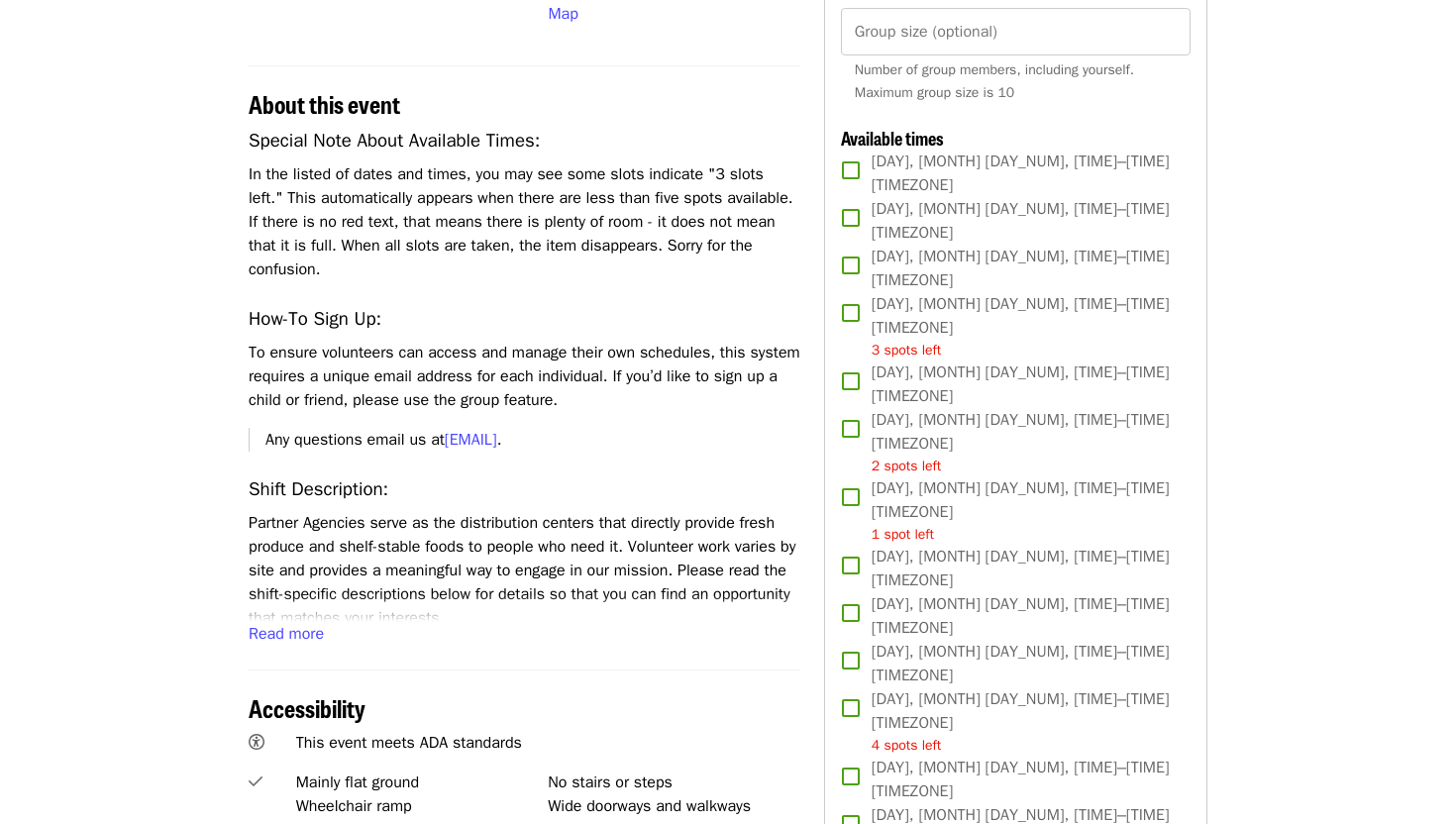 scroll, scrollTop: 591, scrollLeft: 0, axis: vertical 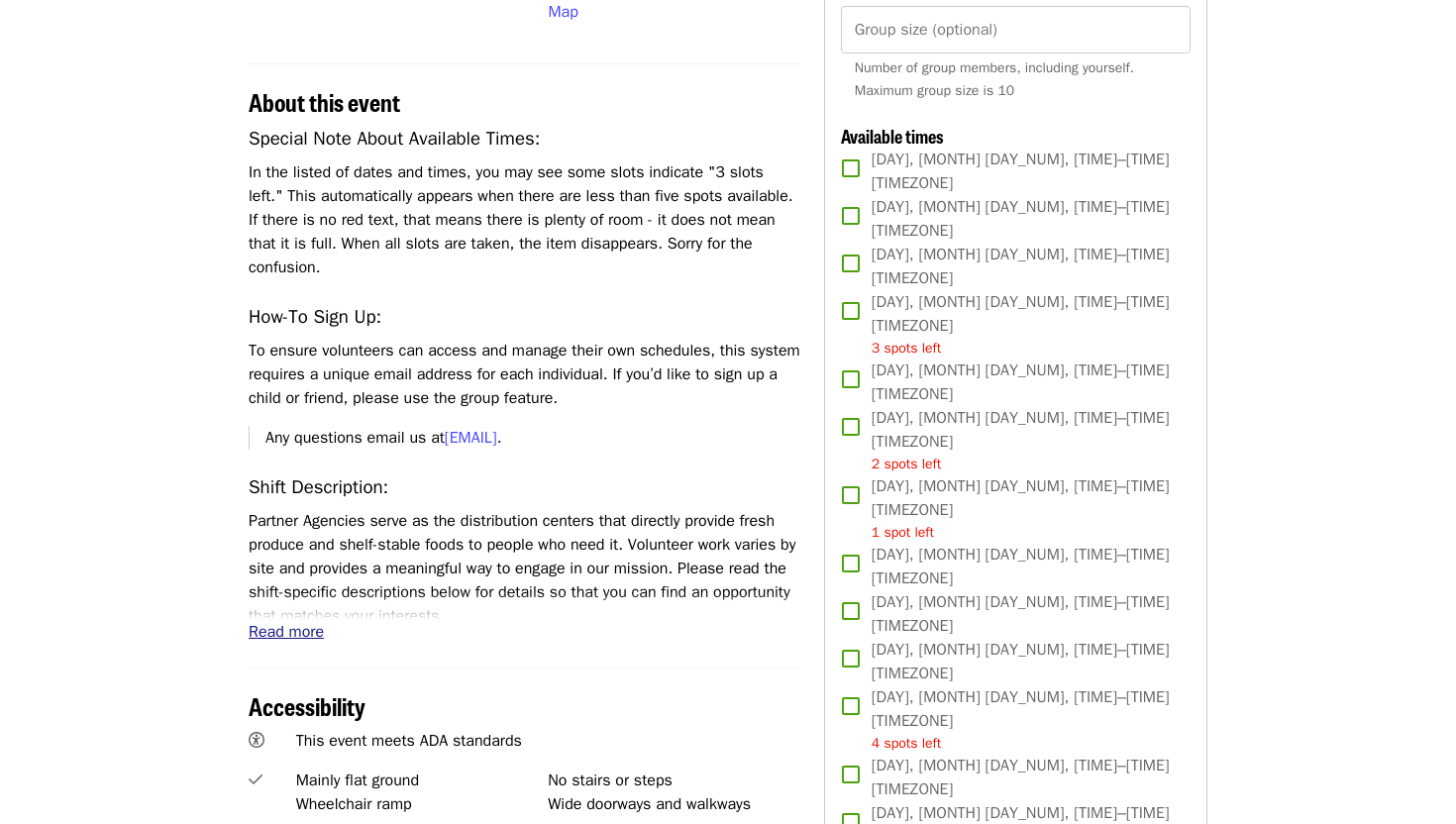 click on "Read more" at bounding box center (286, 632) 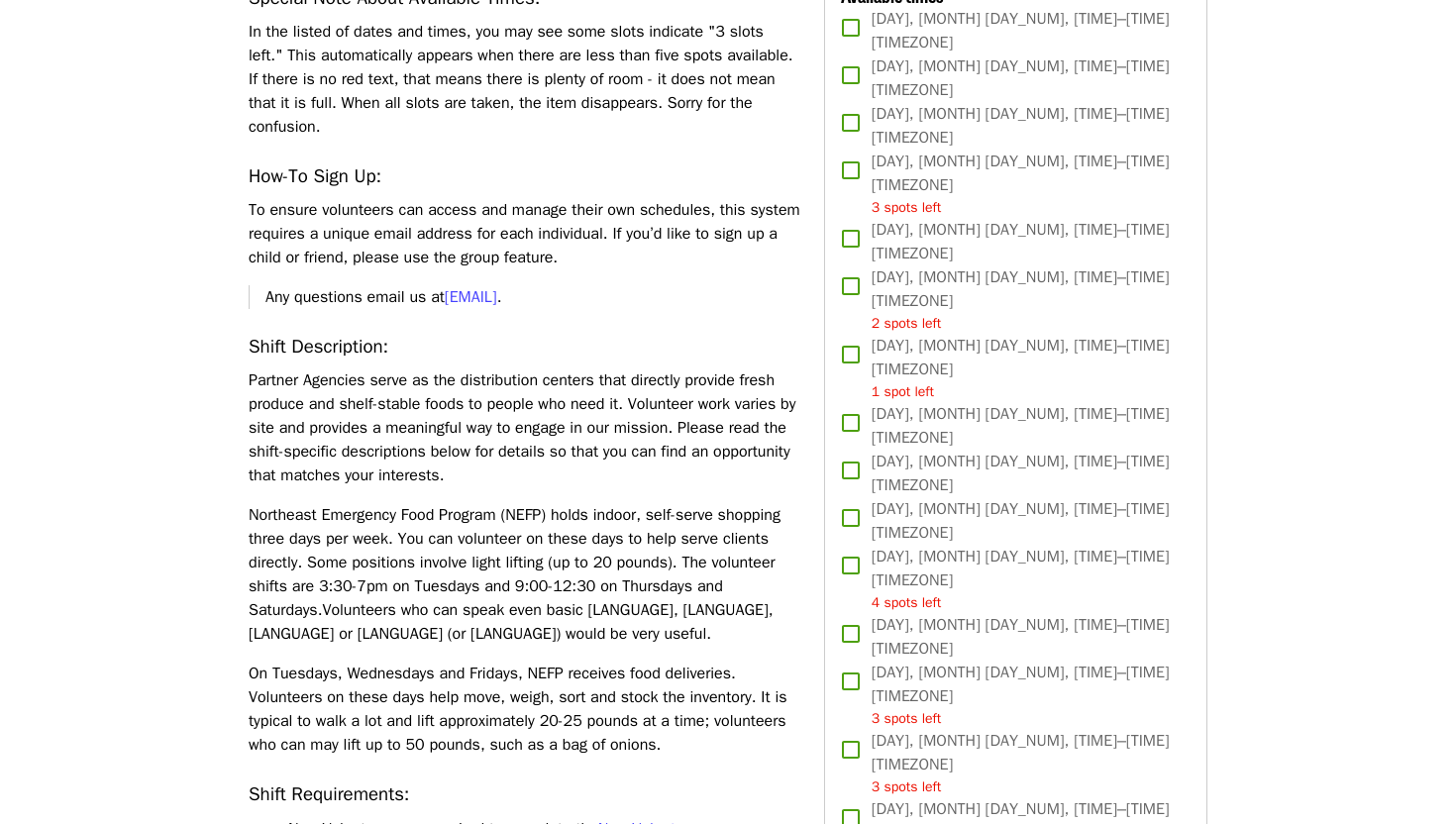 scroll, scrollTop: 748, scrollLeft: 0, axis: vertical 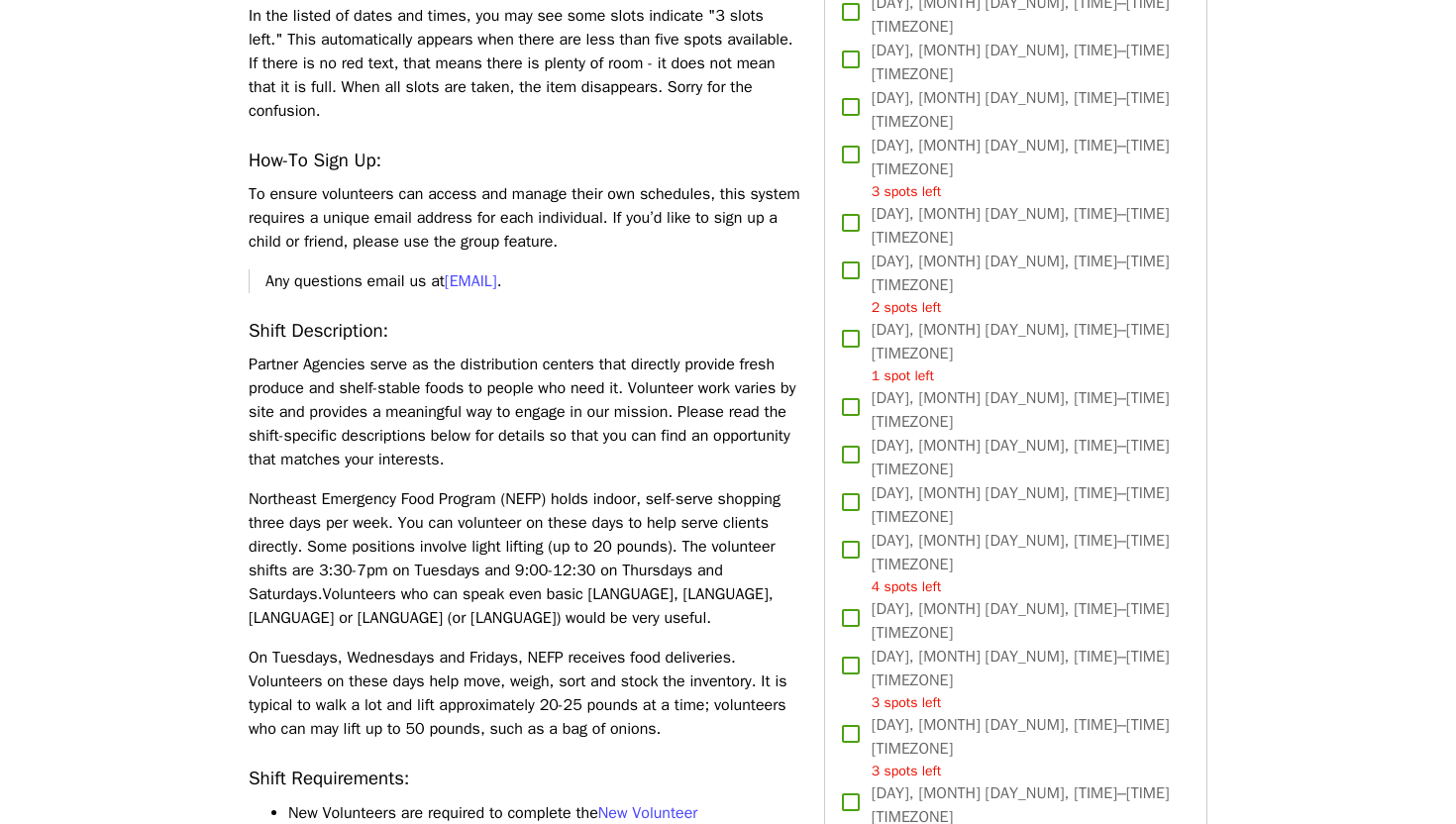 drag, startPoint x: 347, startPoint y: 415, endPoint x: 336, endPoint y: 421, distance: 12.529964 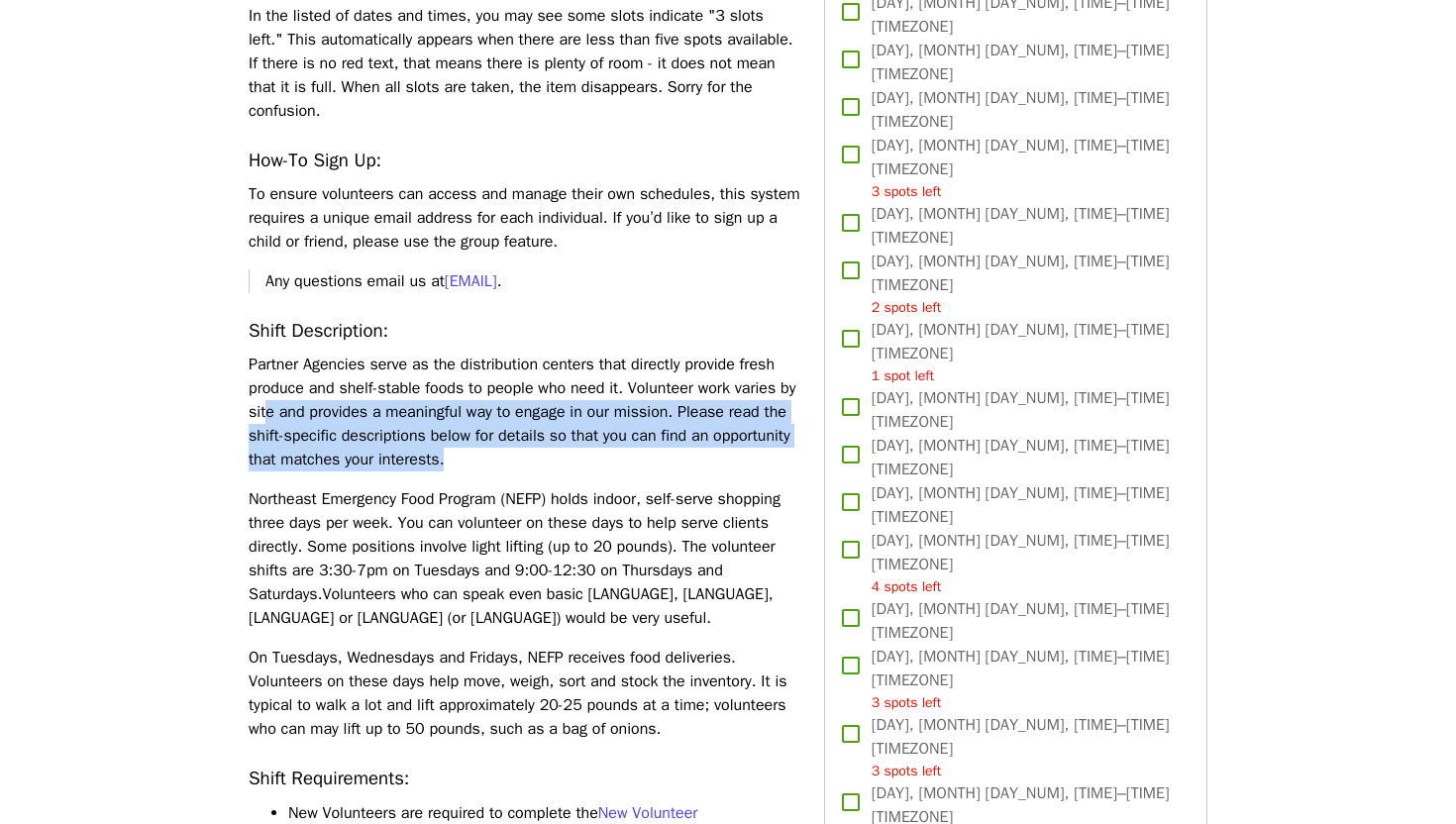 drag, startPoint x: 290, startPoint y: 433, endPoint x: 623, endPoint y: 472, distance: 335.276 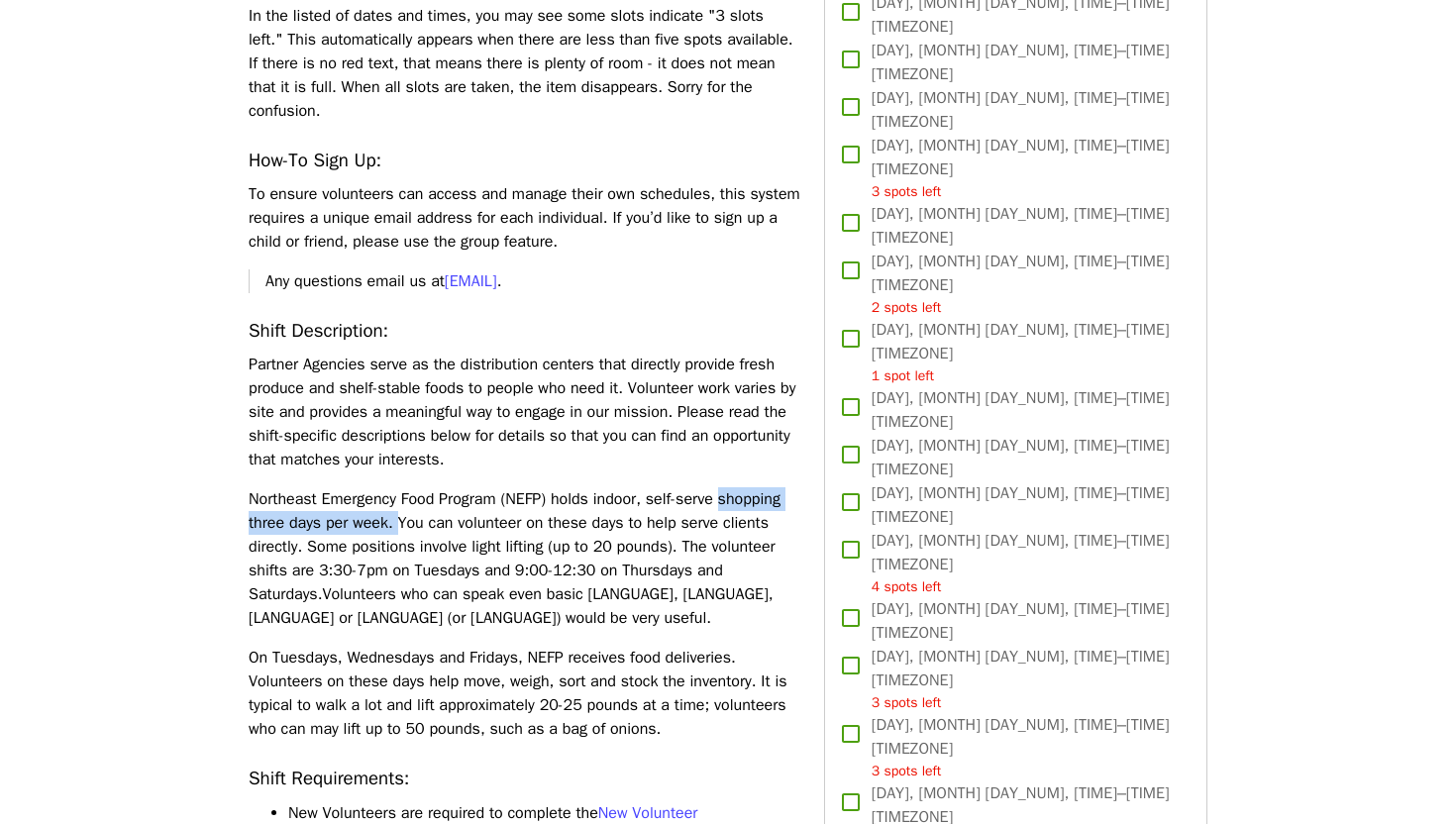 drag, startPoint x: 249, startPoint y: 546, endPoint x: 470, endPoint y: 550, distance: 221.0362 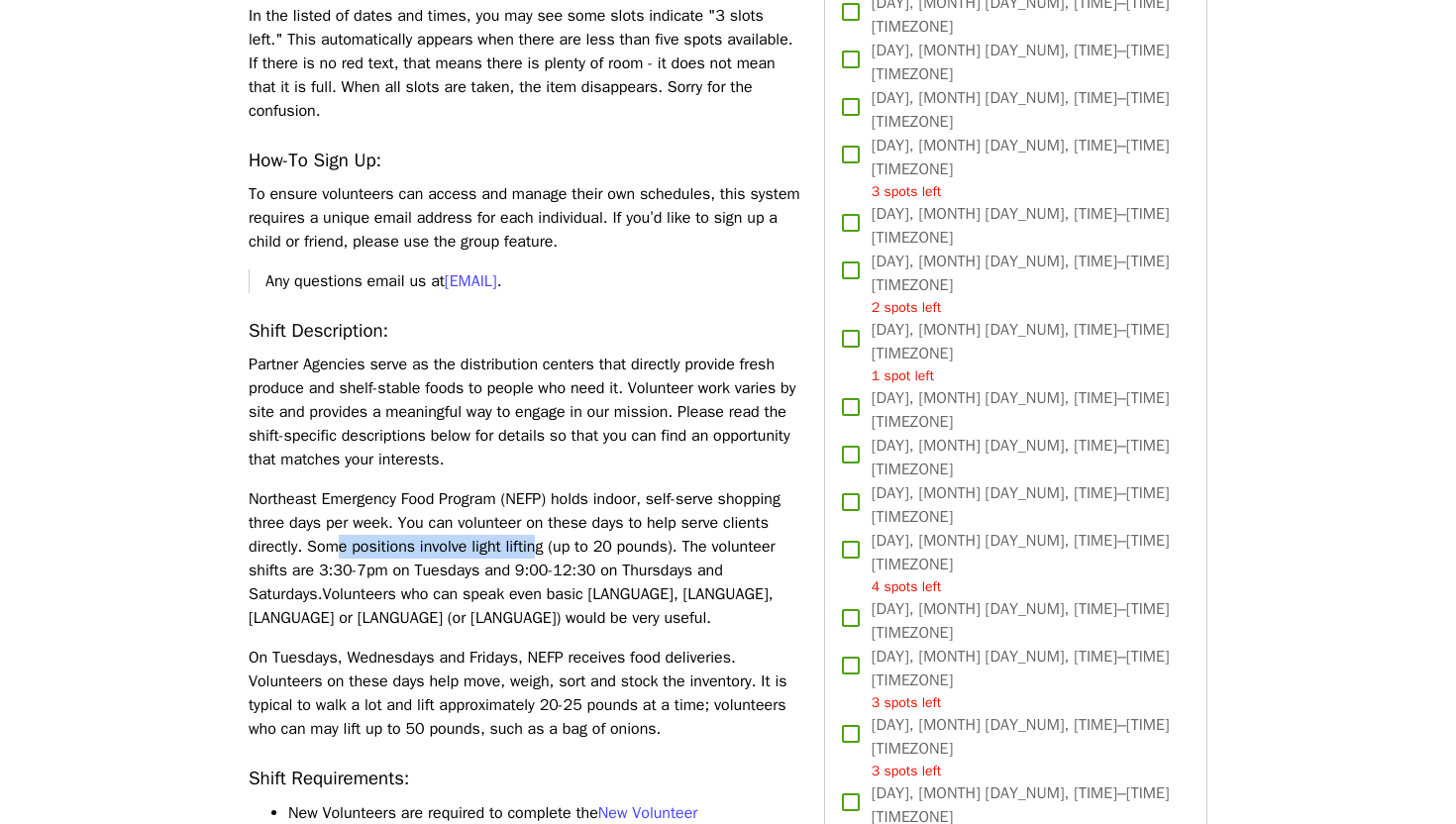 drag, startPoint x: 429, startPoint y: 563, endPoint x: 637, endPoint y: 561, distance: 208.00962 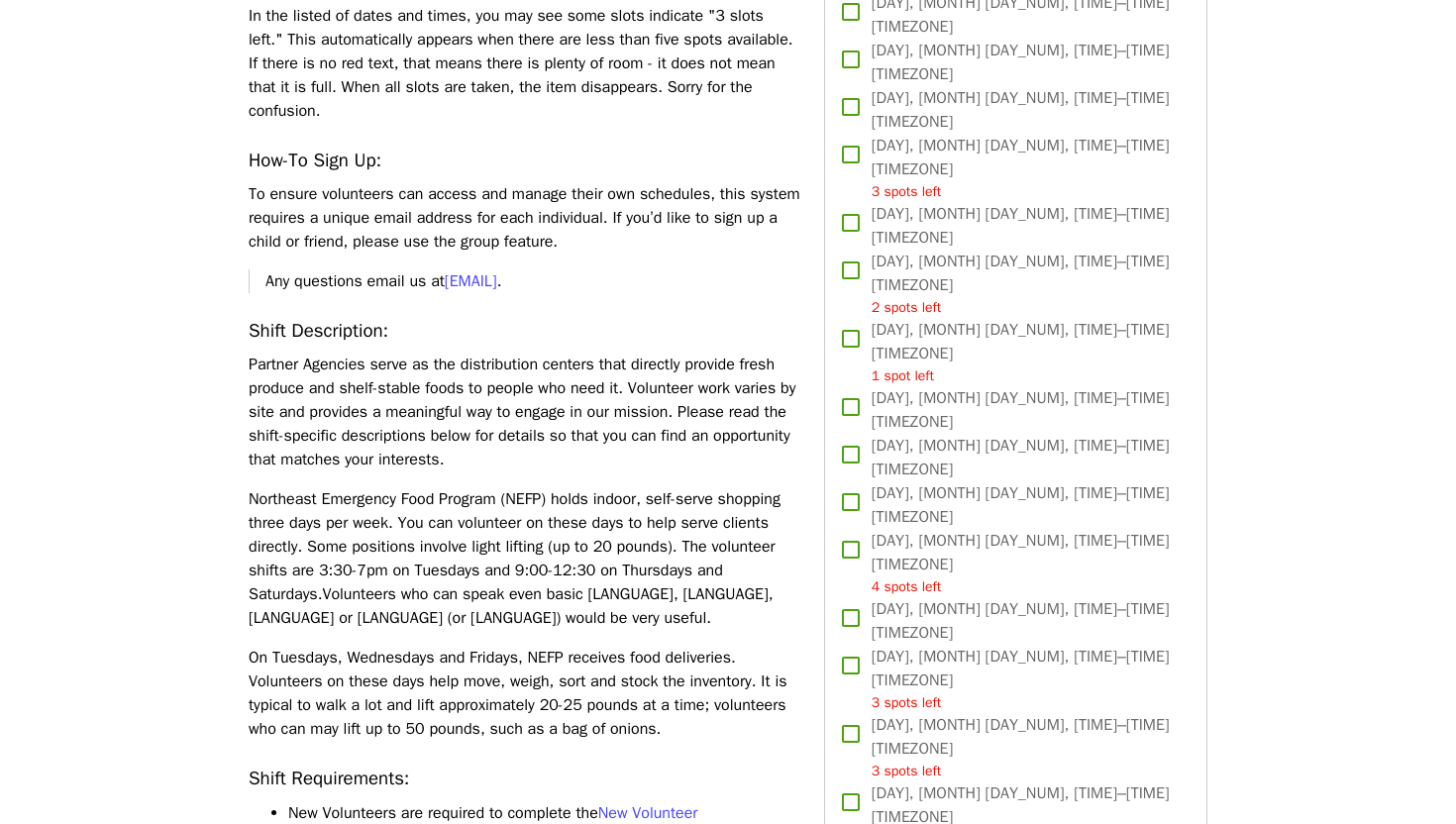 click on "[ORGANIZATION_NAME] ([ABBREVIATION]) holds indoor, self-serve shopping three days per week. You can volunteer on these days to help serve clients directly. Some positions involve light lifting (up to [WEIGHT] pounds). The volunteer shifts are [TIME]-[TIME] on Tuesdays and [TIME]-[TIME] on Thursdays and Saturdays.  Volunteers who can speak even basic [LANGUAGE], [LANGUAGE], [LANGUAGE] or [LANGUAGE] (or [LANGUAGE]) would be very useful." at bounding box center (524, 559) 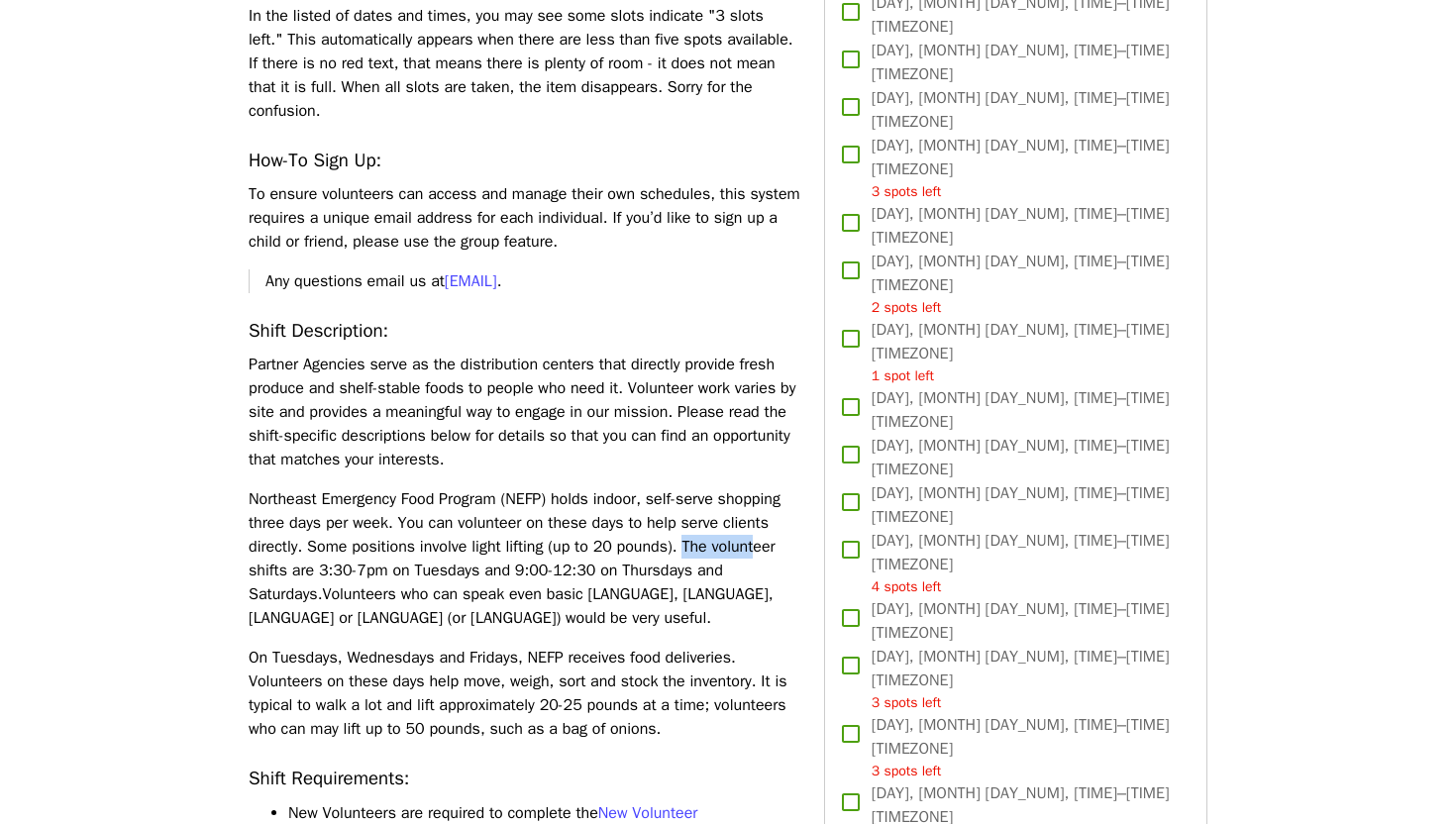 drag, startPoint x: 249, startPoint y: 592, endPoint x: 328, endPoint y: 589, distance: 79.05694 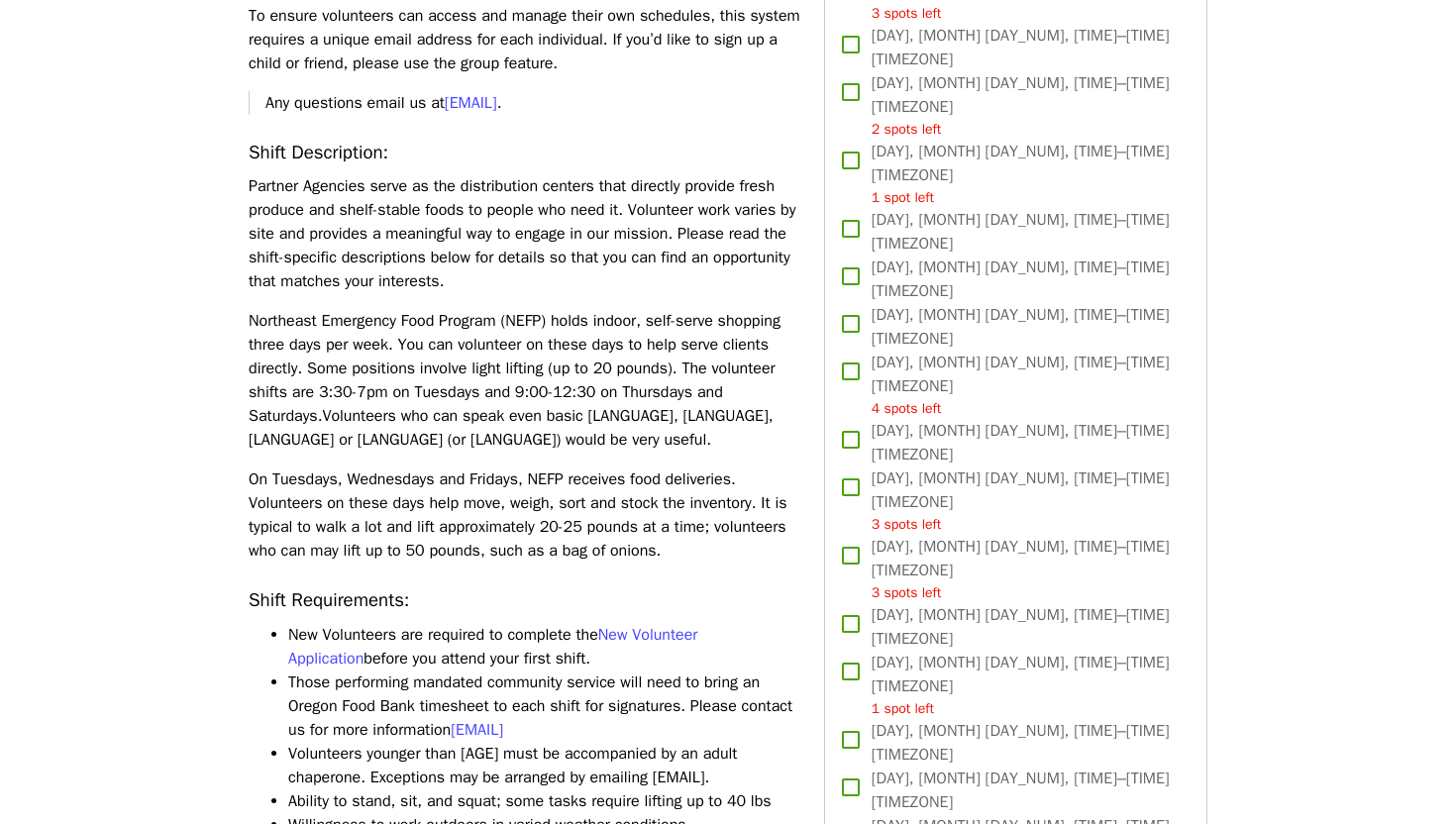 scroll, scrollTop: 935, scrollLeft: 0, axis: vertical 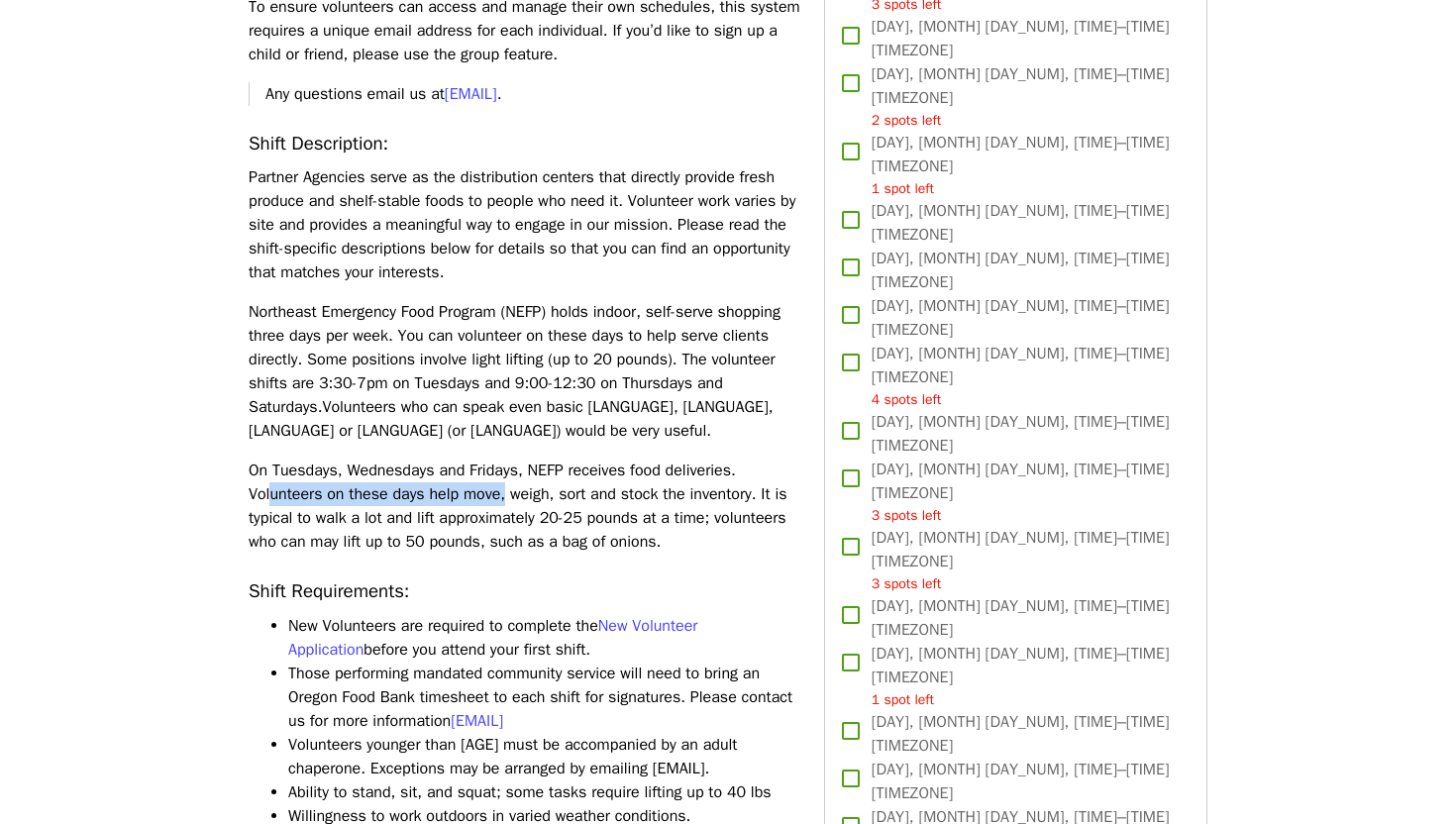 drag, startPoint x: 270, startPoint y: 511, endPoint x: 510, endPoint y: 524, distance: 240.35183 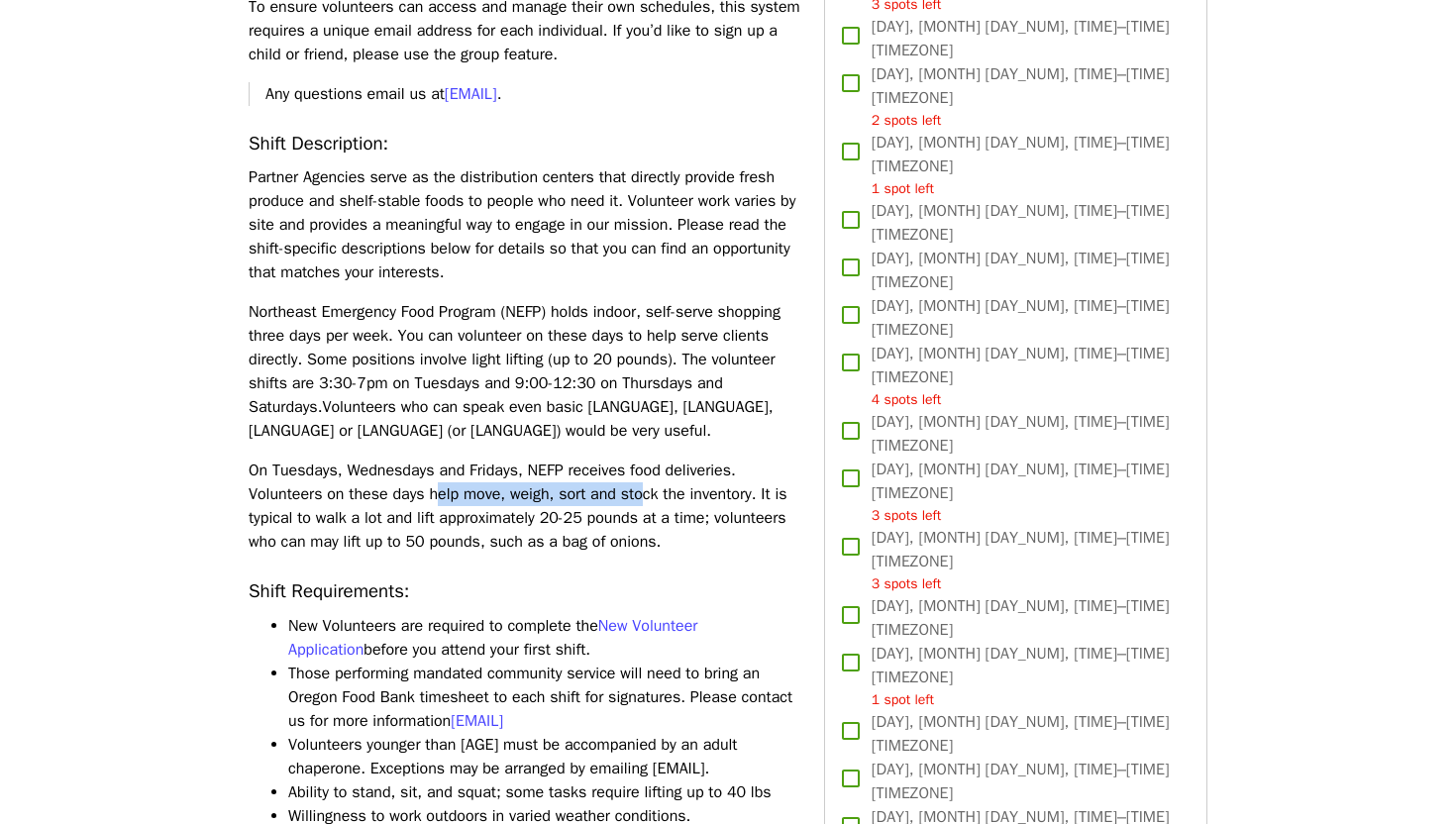 drag, startPoint x: 439, startPoint y: 514, endPoint x: 650, endPoint y: 510, distance: 211.03791 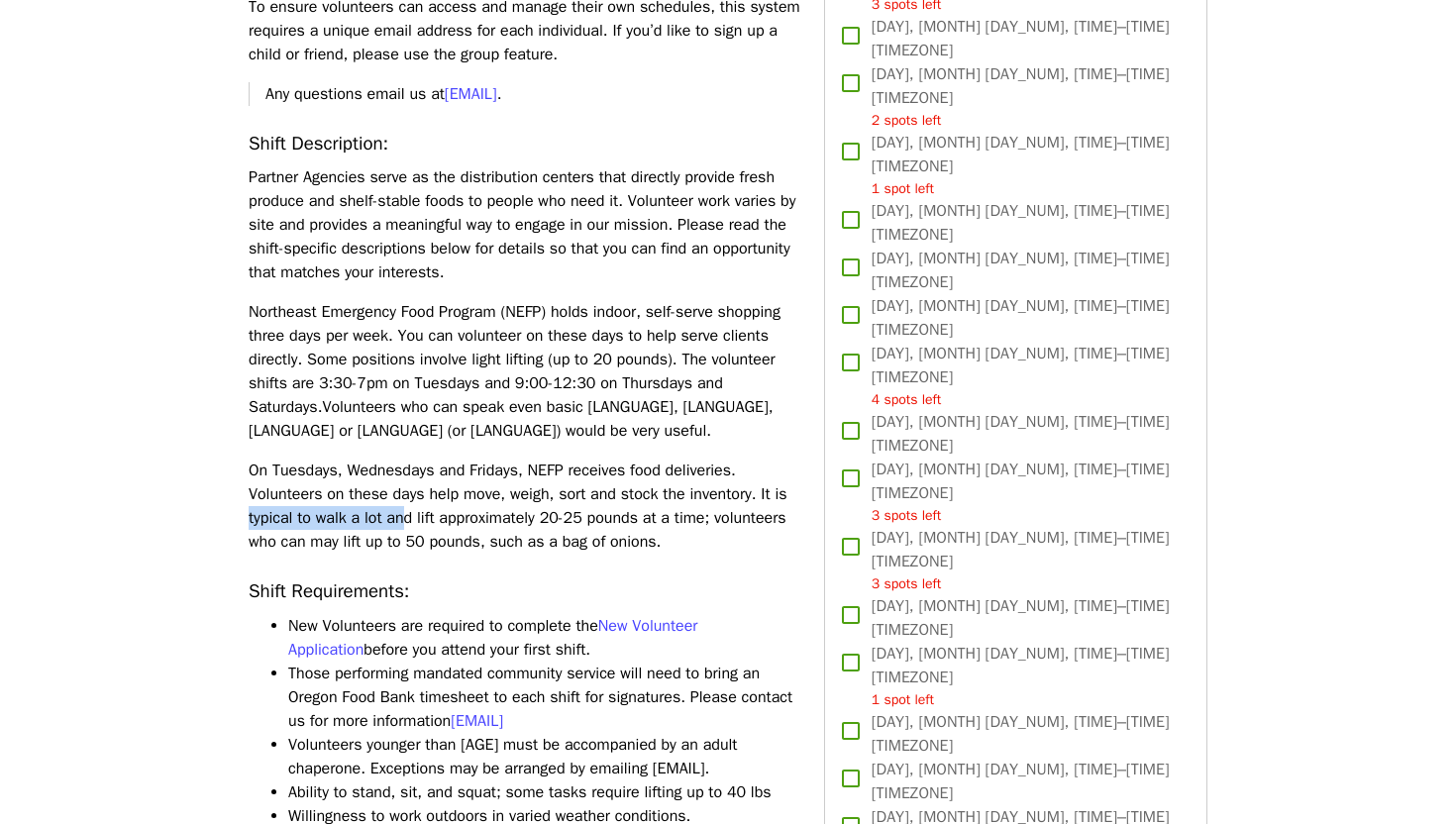 drag, startPoint x: 248, startPoint y: 541, endPoint x: 411, endPoint y: 532, distance: 163.24828 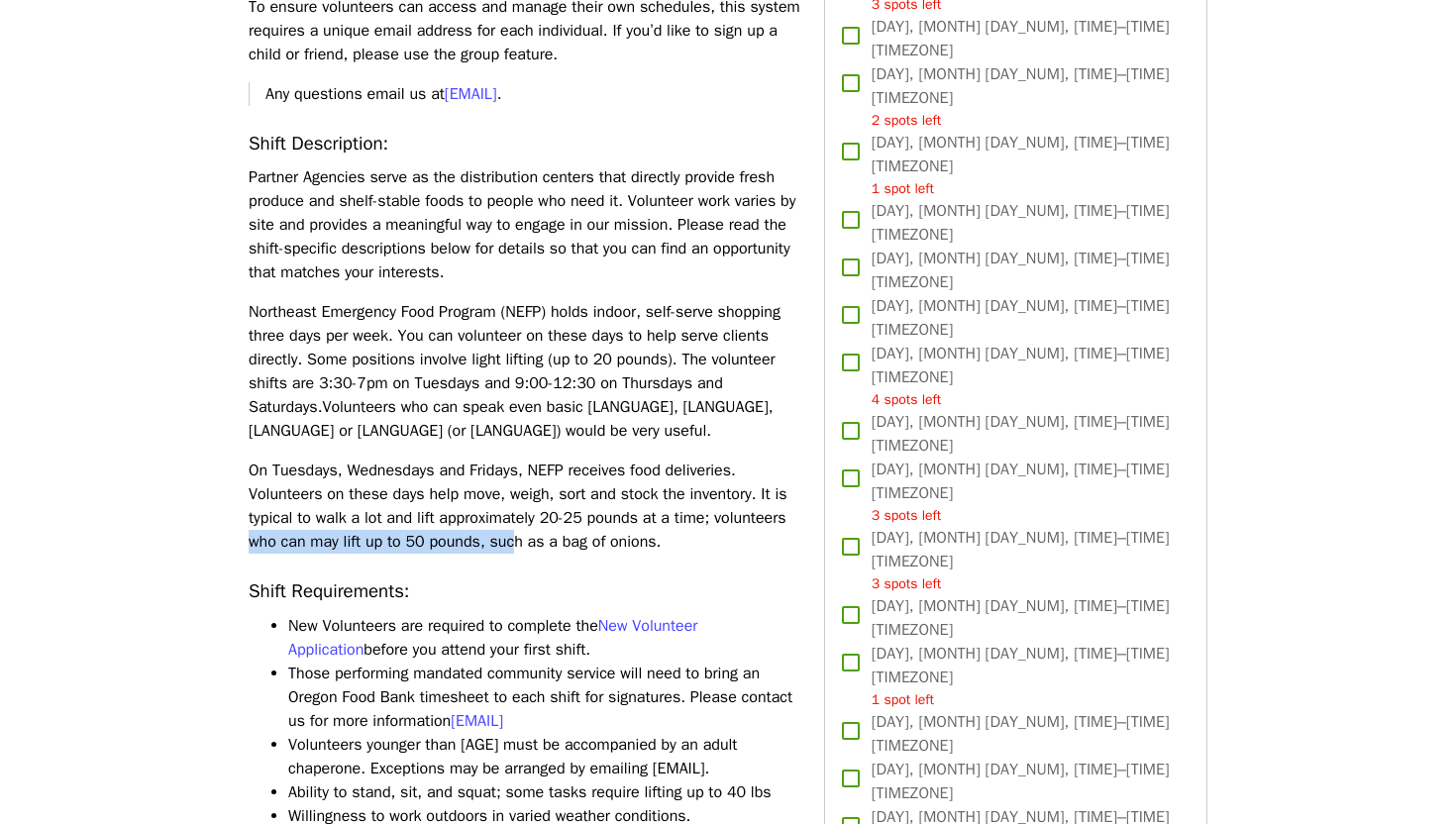 drag, startPoint x: 327, startPoint y: 557, endPoint x: 602, endPoint y: 557, distance: 275 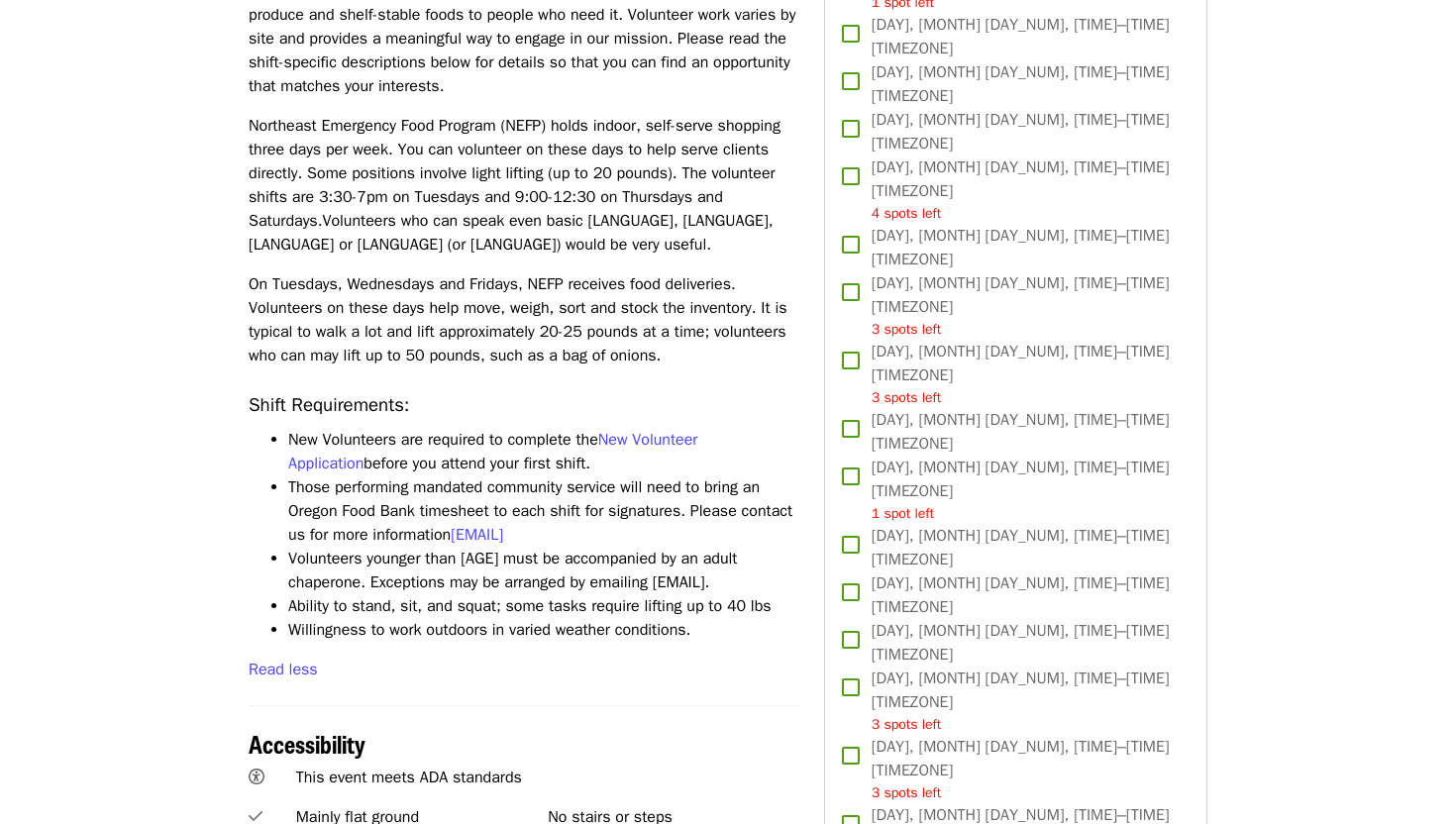 scroll, scrollTop: 1128, scrollLeft: 0, axis: vertical 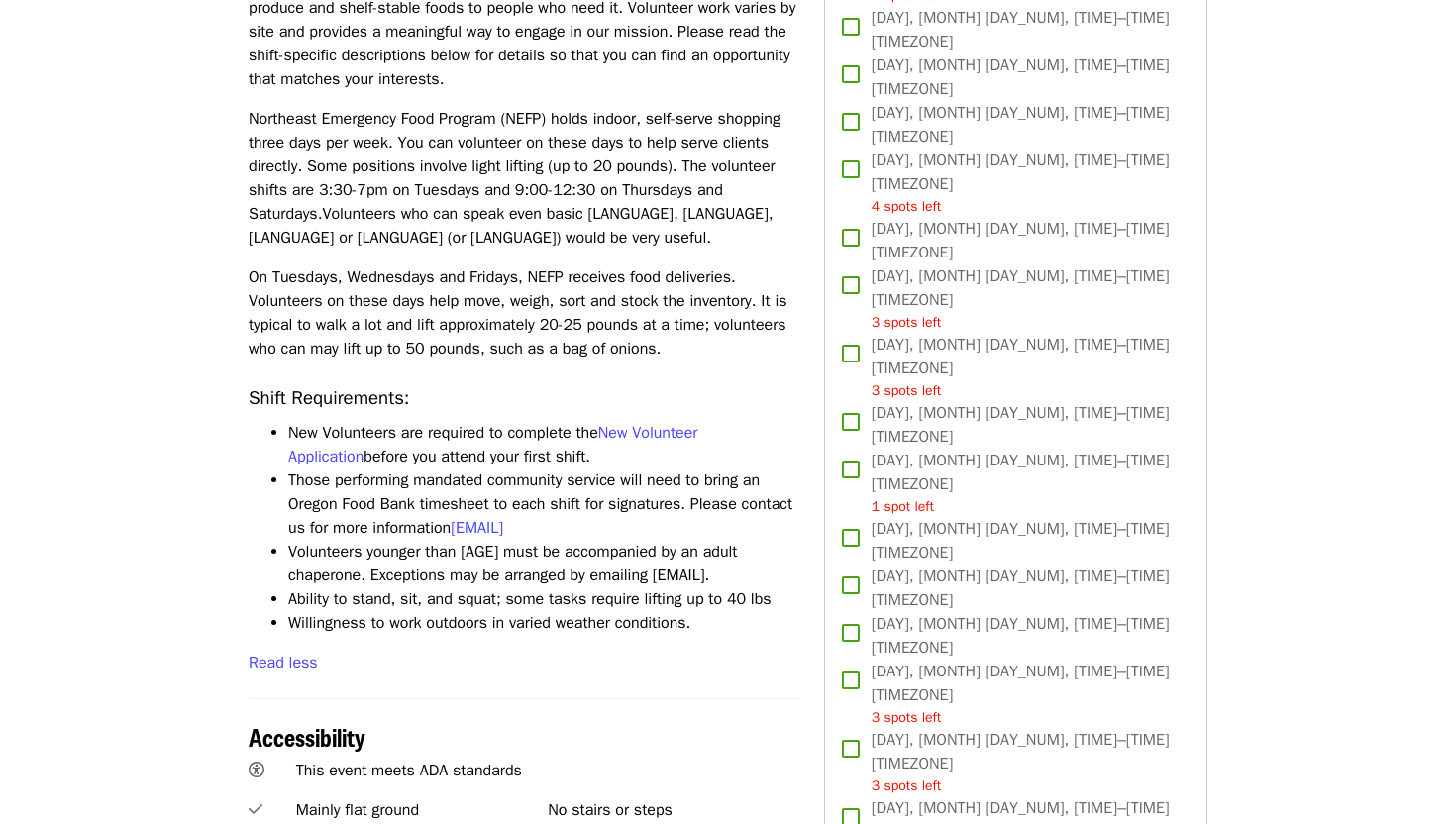 drag, startPoint x: 402, startPoint y: 475, endPoint x: 455, endPoint y: 627, distance: 160.97515 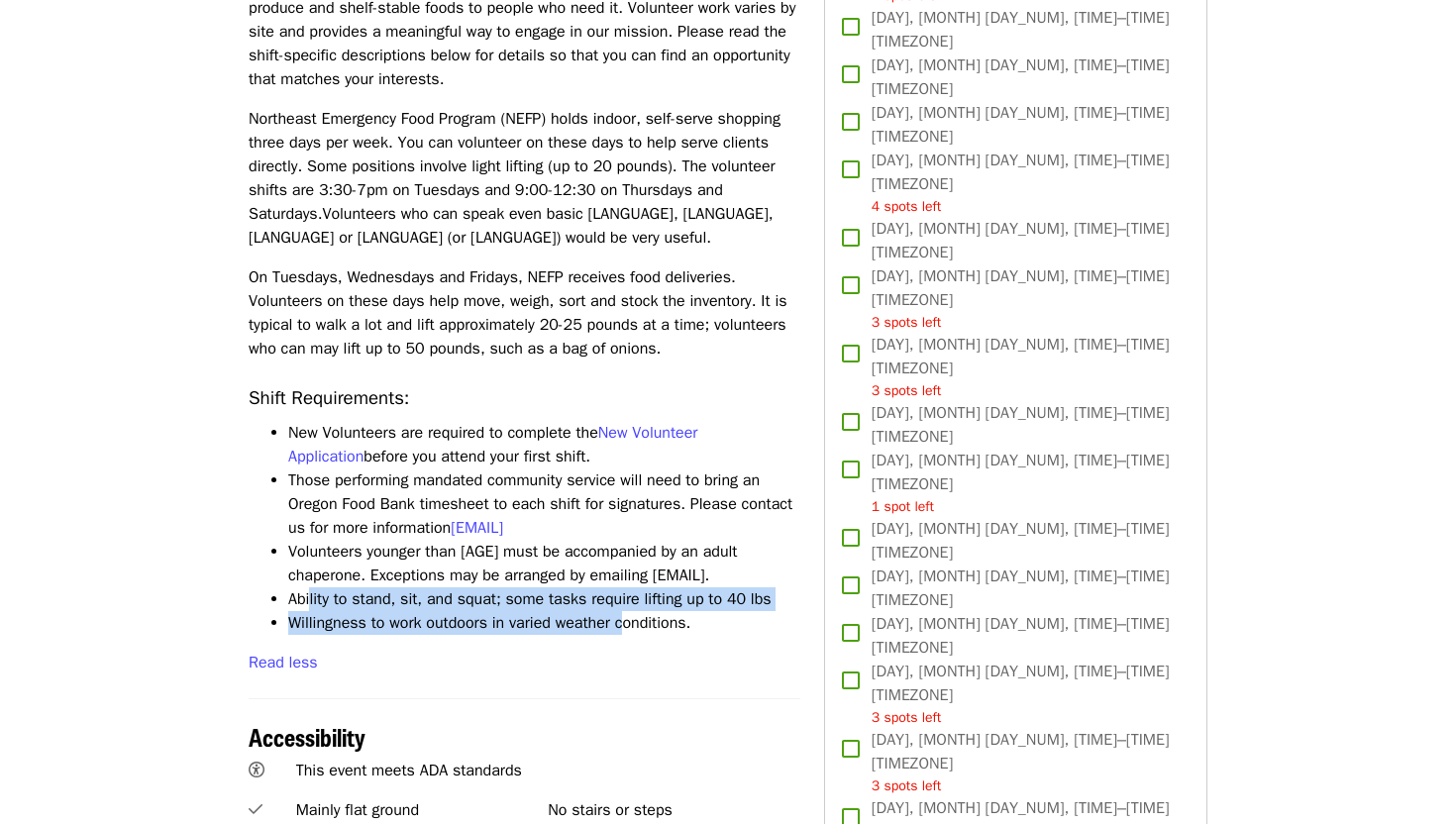drag, startPoint x: 310, startPoint y: 647, endPoint x: 631, endPoint y: 661, distance: 321.30515 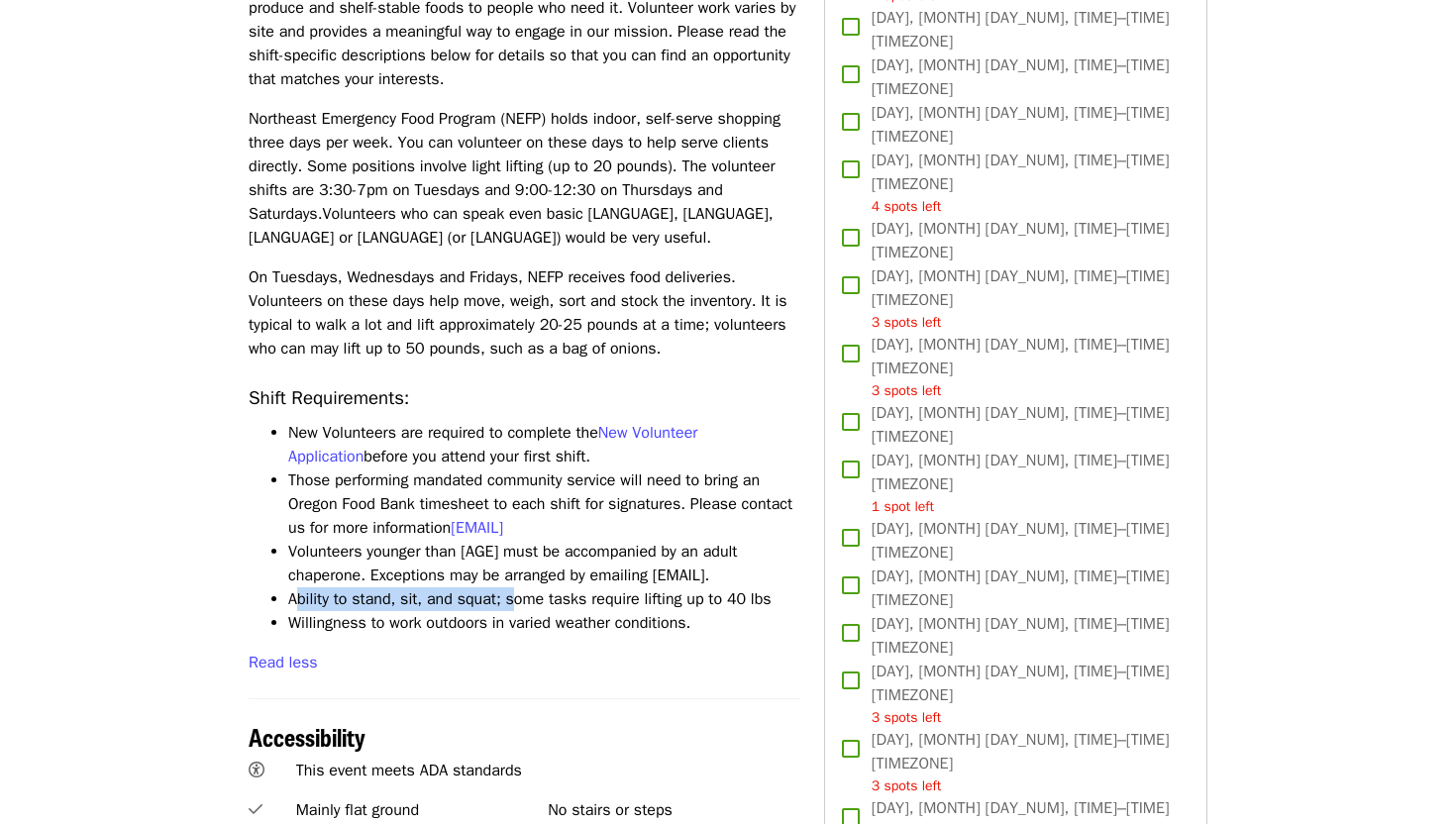 drag, startPoint x: 303, startPoint y: 641, endPoint x: 522, endPoint y: 643, distance: 219.00913 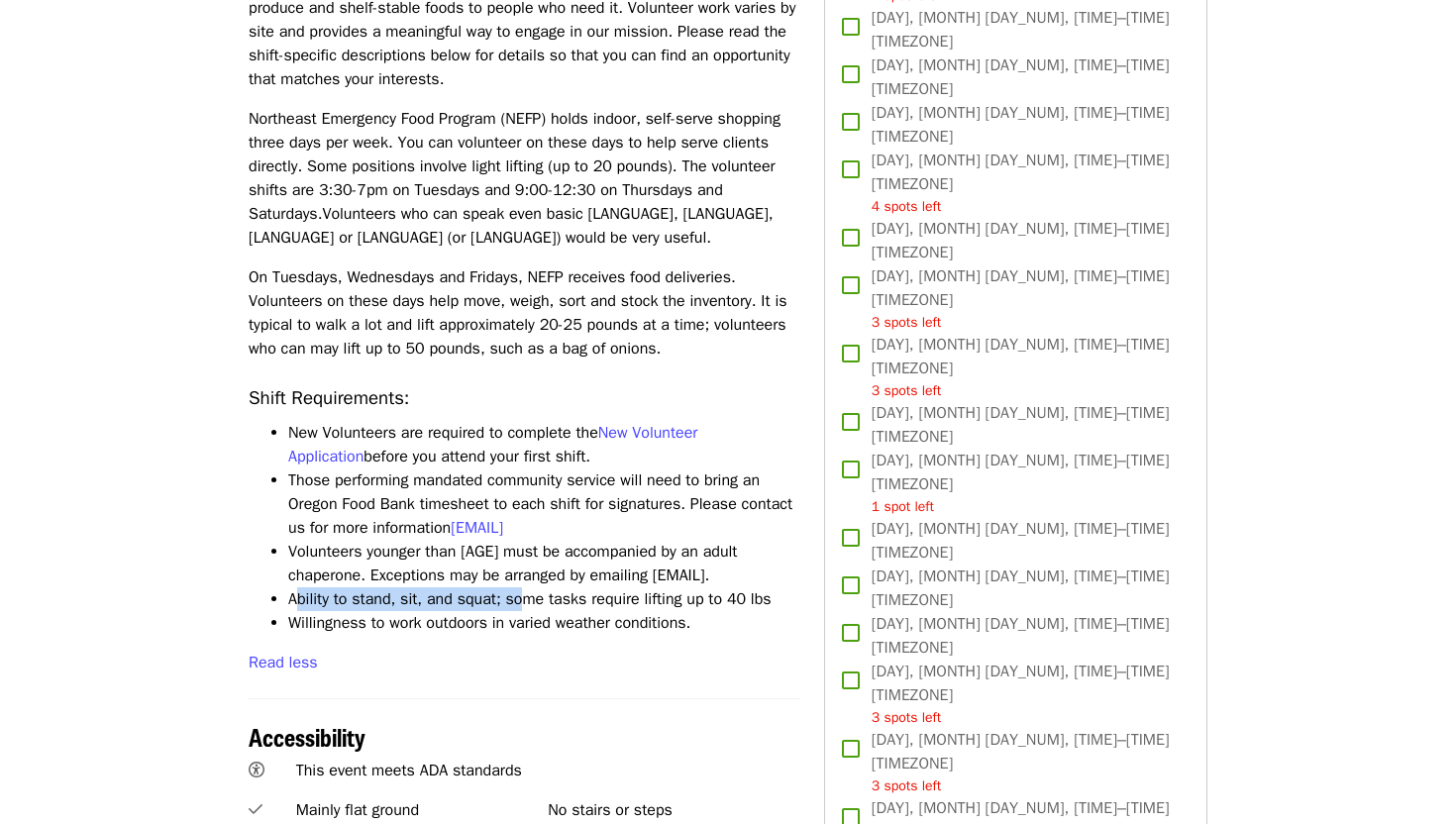 click on "Ability to stand, sit, and squat; some tasks require lifting up to 40 lbs" at bounding box center [544, 599] 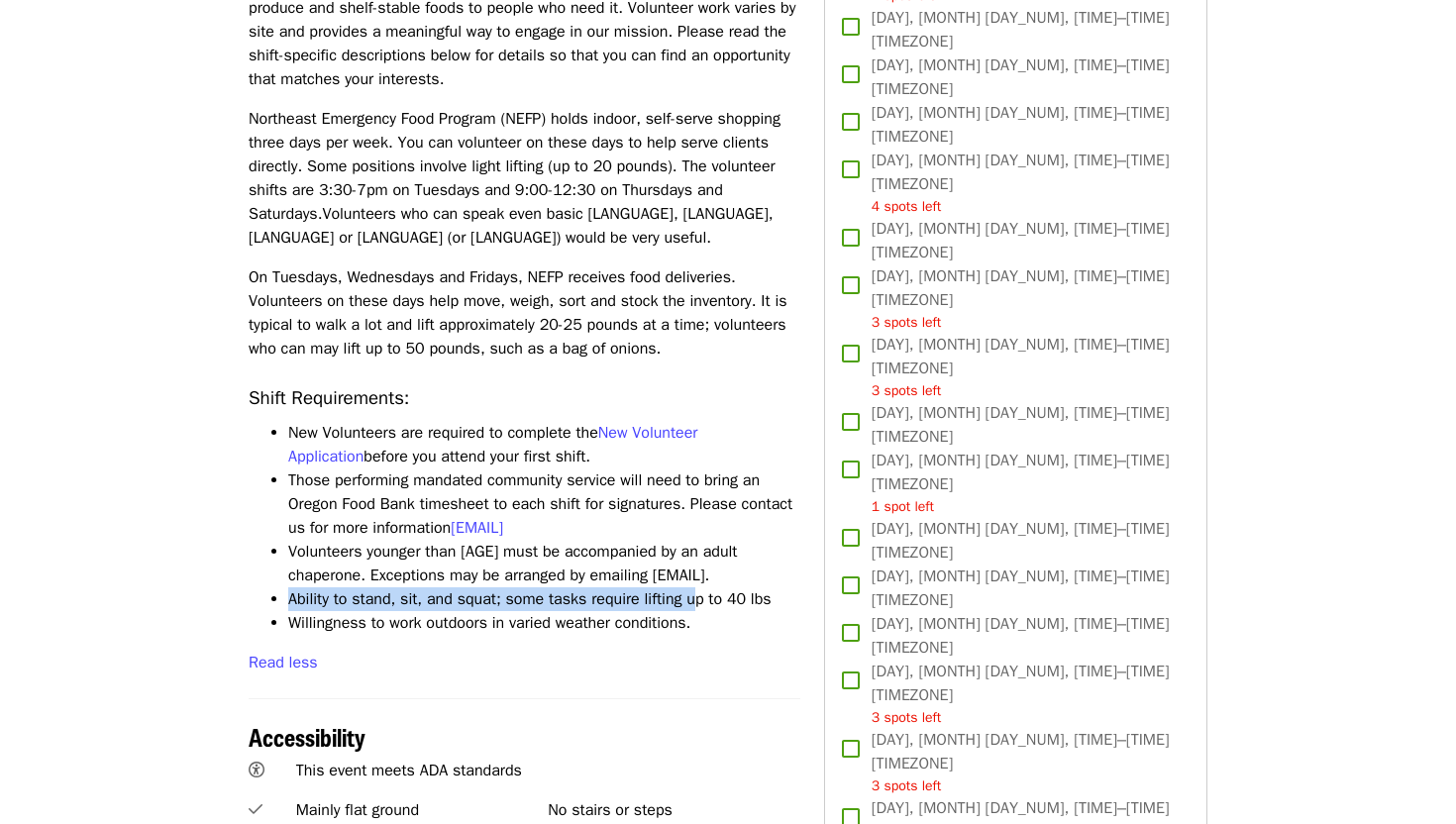 drag, startPoint x: 285, startPoint y: 652, endPoint x: 729, endPoint y: 654, distance: 444.0045 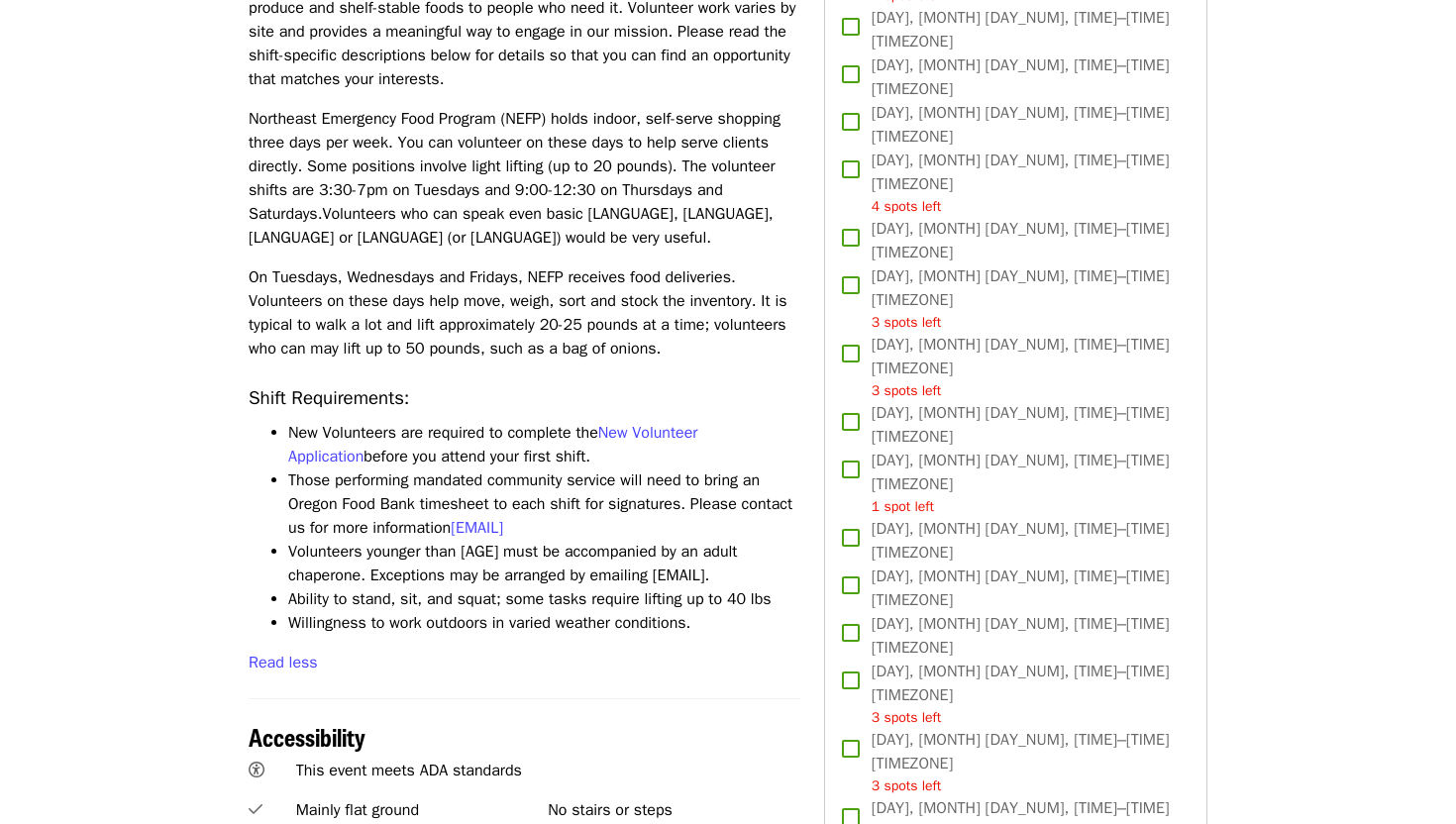 click on "Ability to stand, sit, and squat; some tasks require lifting up to 40 lbs" at bounding box center (544, 599) 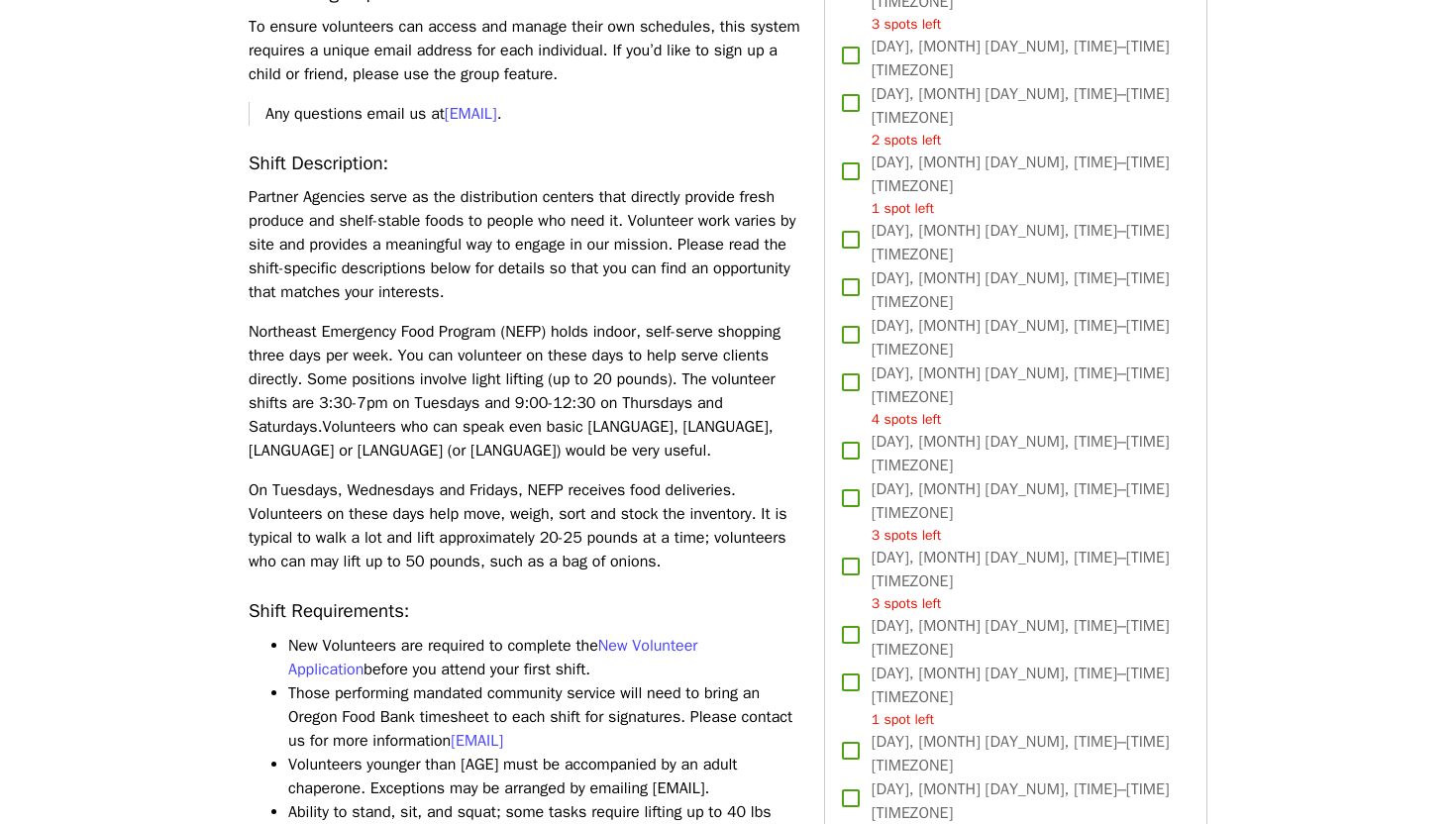 scroll, scrollTop: 918, scrollLeft: 0, axis: vertical 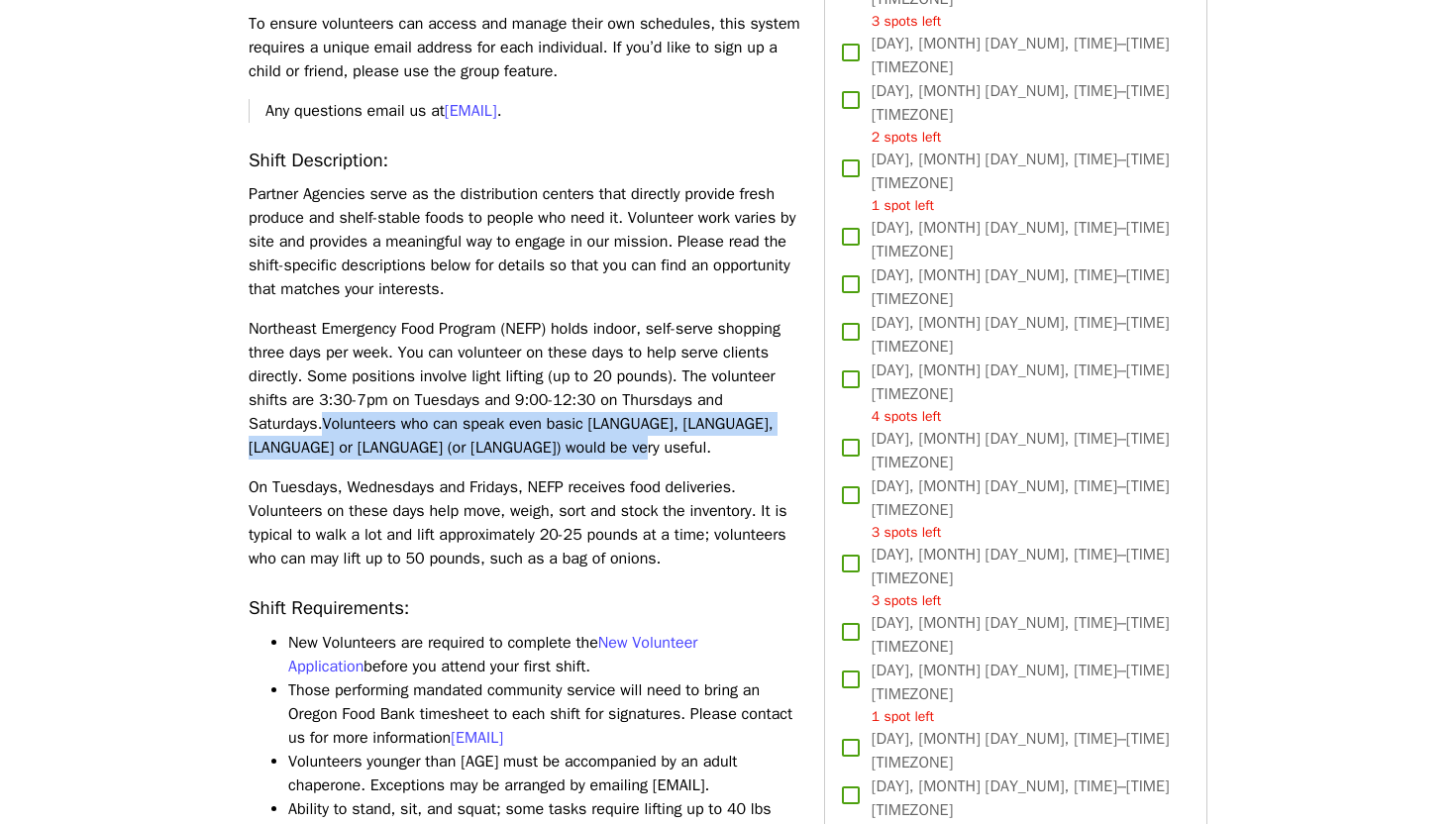 drag, startPoint x: 438, startPoint y: 443, endPoint x: 776, endPoint y: 473, distance: 339.3287 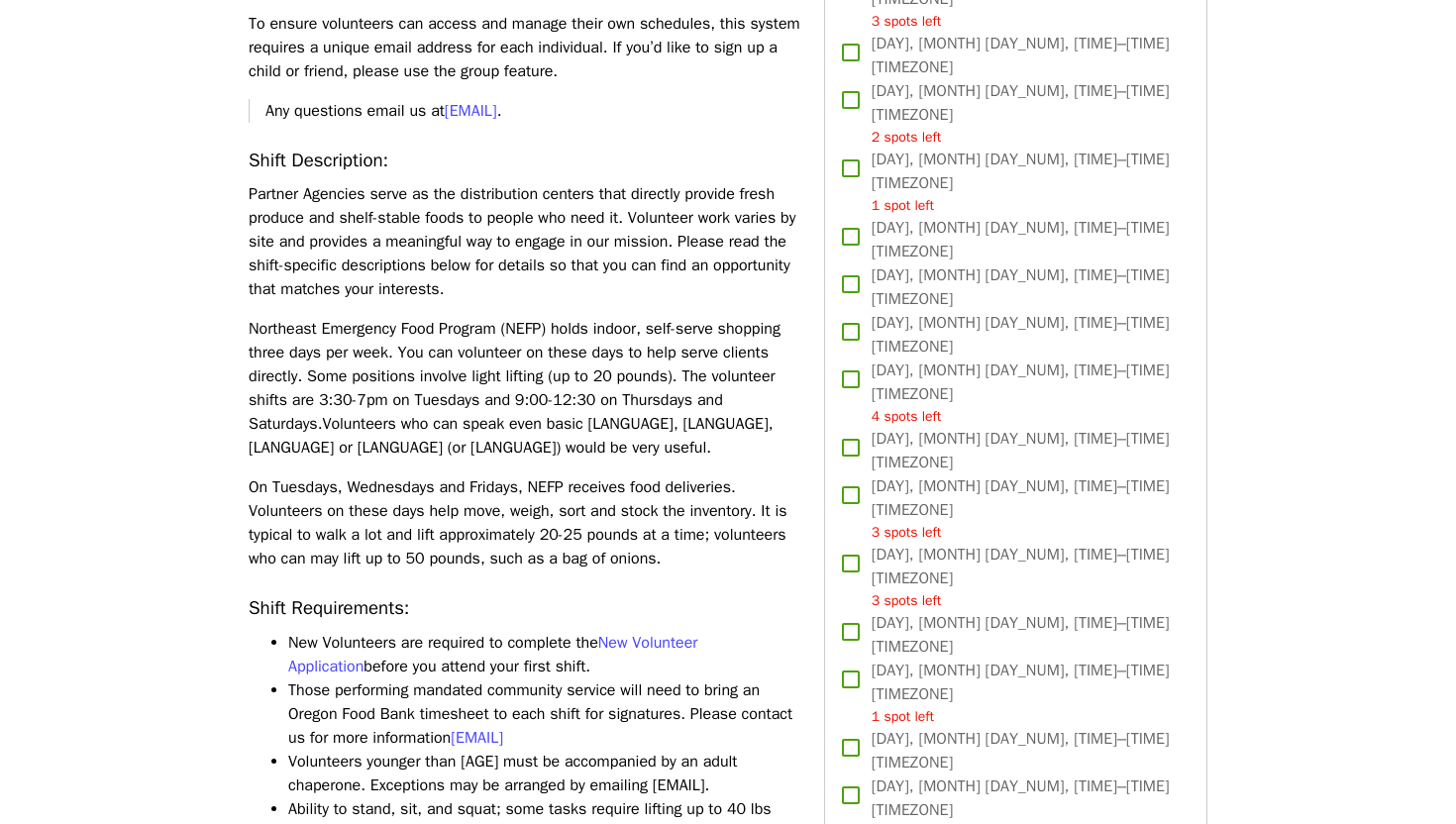 click on "On Tuesdays, Wednesdays and Fridays, NEFP receives food deliveries. Volunteers on these days help move, weigh, sort and stock the inventory. It is typical to walk a lot and lift approximately 20-25 pounds at a time; volunteers who can may lift up to 50 pounds, such as a bag of onions." at bounding box center [524, 523] 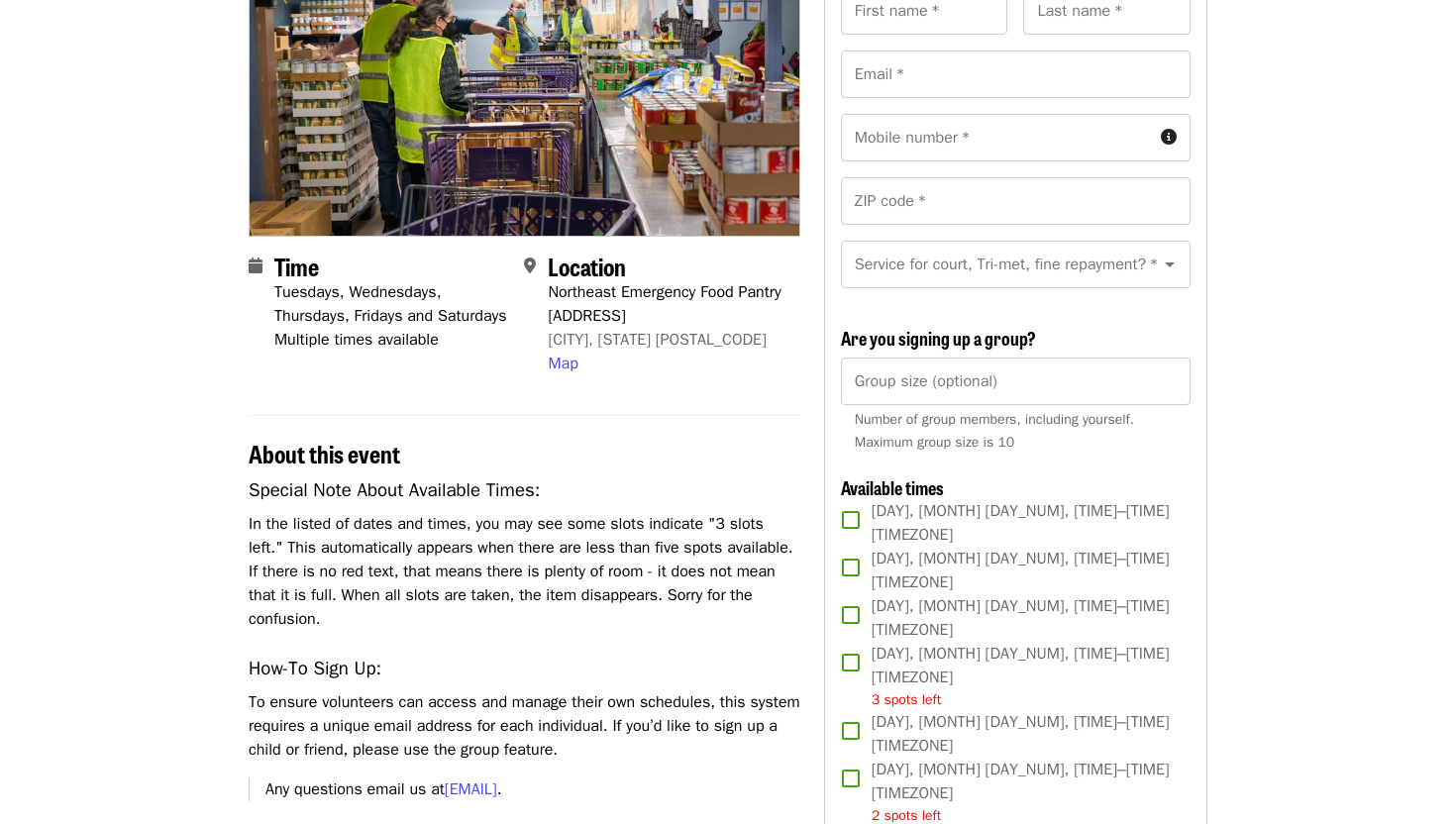 scroll, scrollTop: 0, scrollLeft: 0, axis: both 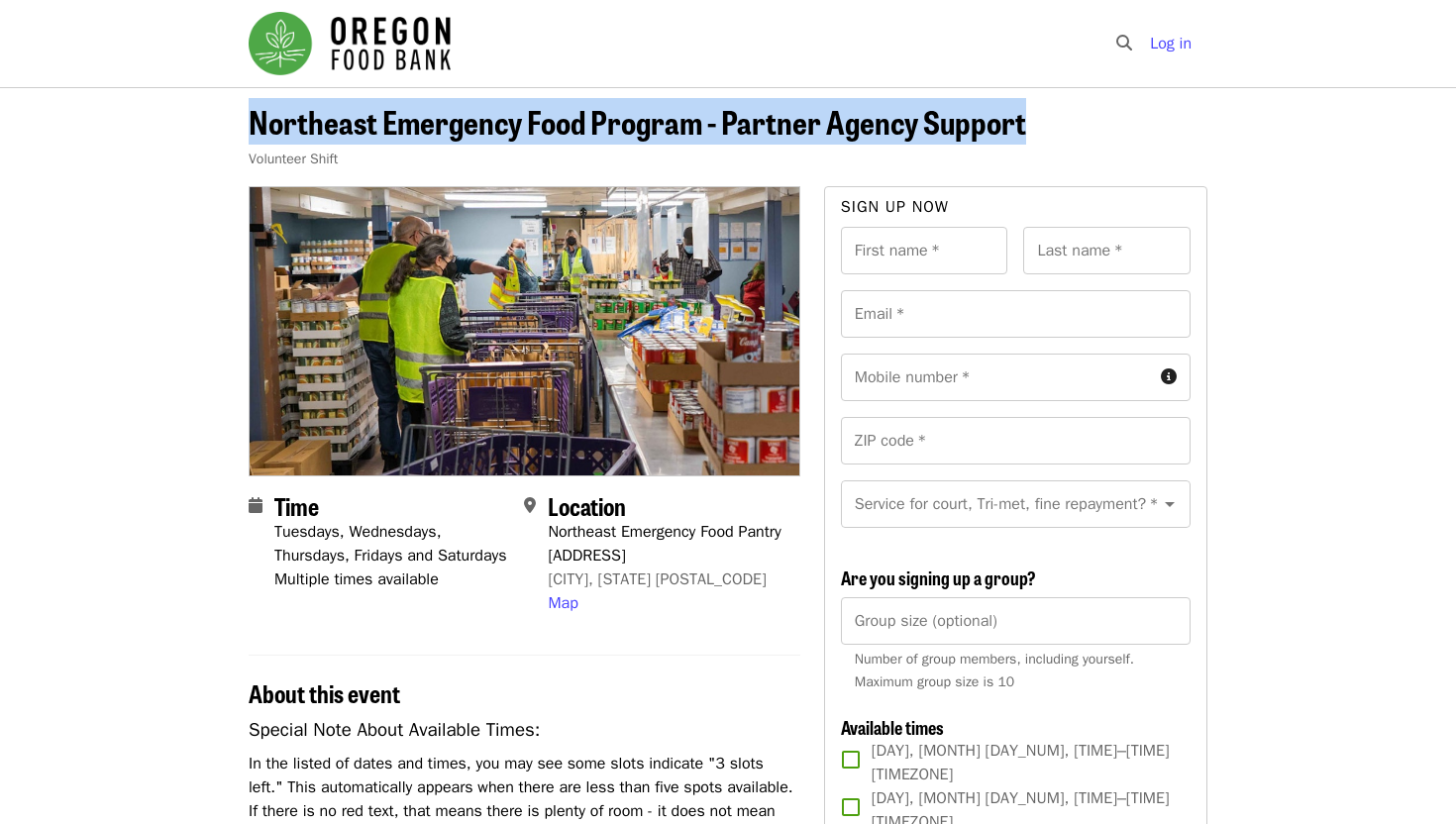 drag, startPoint x: 238, startPoint y: 121, endPoint x: 1028, endPoint y: 126, distance: 790.0158 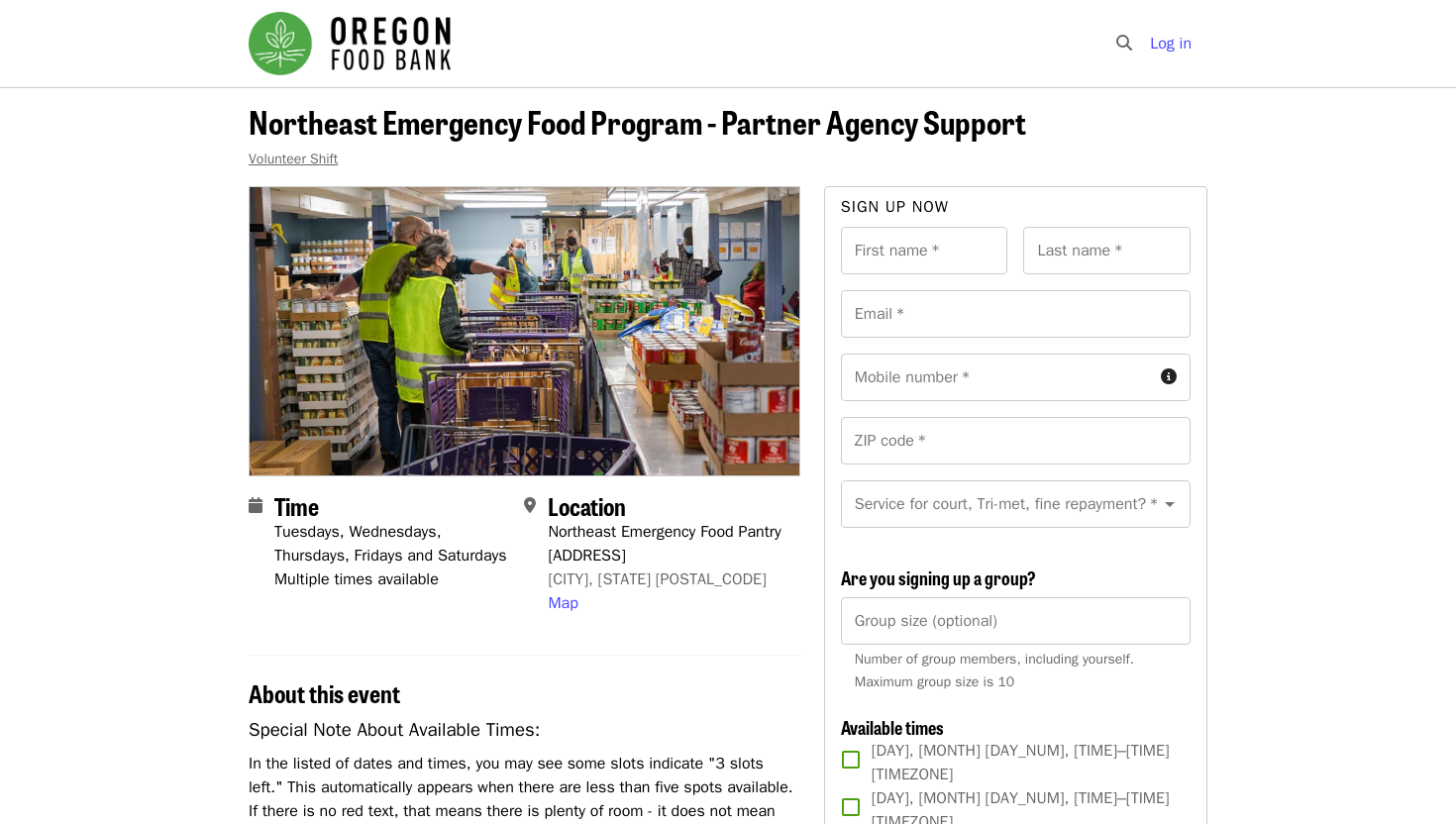 click on "Volunteer Shift" at bounding box center [293, 158] 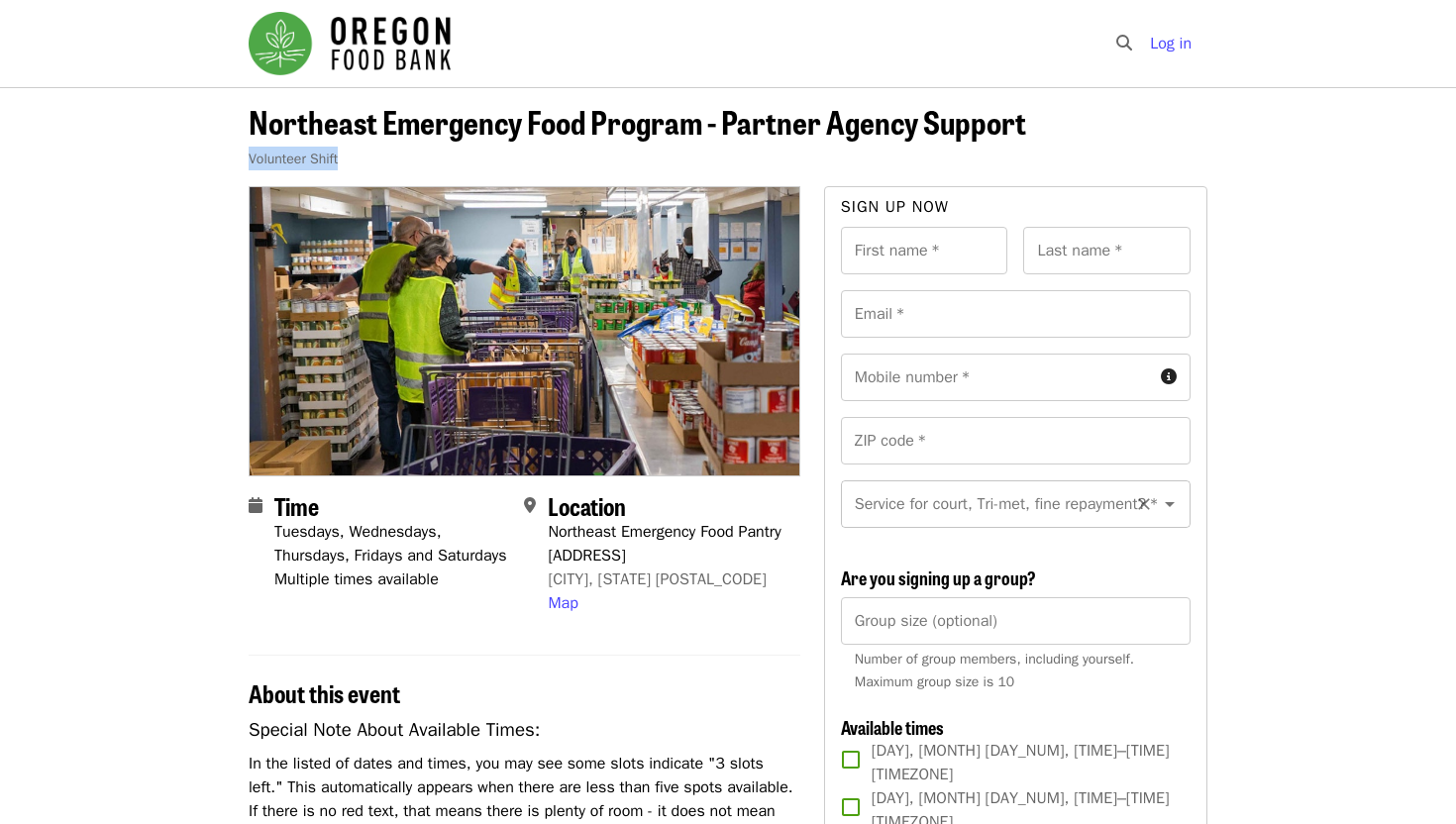 click on "Service for court, Tri-met, fine repayment?  *" at bounding box center [1015, 504] 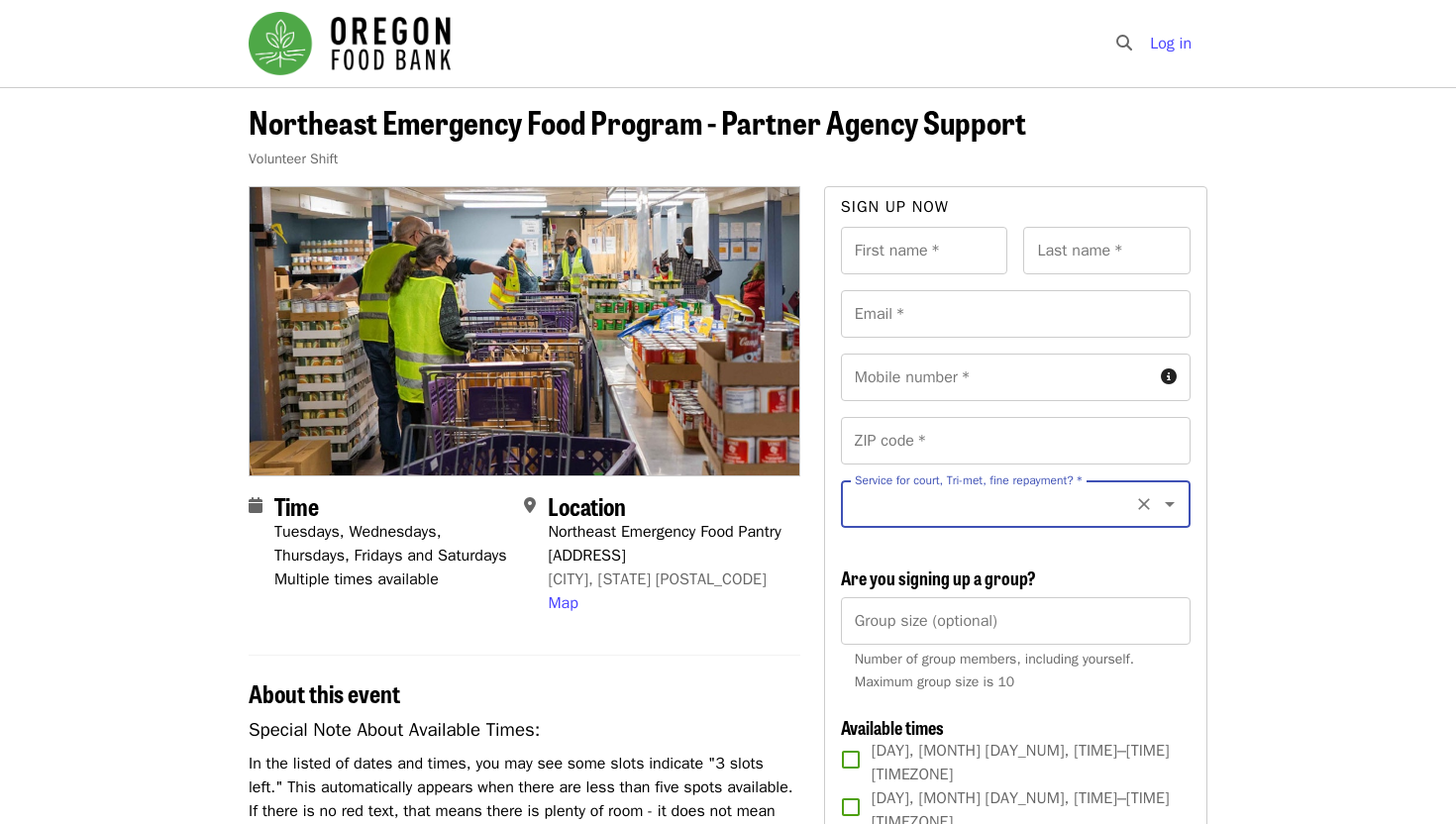 click on "Service for court, Tri-met, fine repayment?  *" at bounding box center (1015, 504) 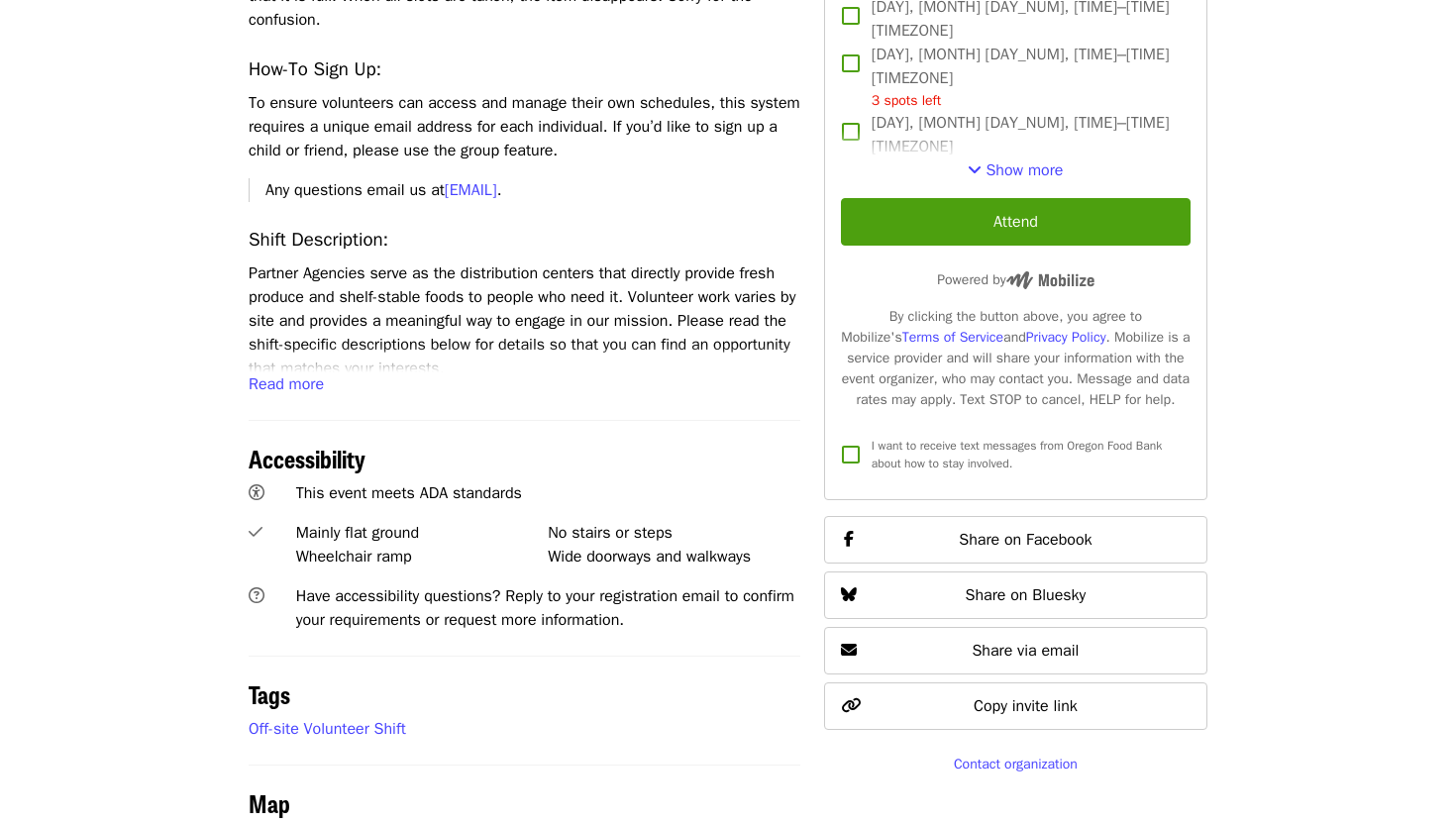 scroll, scrollTop: 843, scrollLeft: 0, axis: vertical 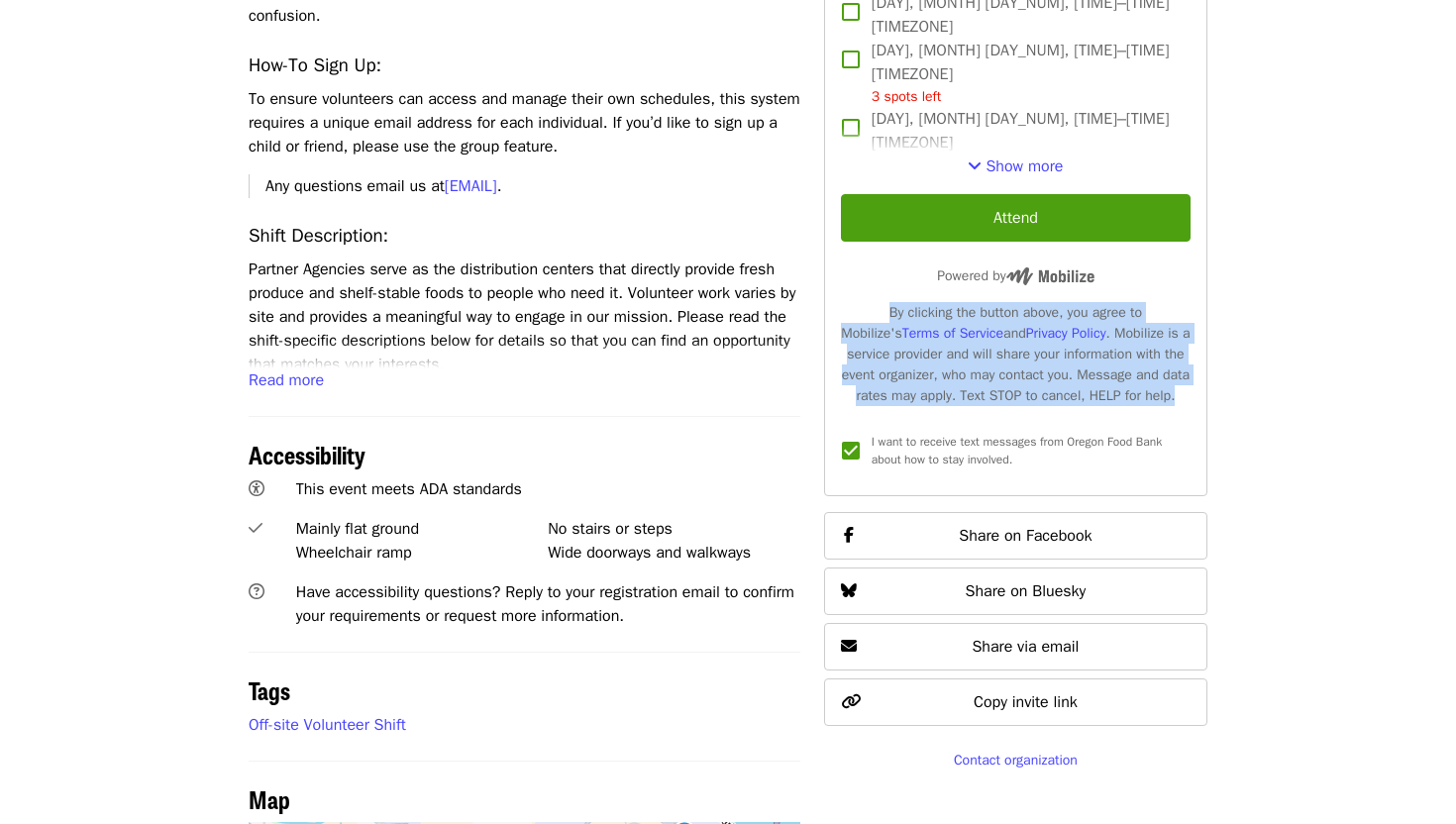 drag, startPoint x: 849, startPoint y: 260, endPoint x: 1044, endPoint y: 364, distance: 221 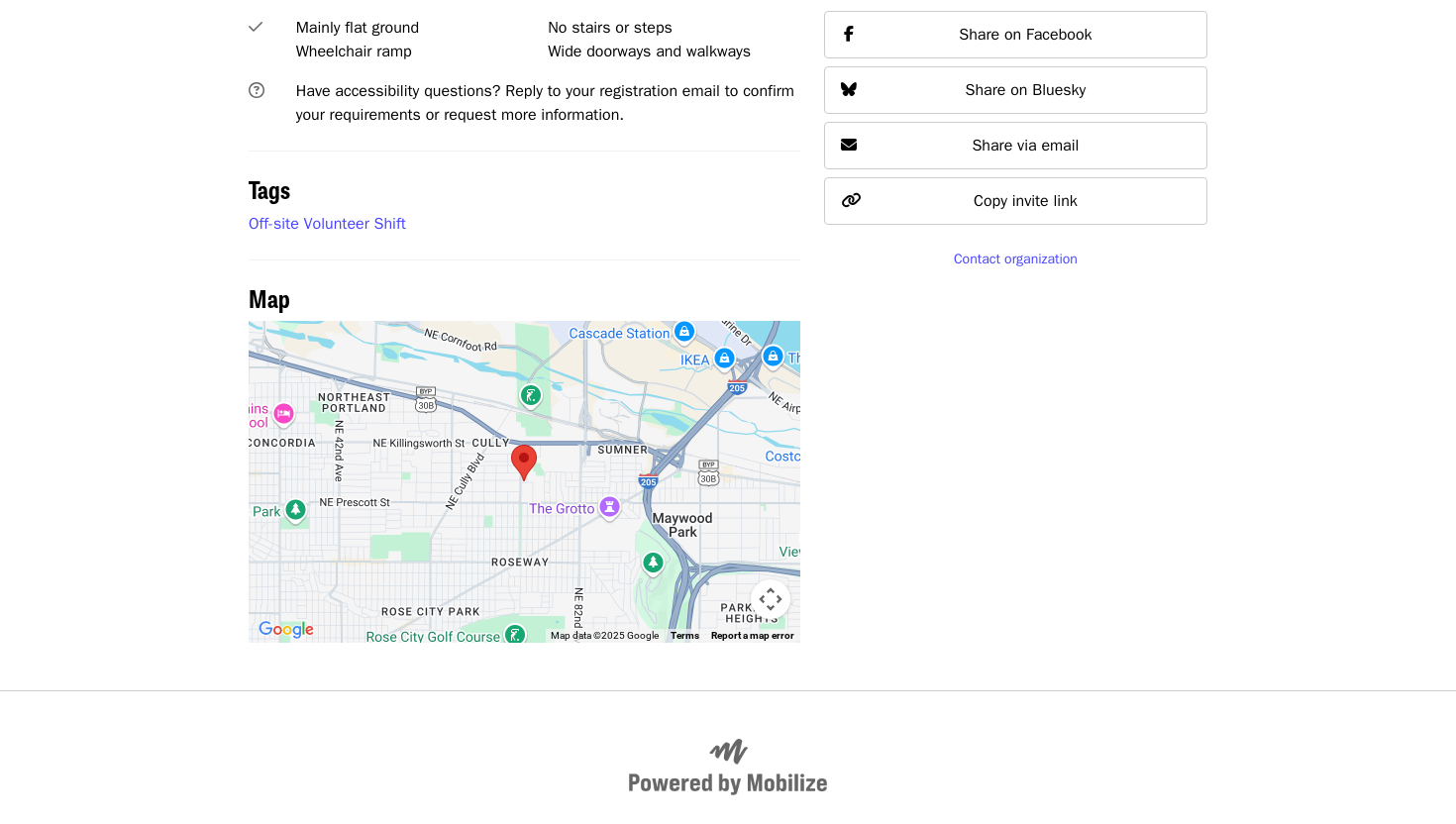 scroll, scrollTop: 1345, scrollLeft: 0, axis: vertical 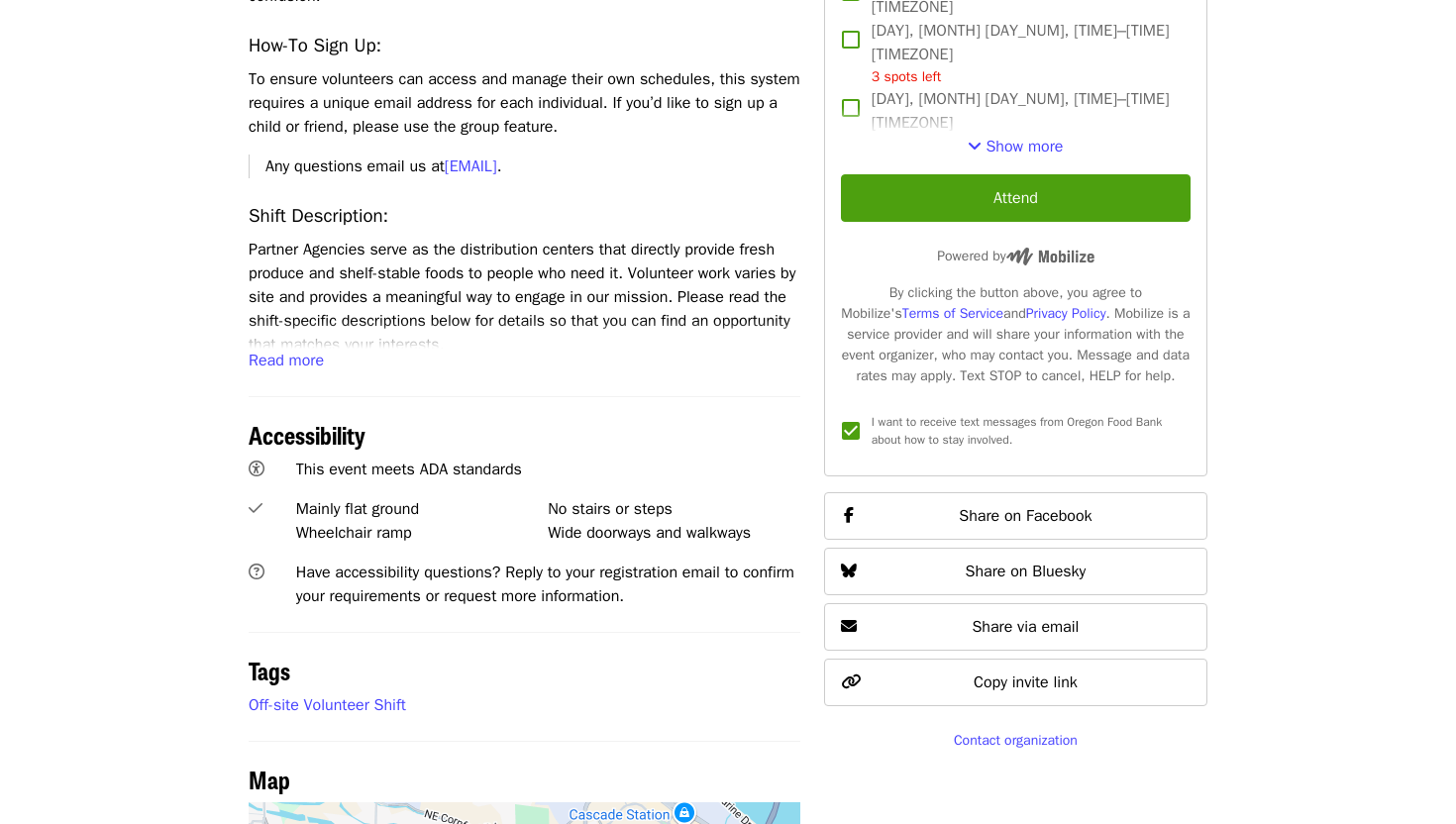 click on "[ORGANIZATION_NAME] - Partner Agency Support Volunteer Shift Time Tuesdays, Wednesdays, Thursdays, Fridays and Saturdays Multiple times available Location [ORGANIZATION_NAME] [ADDRESS] [CITY], [STATE] [POSTAL_CODE] Map About this event Special Note About Available Times:
In the listed of dates and times, you may see some slots indicate "3 slots left." This automatically appears when there are less than five spots available. If there is no red text, that means there is plenty of room - it does not mean that it is full. When all slots are taken, the item disappears. Sorry for the confusion.
How-To Sign Up:
To ensure volunteers can access and manage their own schedules, this system requires a unique email address for each individual. If you’d like to sign up a child or friend, please use the group feature.
Any questions email us at  [EMAIL] .
Shift Description:
Shift Requirements:
New Volunteers are required to complete the  New Volunteer Application" at bounding box center [728, 198] 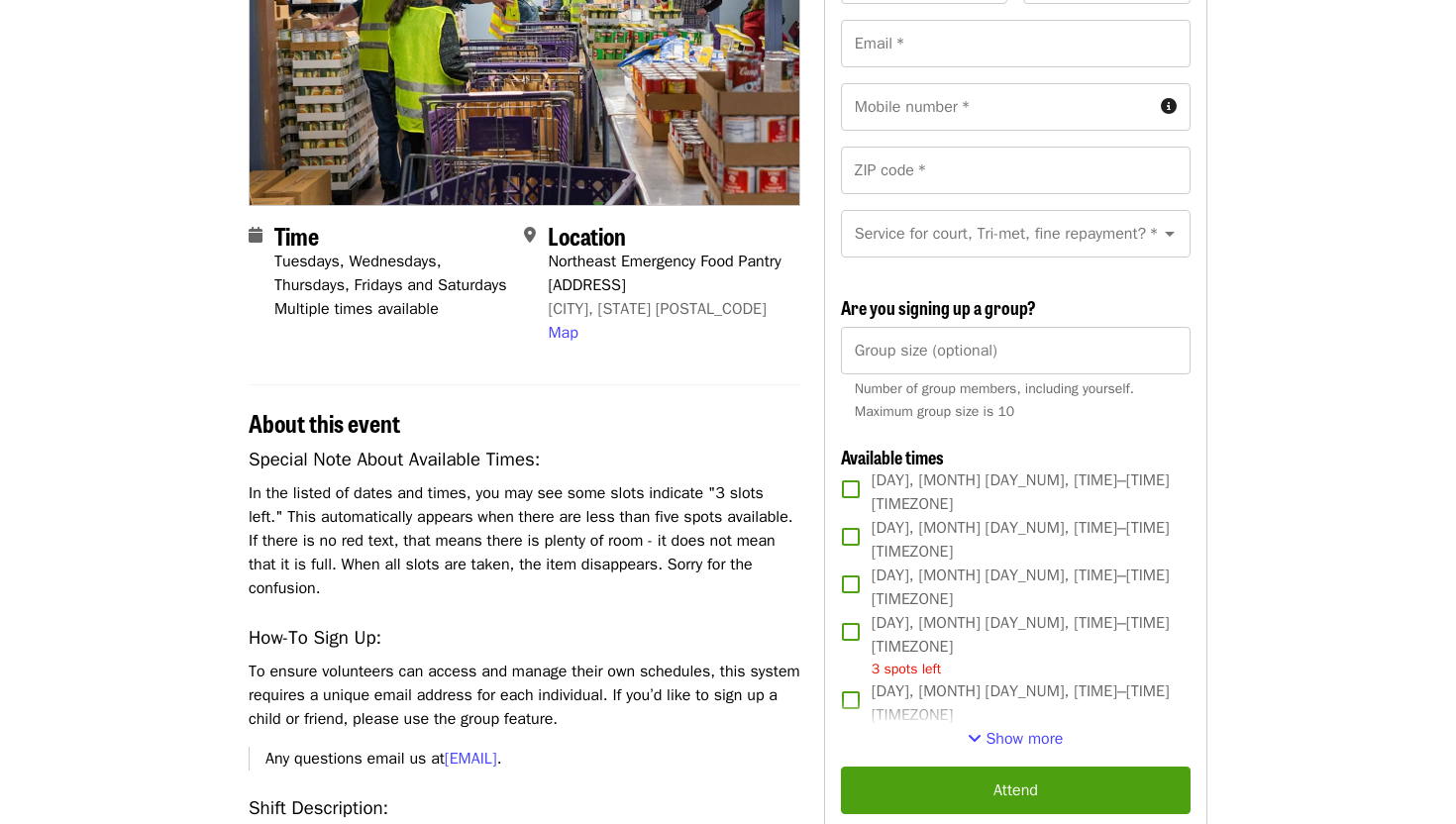 scroll, scrollTop: 0, scrollLeft: 0, axis: both 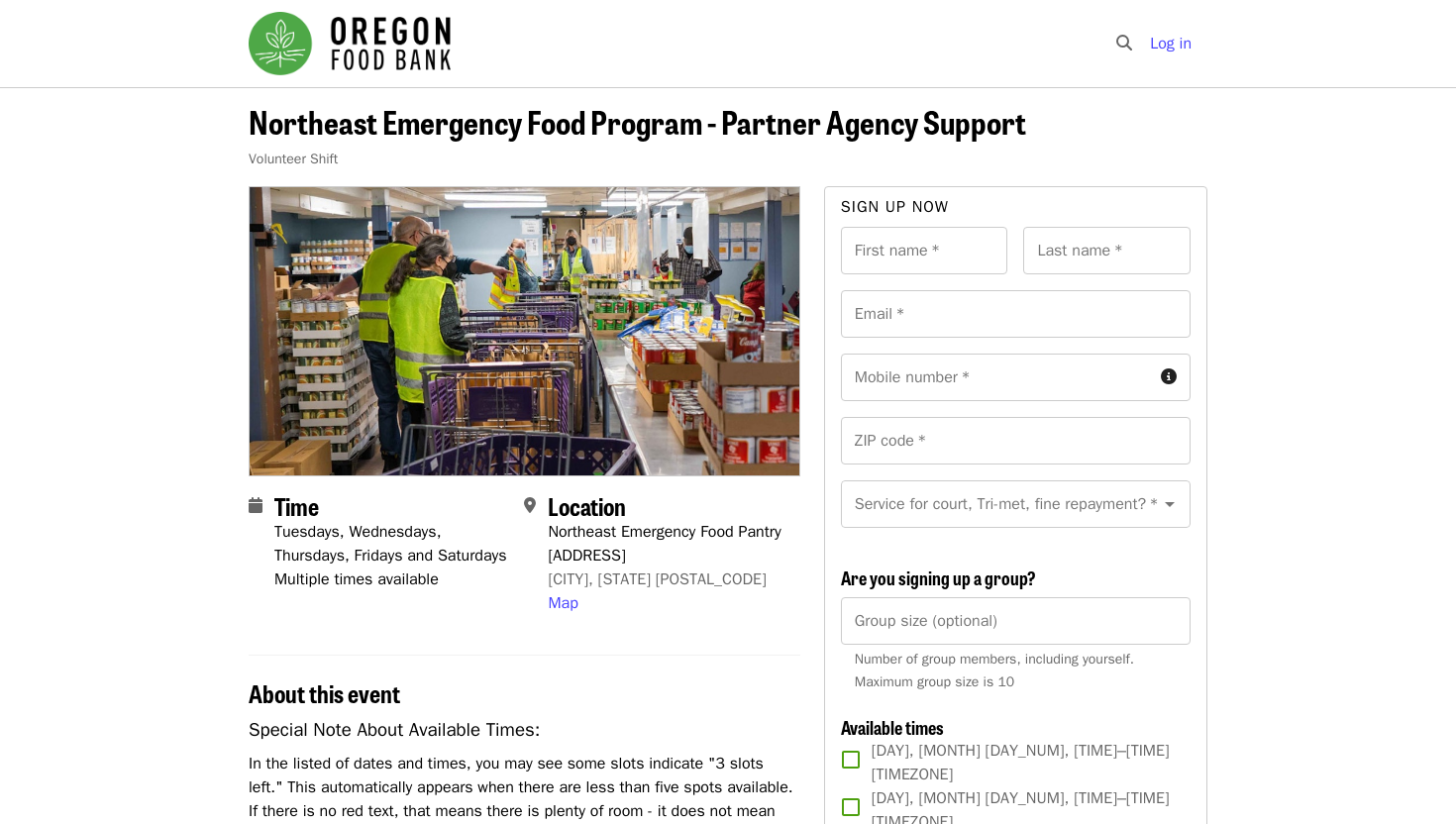 click on "Northeast Emergency Food Program - Partner Agency Support" at bounding box center [637, 121] 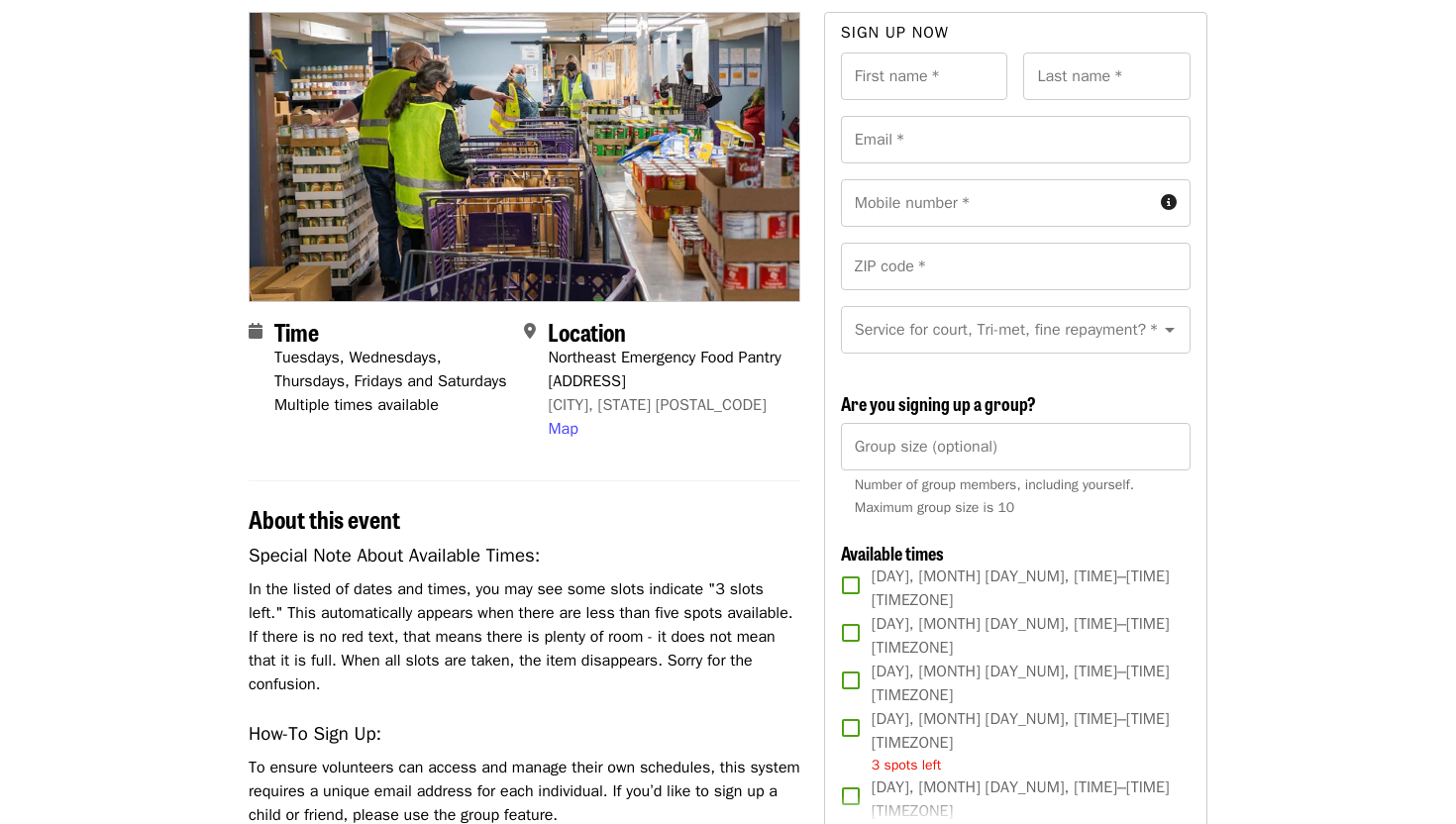 scroll, scrollTop: 179, scrollLeft: 0, axis: vertical 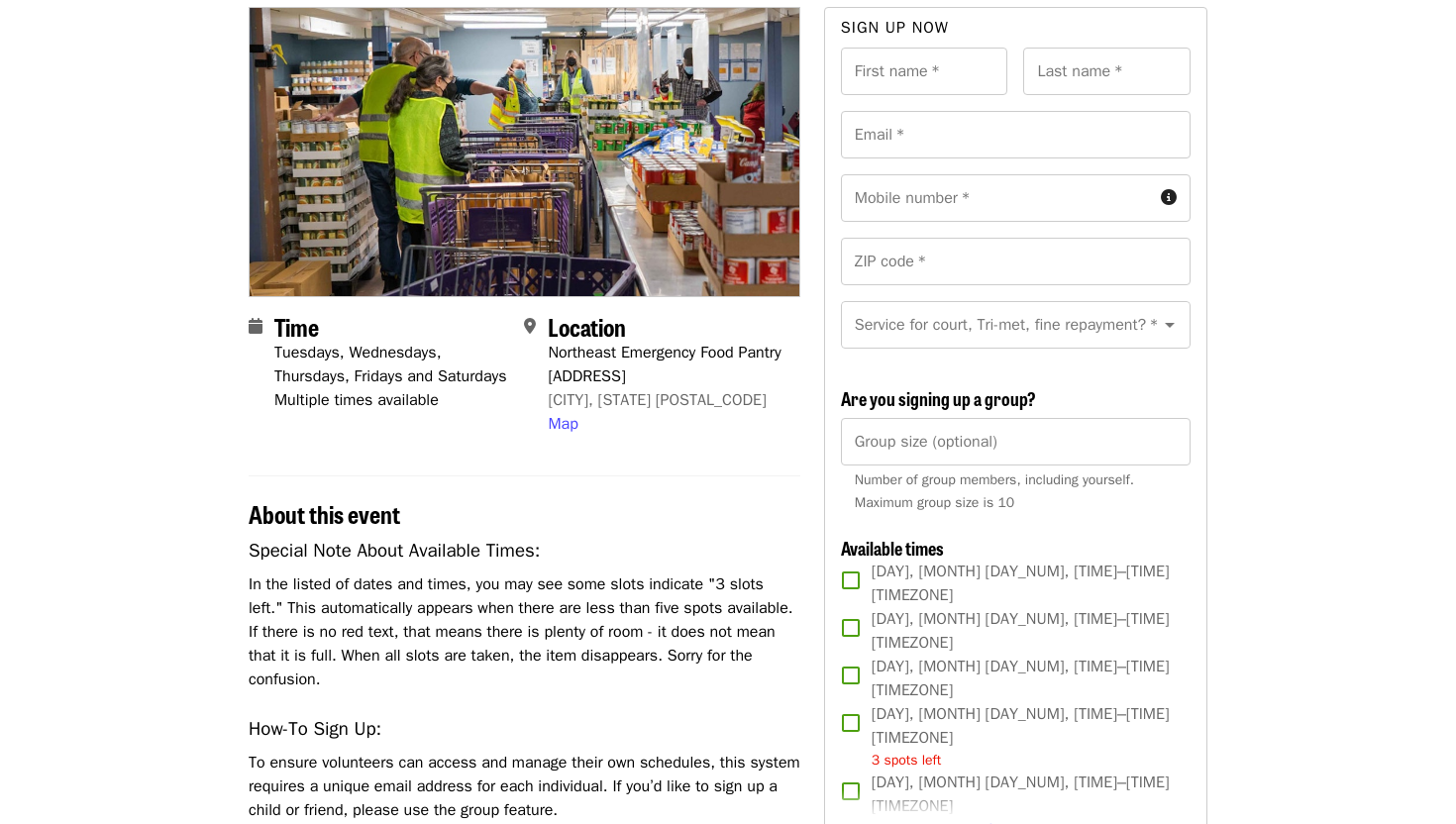 click on "Tuesdays, Wednesdays, Thursdays, Fridays and Saturdays" at bounding box center (390, 364) 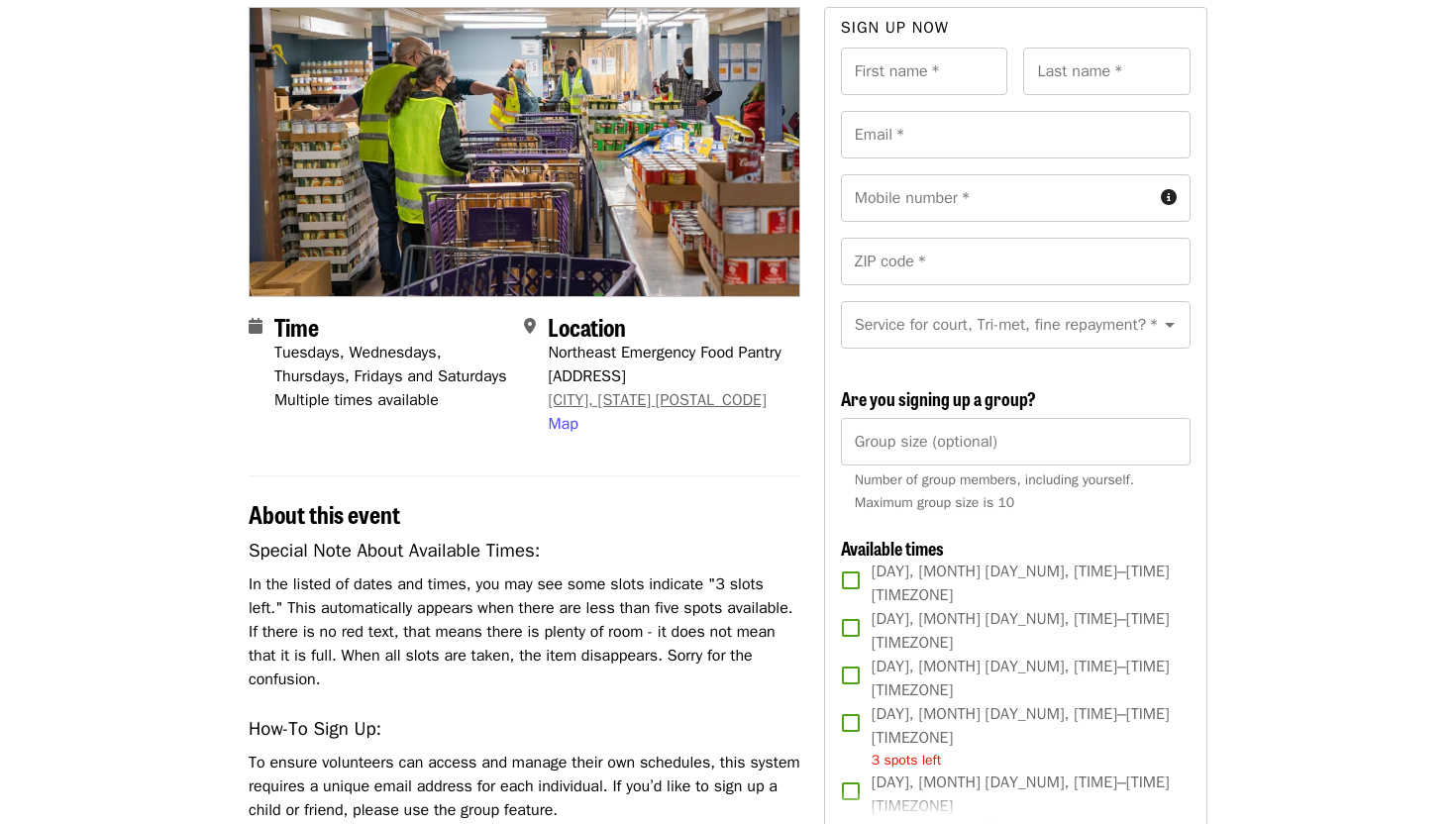 click on "[CITY], [STATE] [POSTAL_CODE]" at bounding box center [657, 400] 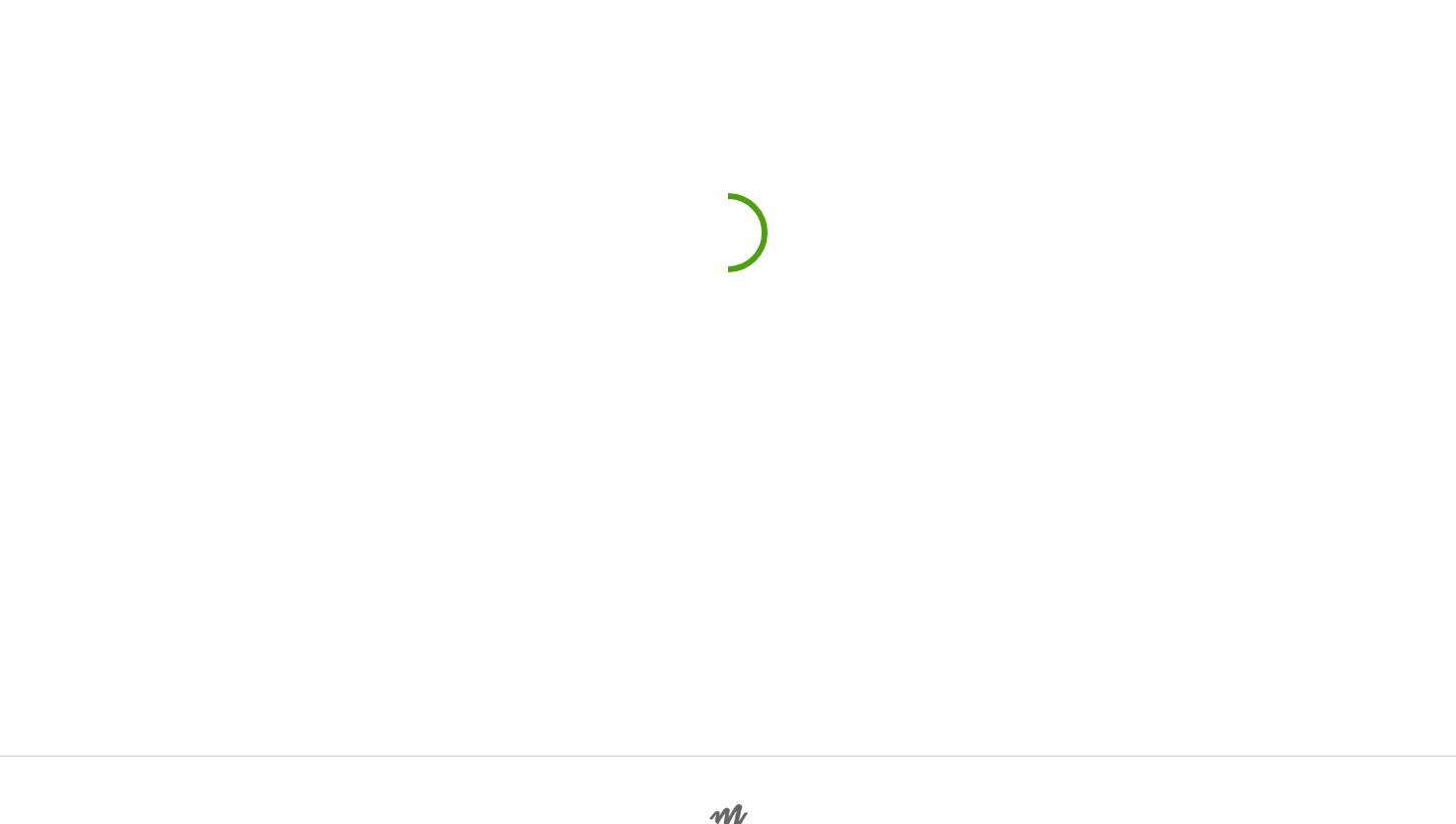 scroll, scrollTop: 0, scrollLeft: 0, axis: both 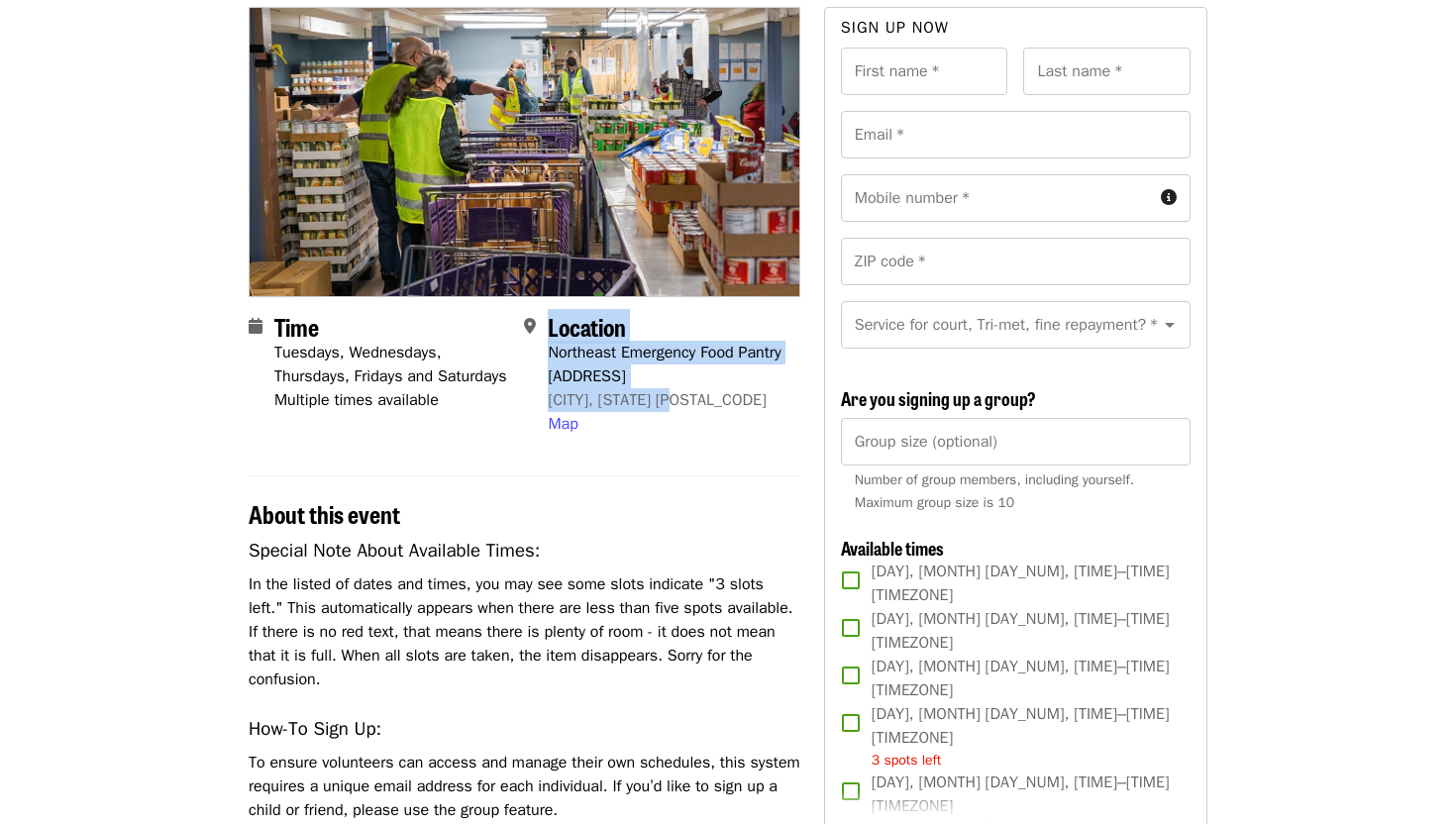 drag, startPoint x: 547, startPoint y: 353, endPoint x: 708, endPoint y: 415, distance: 172.52536 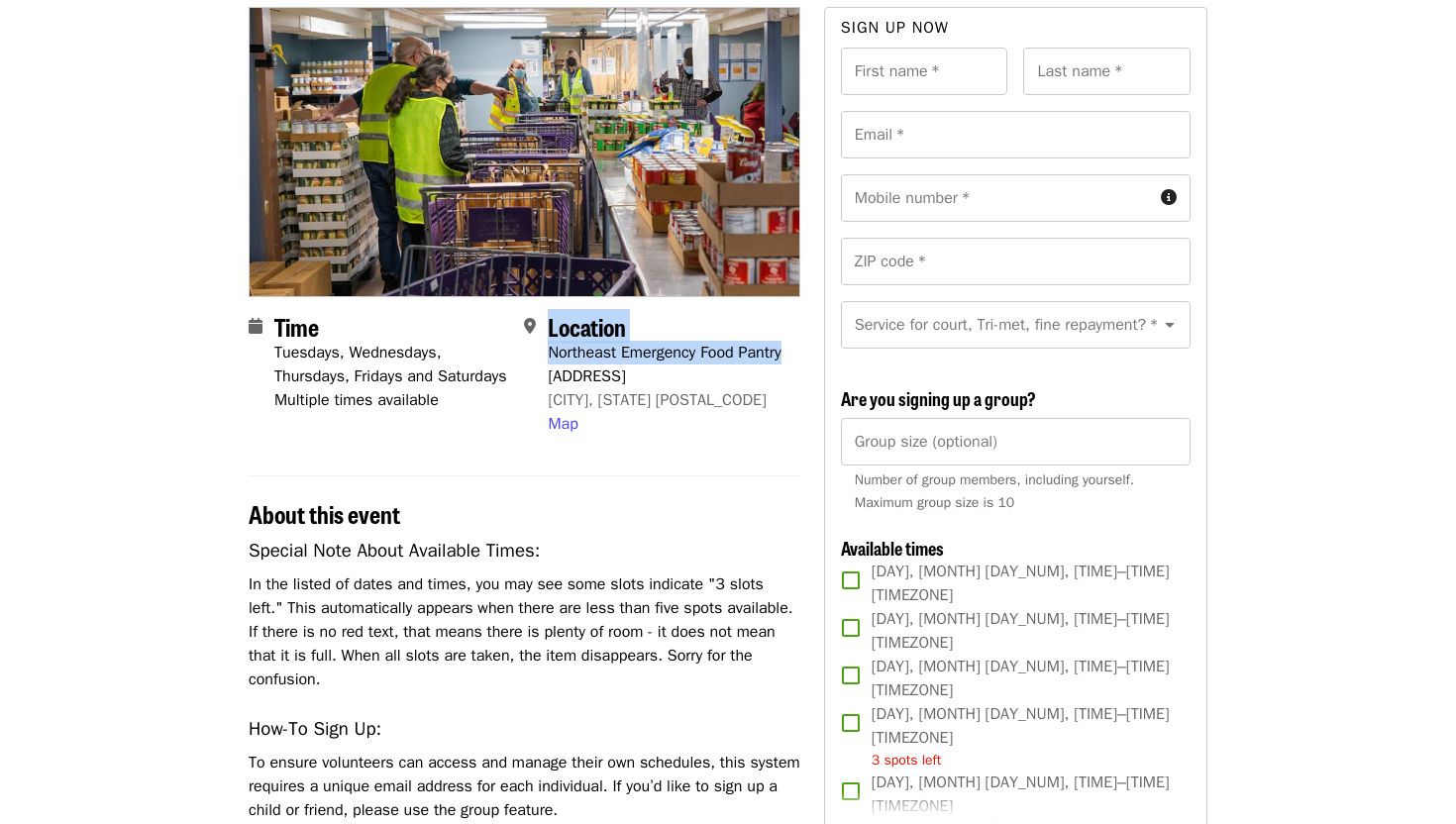 drag, startPoint x: 546, startPoint y: 352, endPoint x: 673, endPoint y: 380, distance: 130.04999 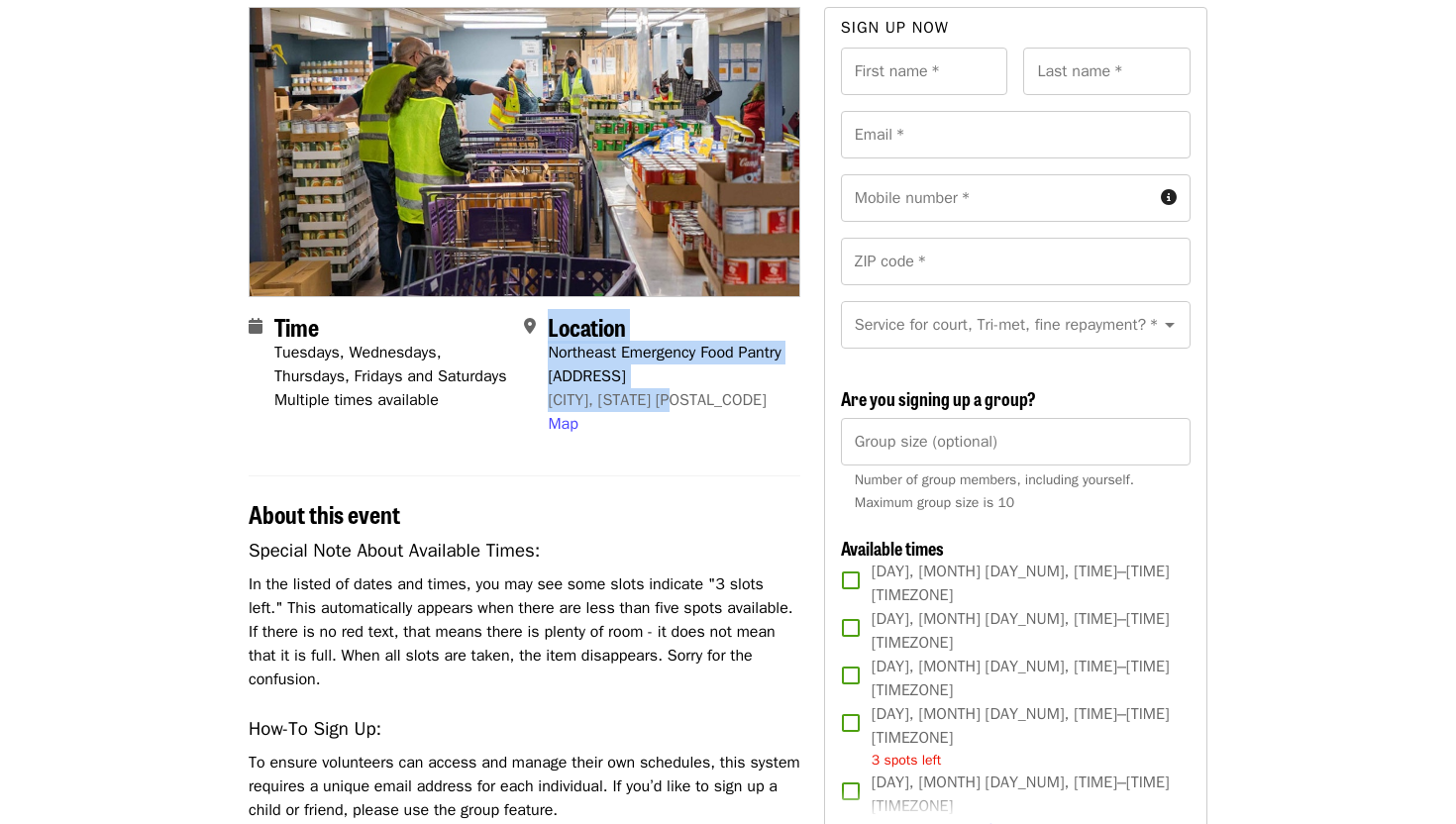 drag, startPoint x: 547, startPoint y: 400, endPoint x: 696, endPoint y: 415, distance: 149.75313 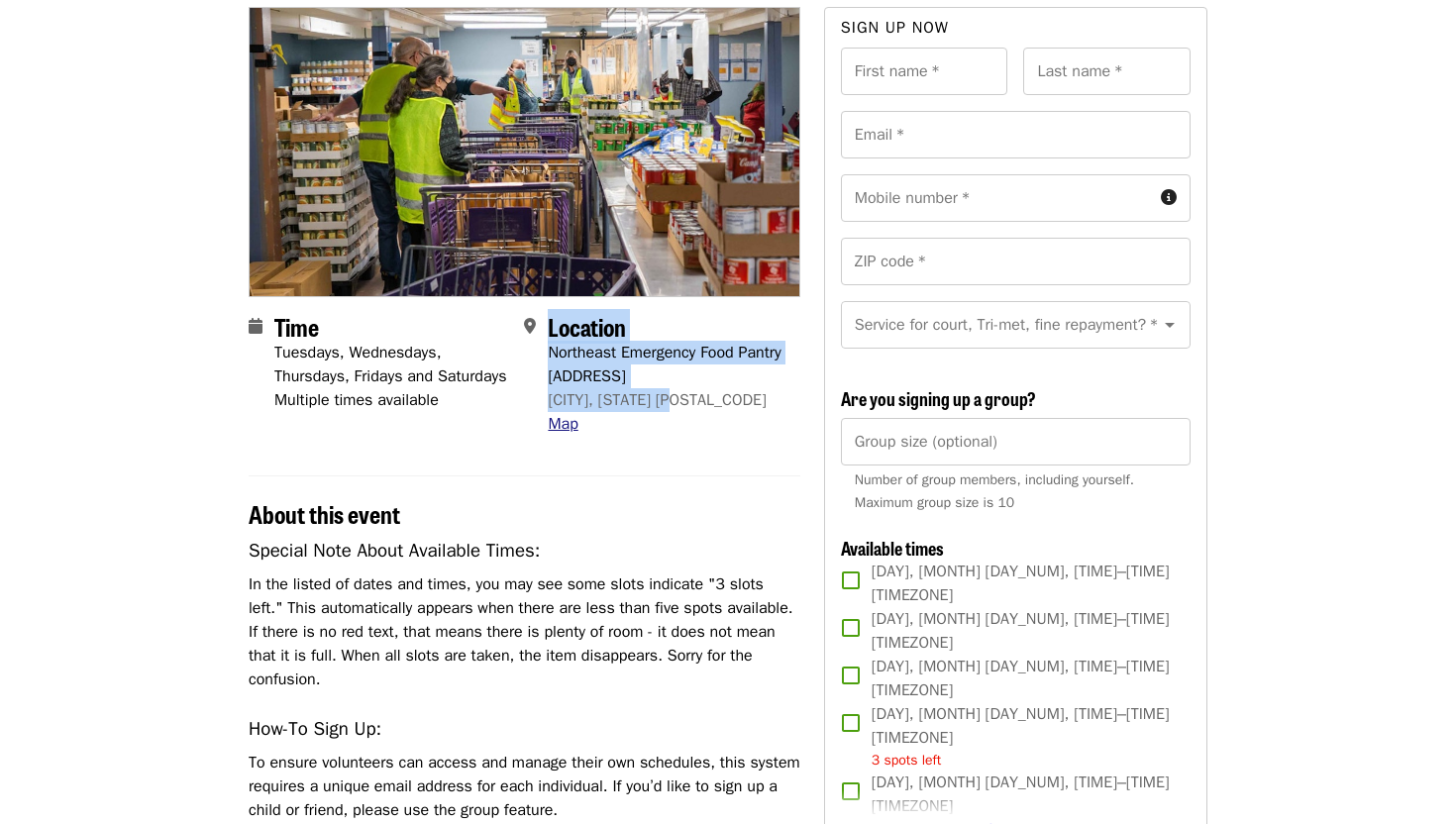 click on "Map" at bounding box center (563, 424) 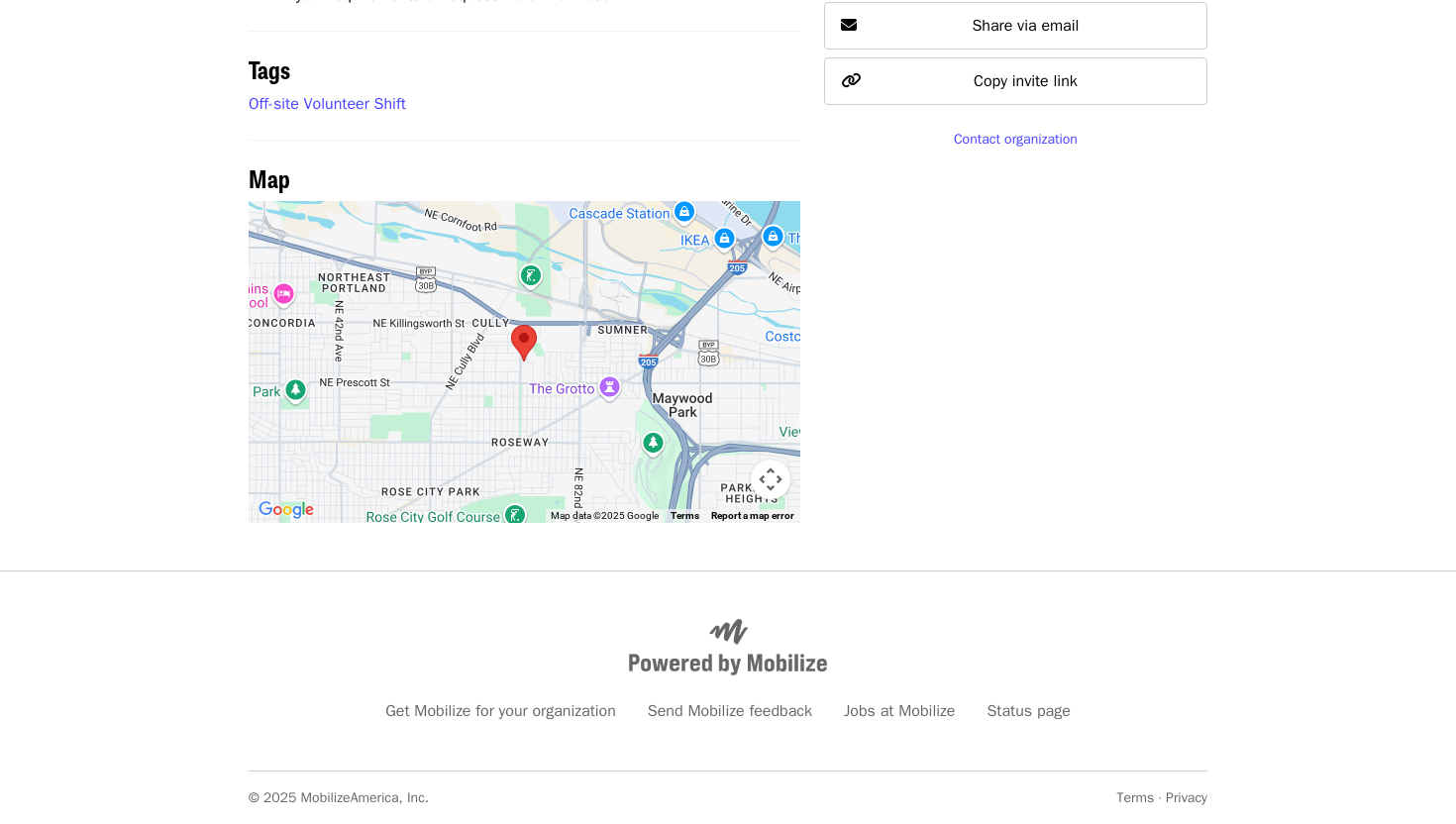 scroll, scrollTop: 1488, scrollLeft: 0, axis: vertical 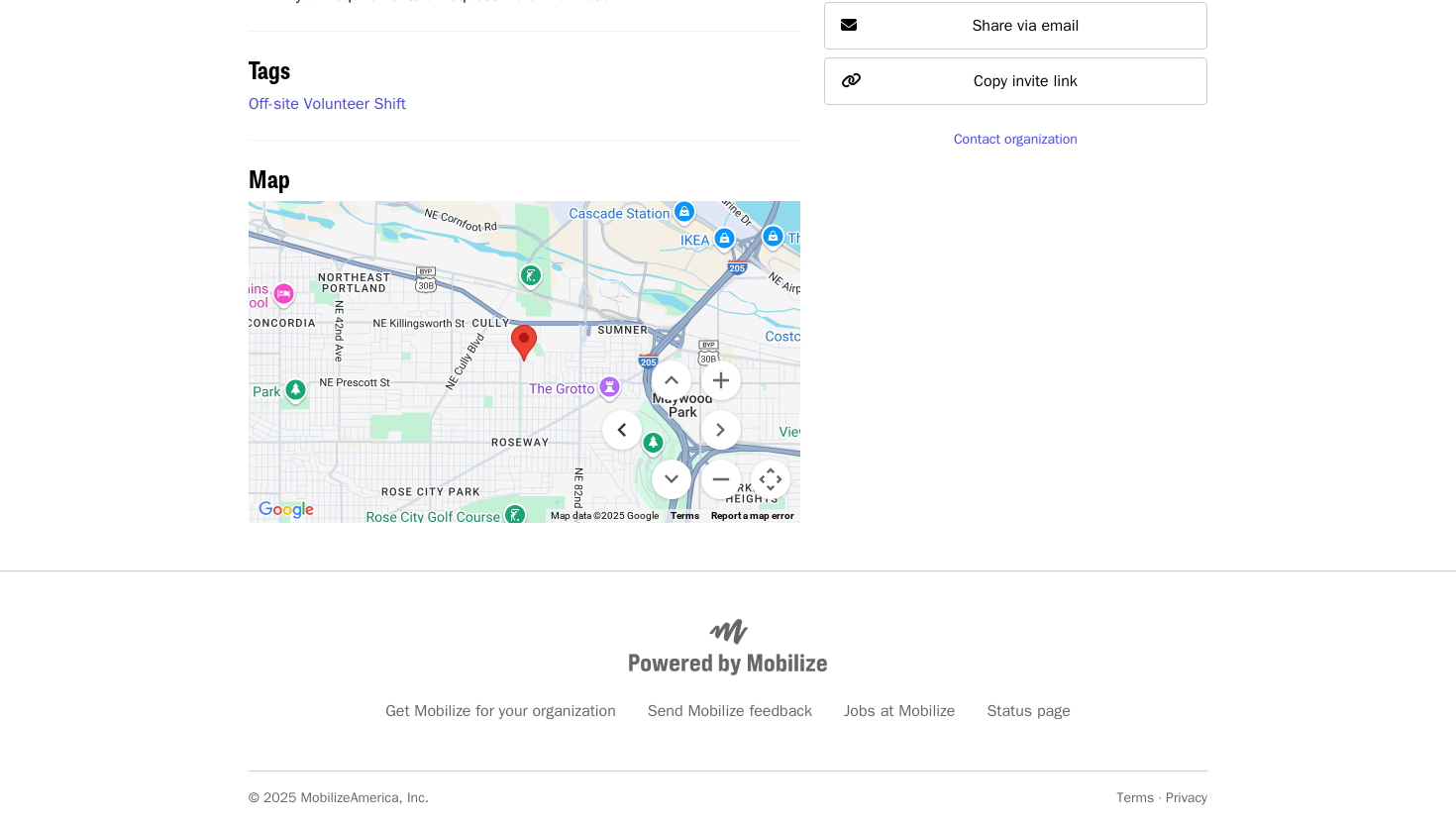 click at bounding box center (622, 430) 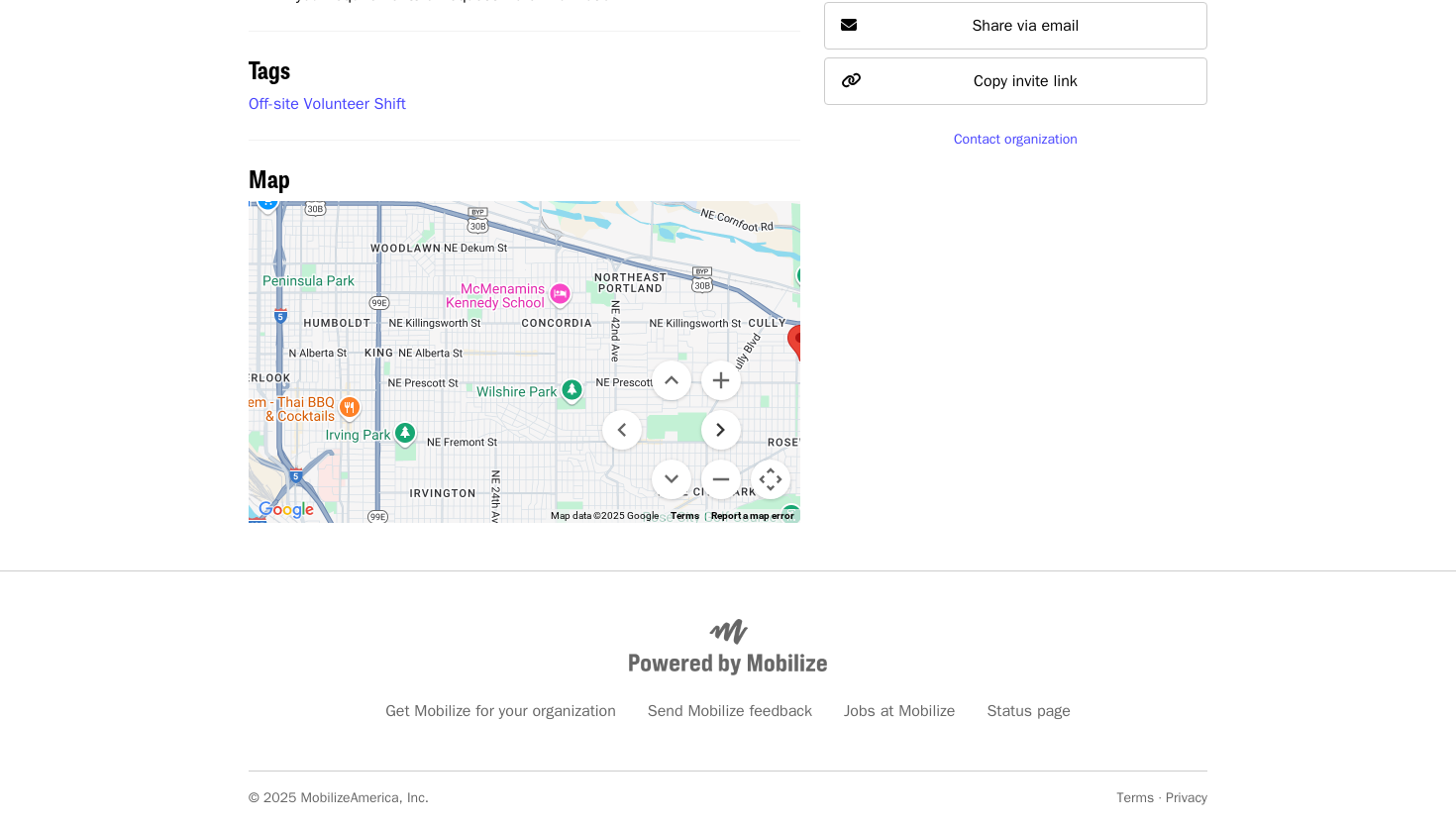 click at bounding box center [721, 430] 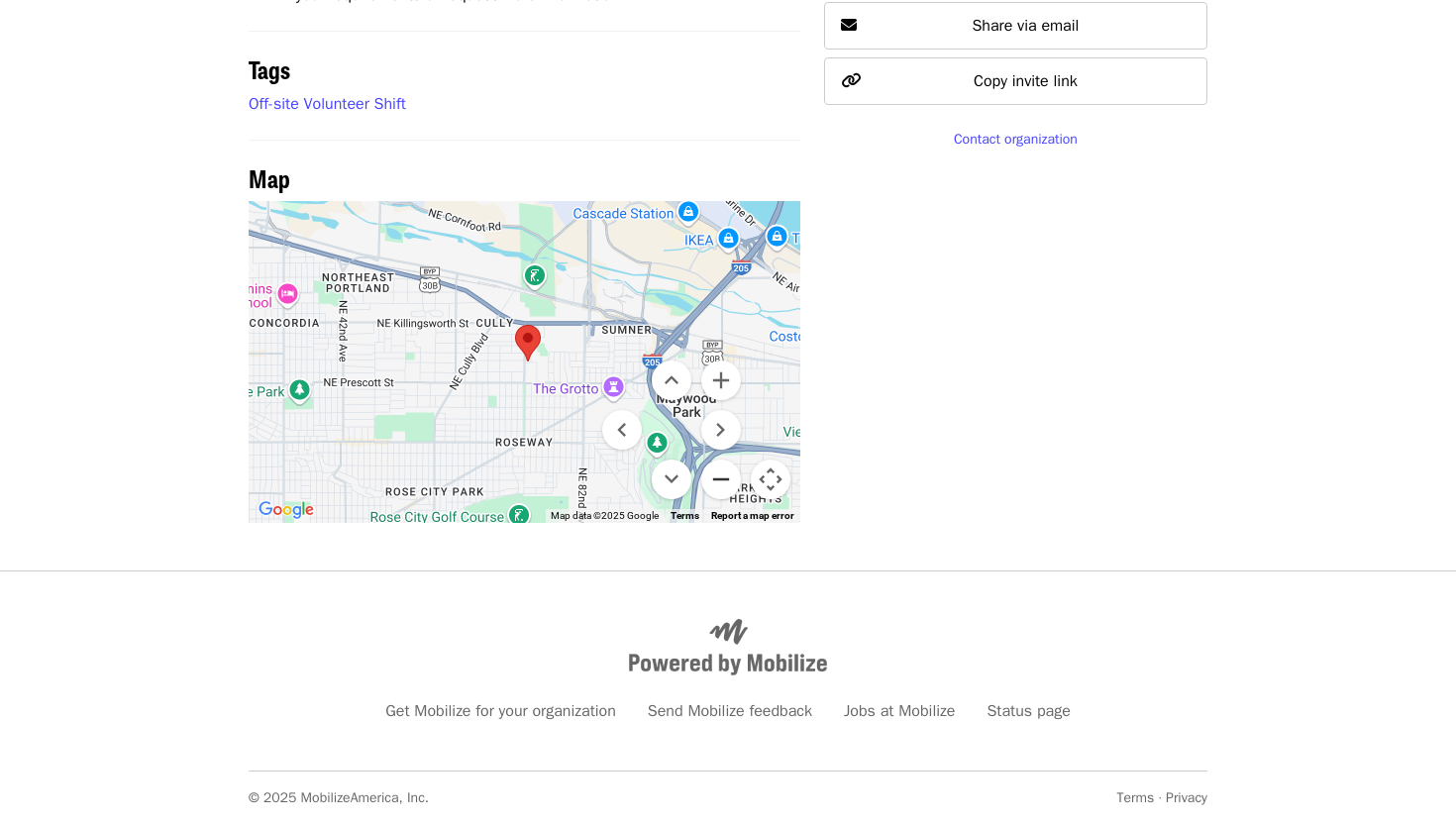 click at bounding box center (721, 479) 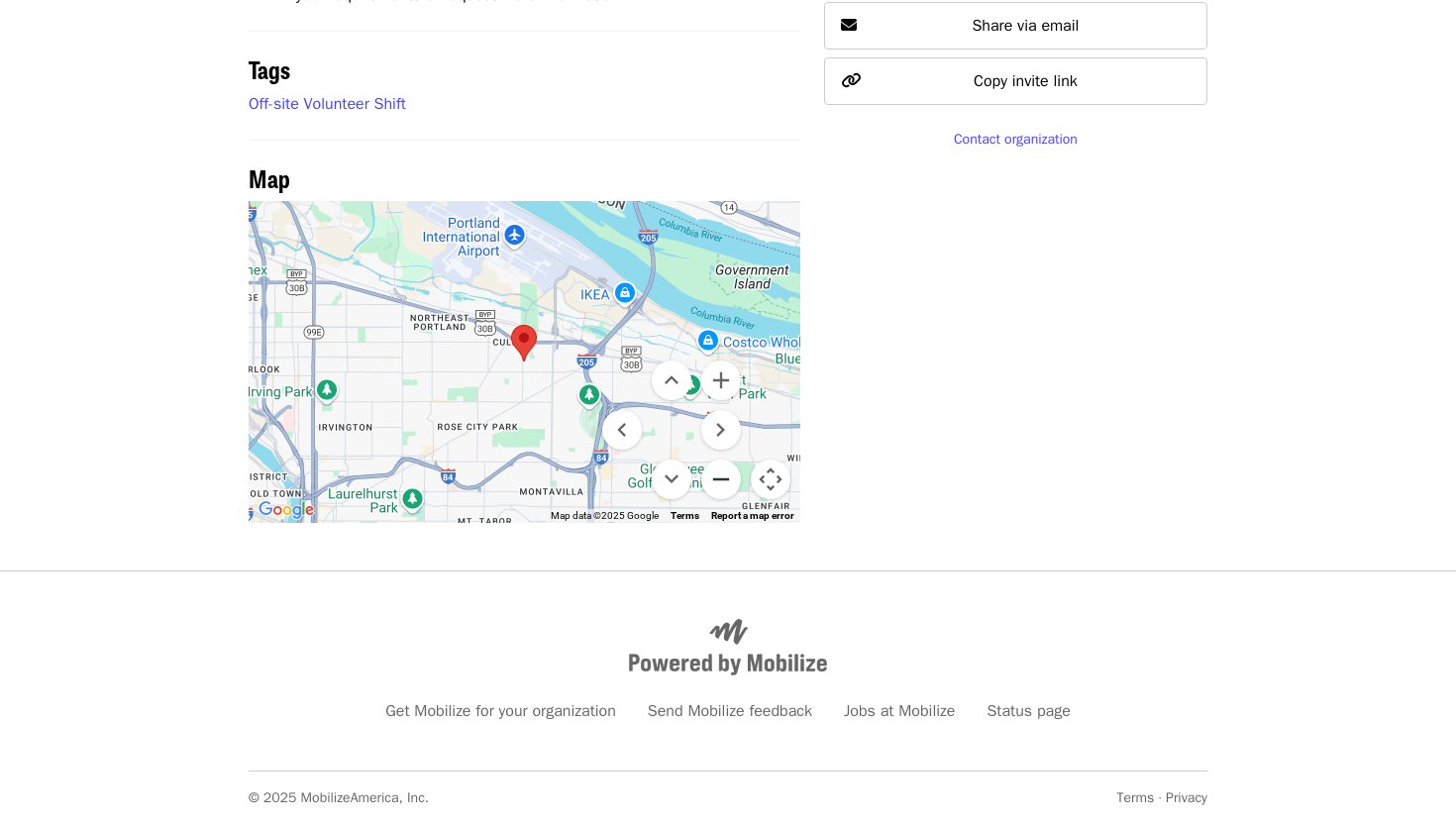 click at bounding box center [721, 479] 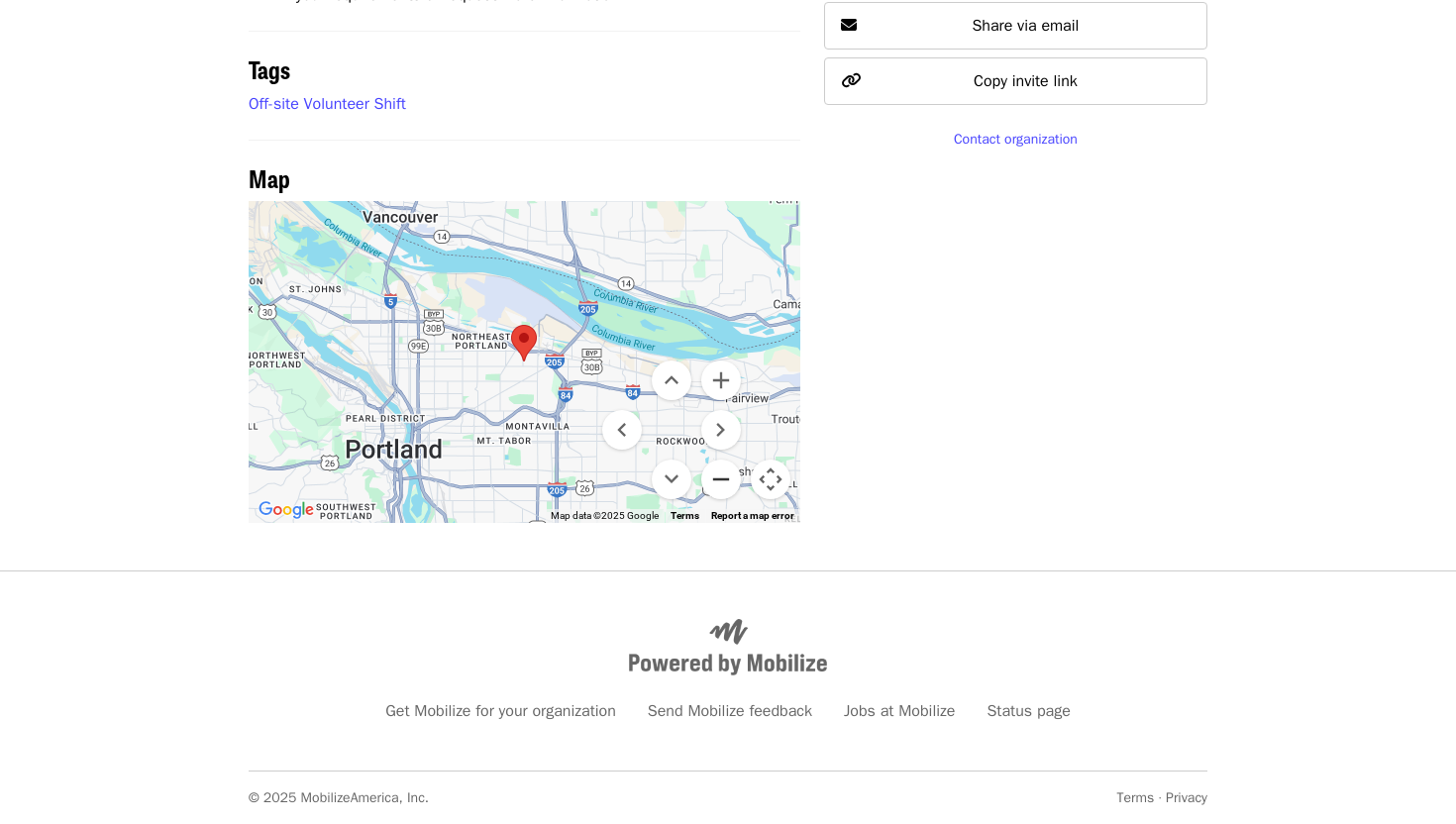 click at bounding box center [721, 479] 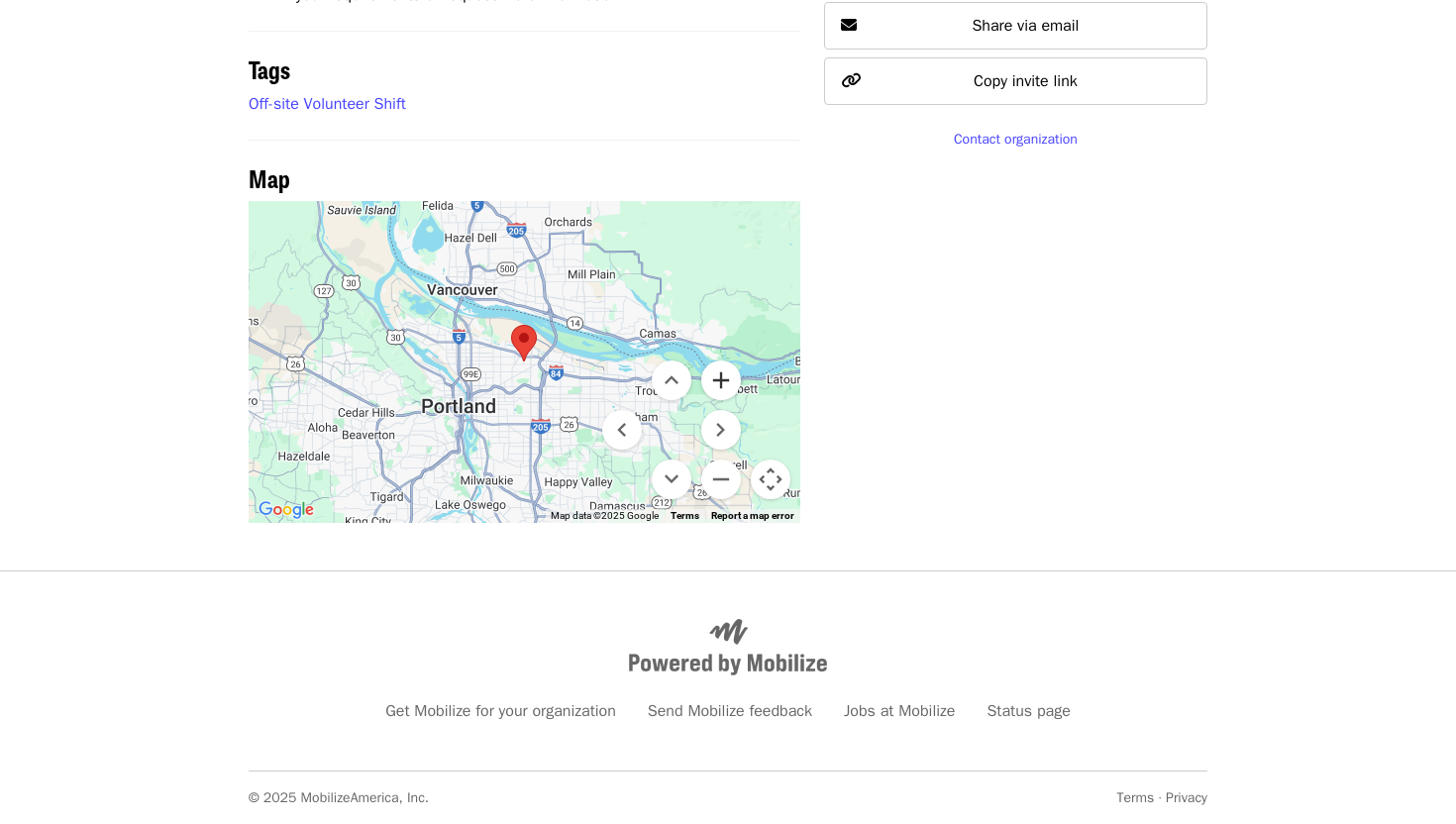 click at bounding box center [721, 380] 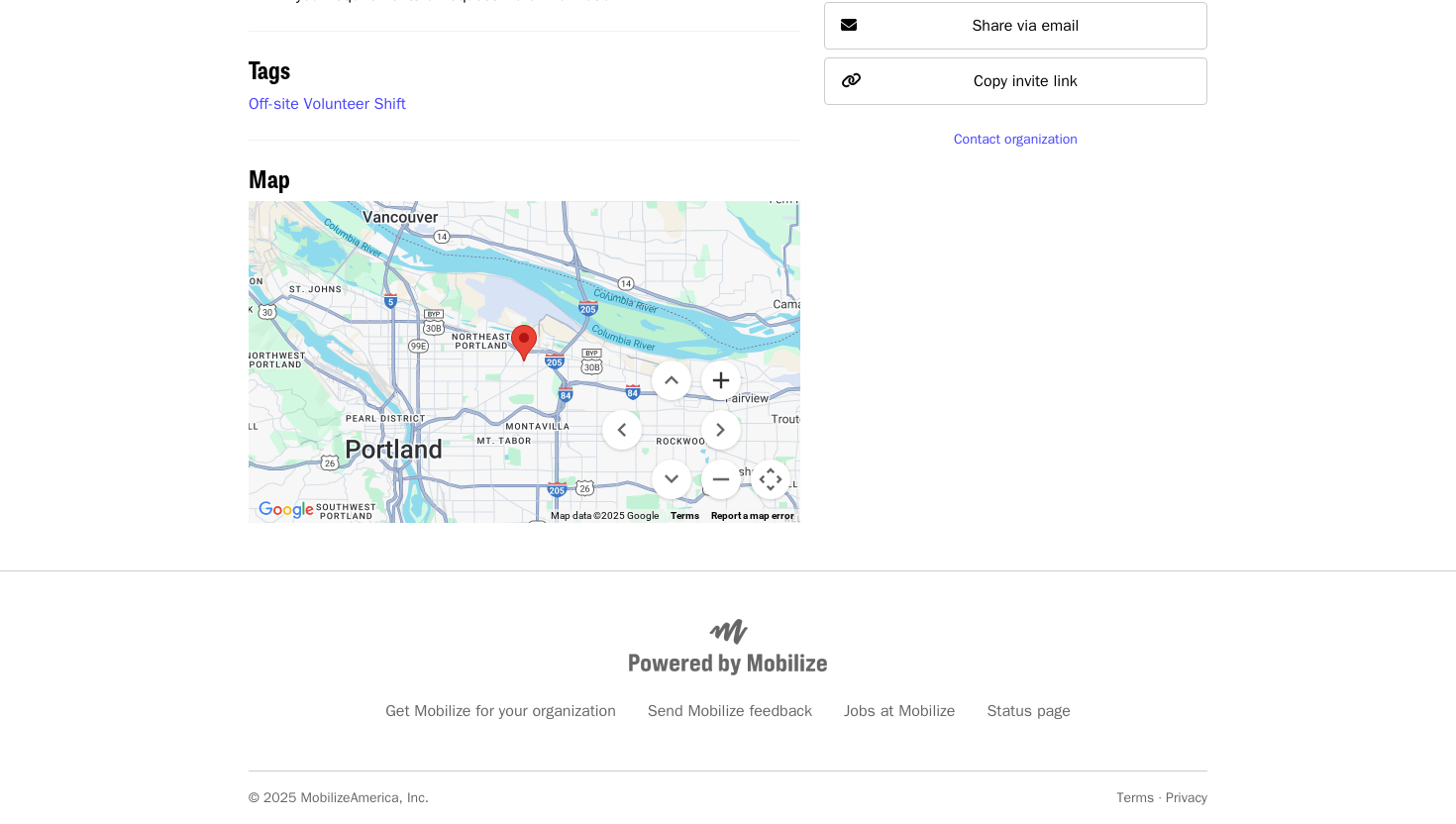 click at bounding box center [721, 380] 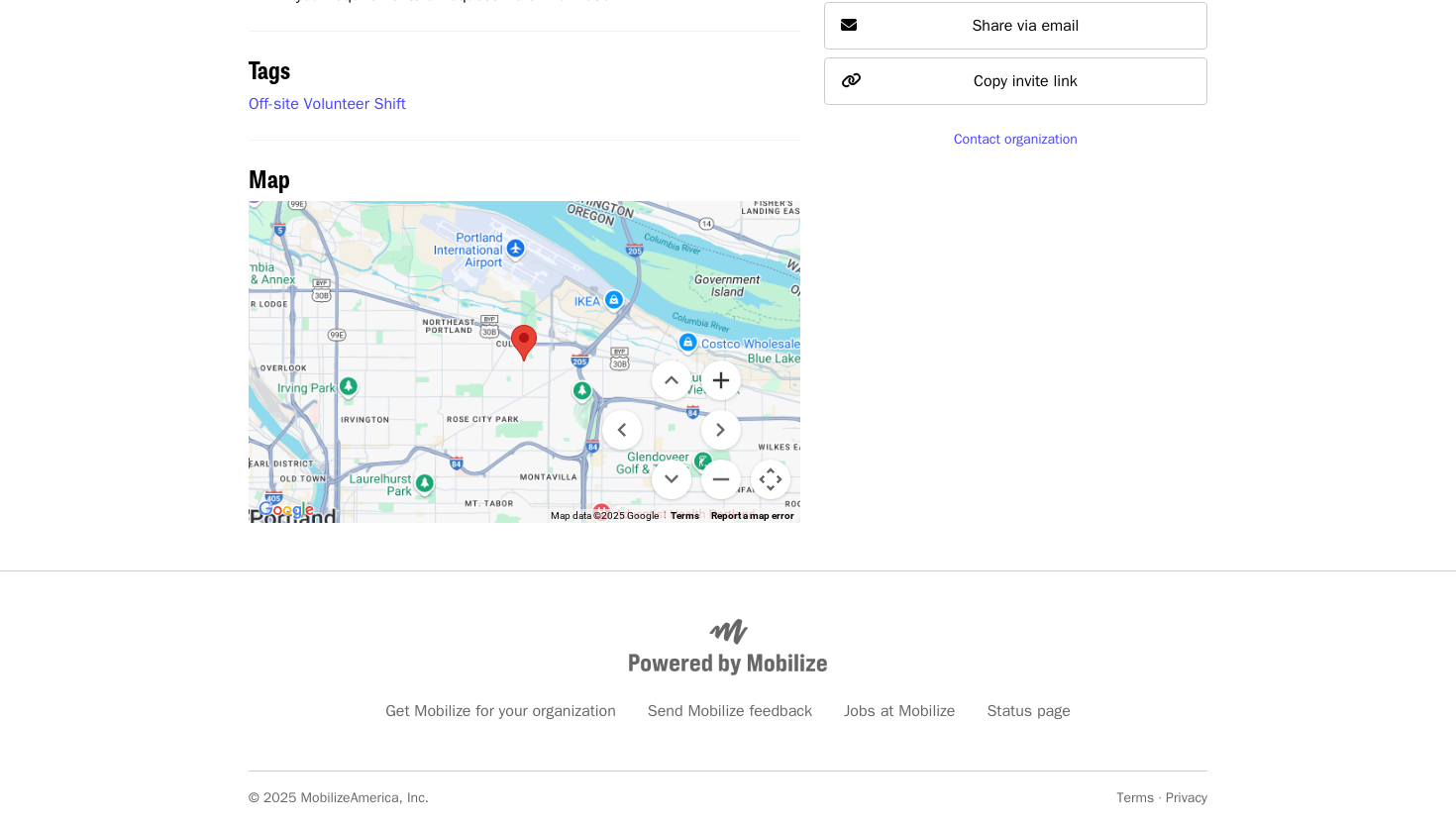click at bounding box center [721, 380] 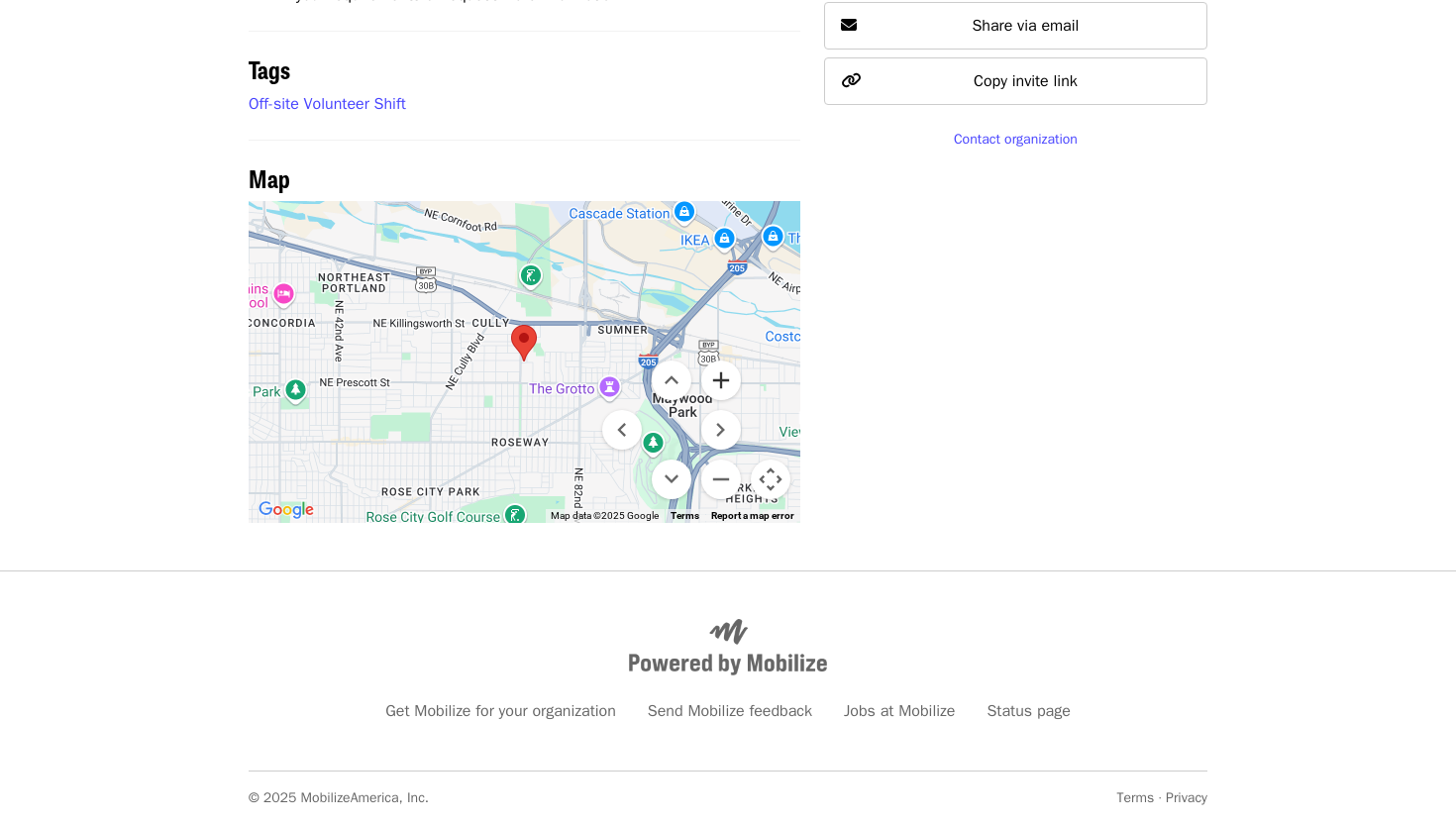 click at bounding box center (721, 380) 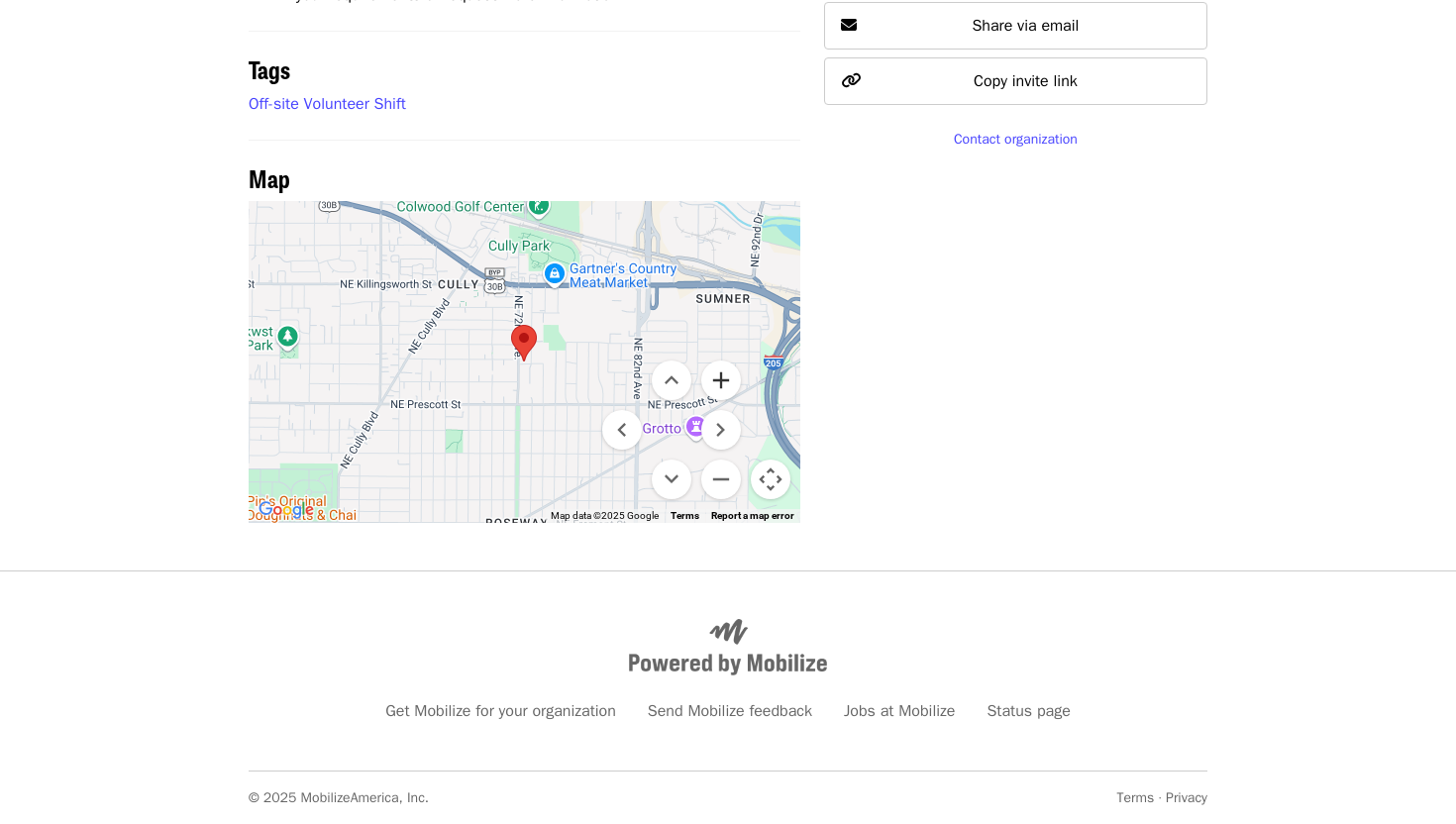 click at bounding box center [721, 380] 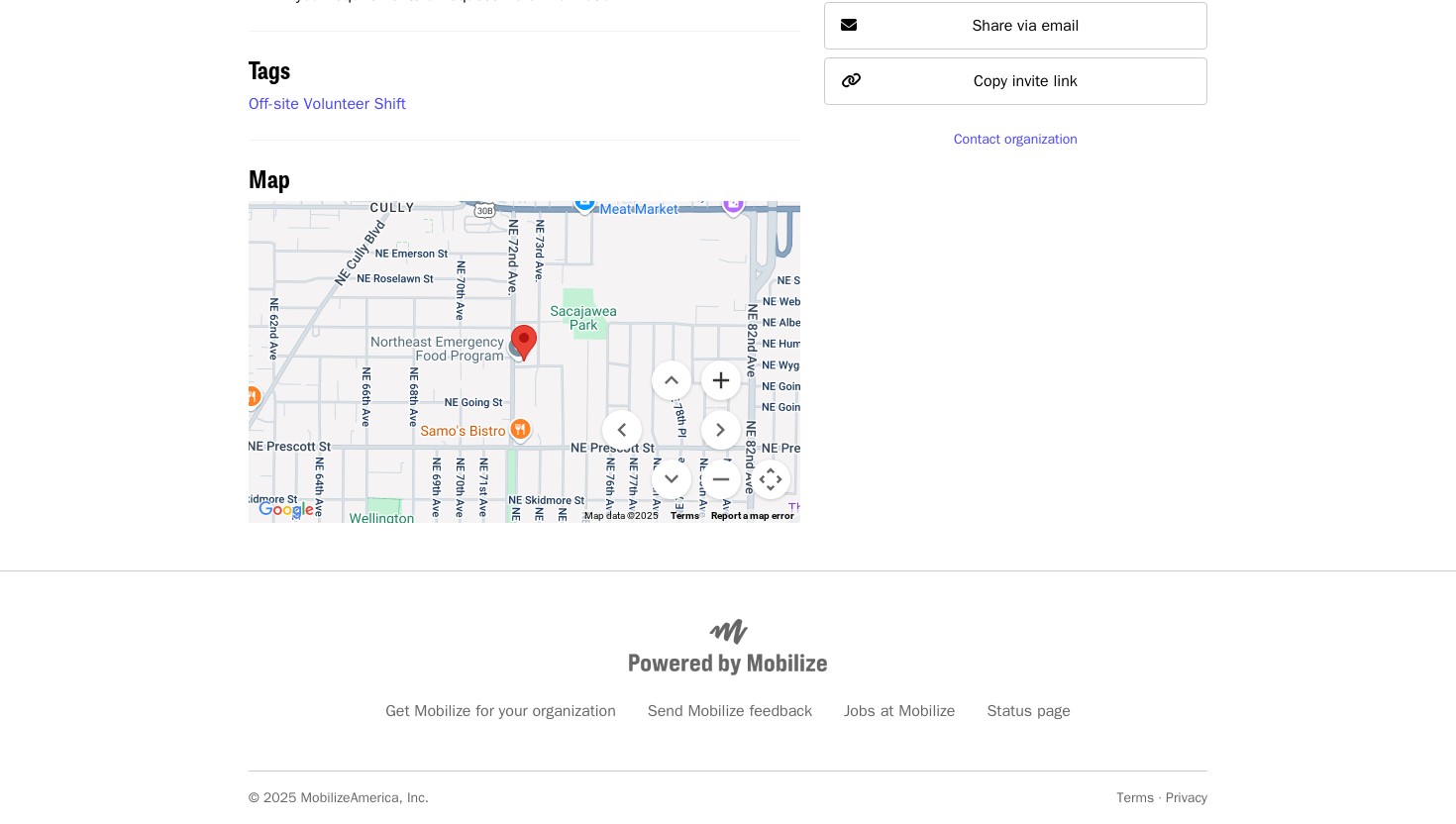 click at bounding box center (721, 380) 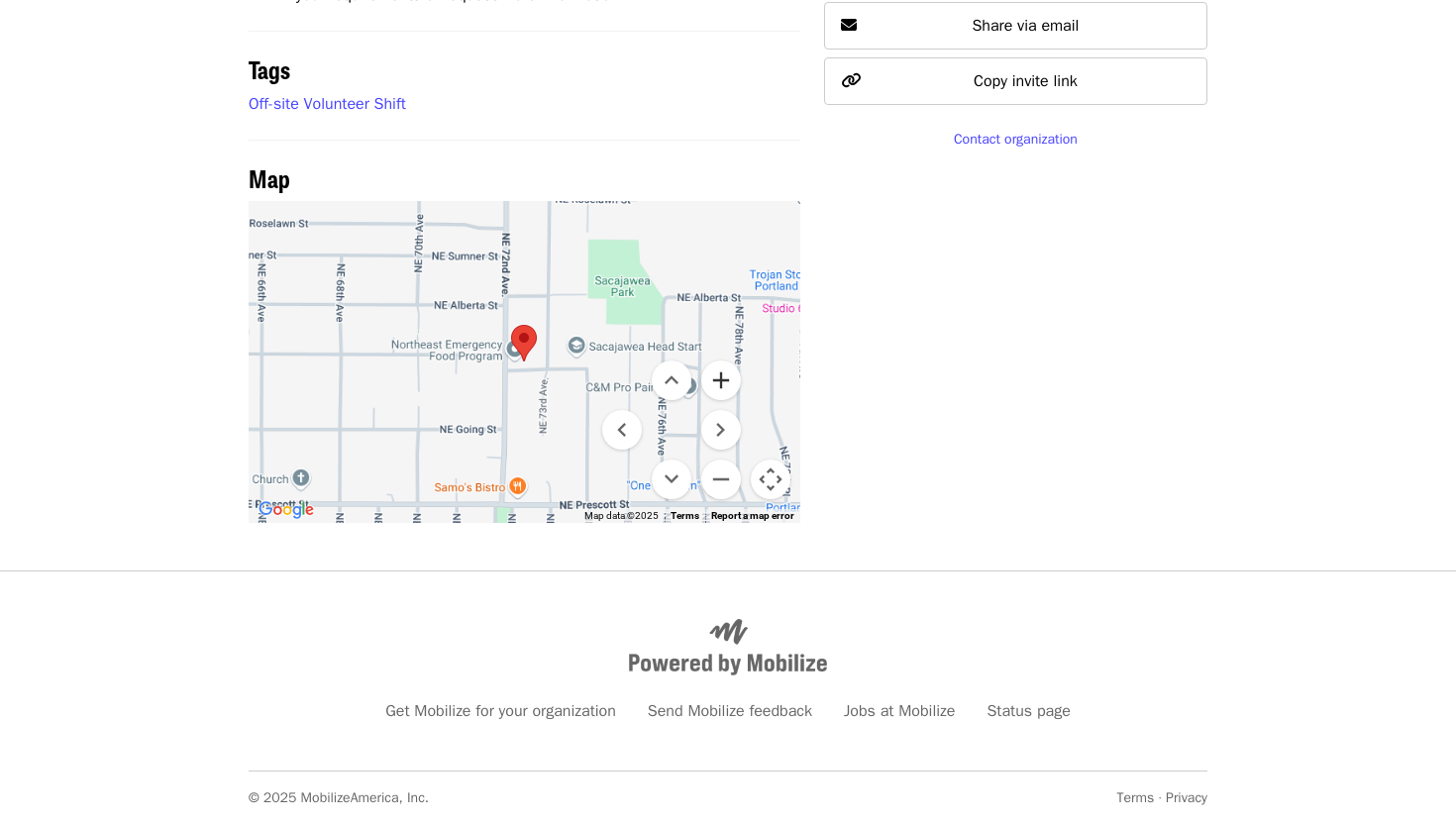 click at bounding box center [721, 380] 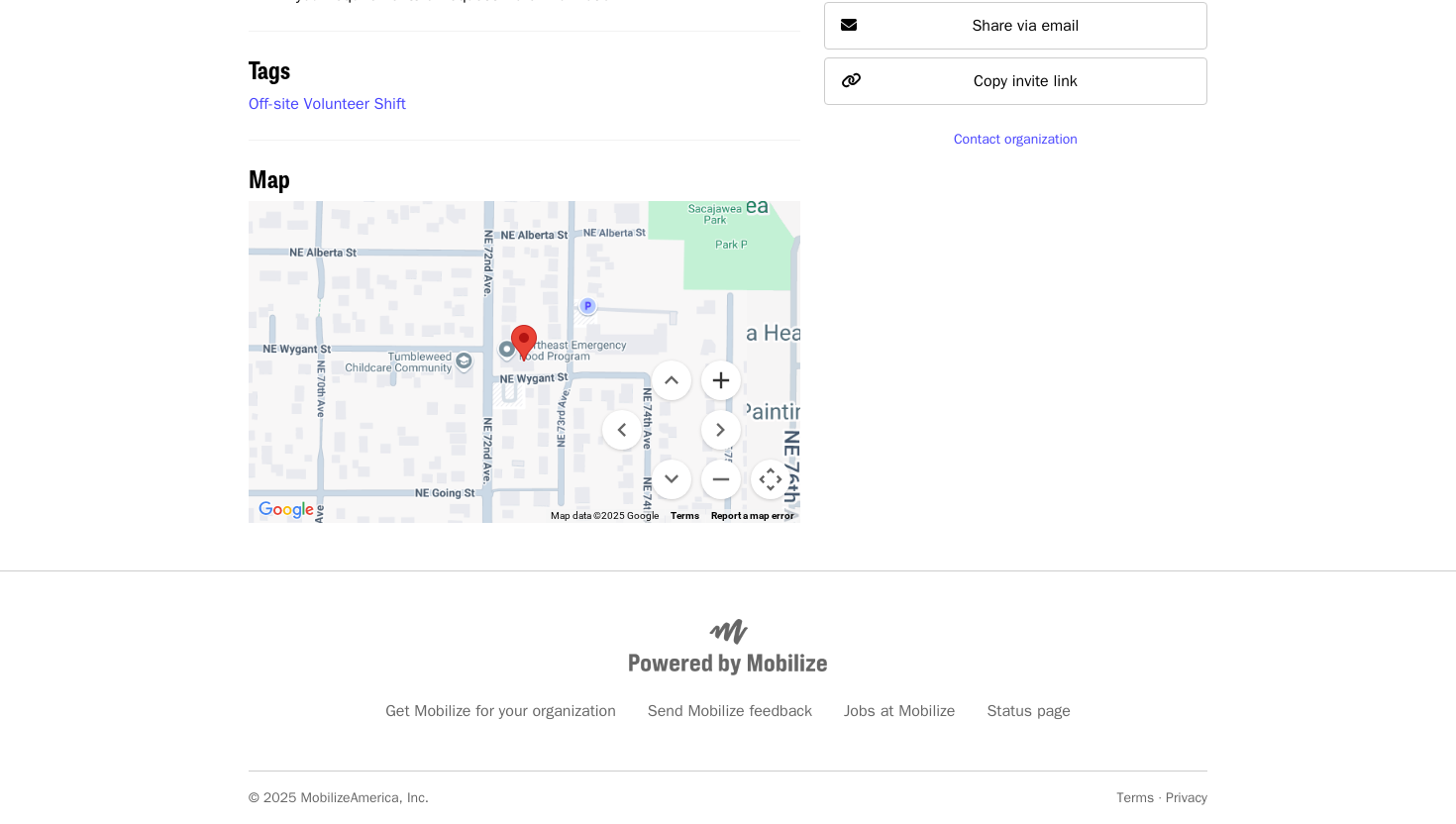 click at bounding box center [721, 380] 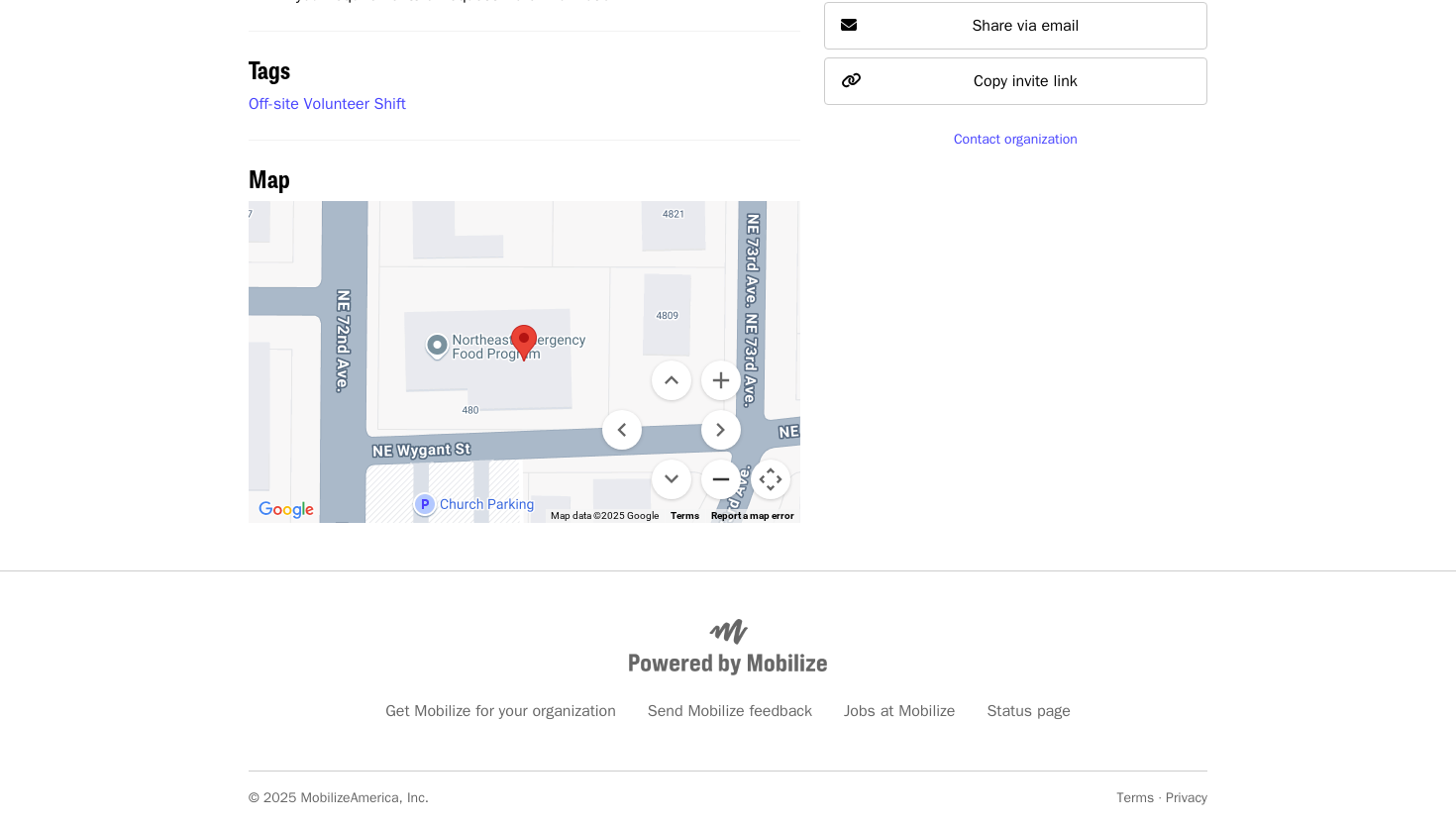 click at bounding box center [721, 479] 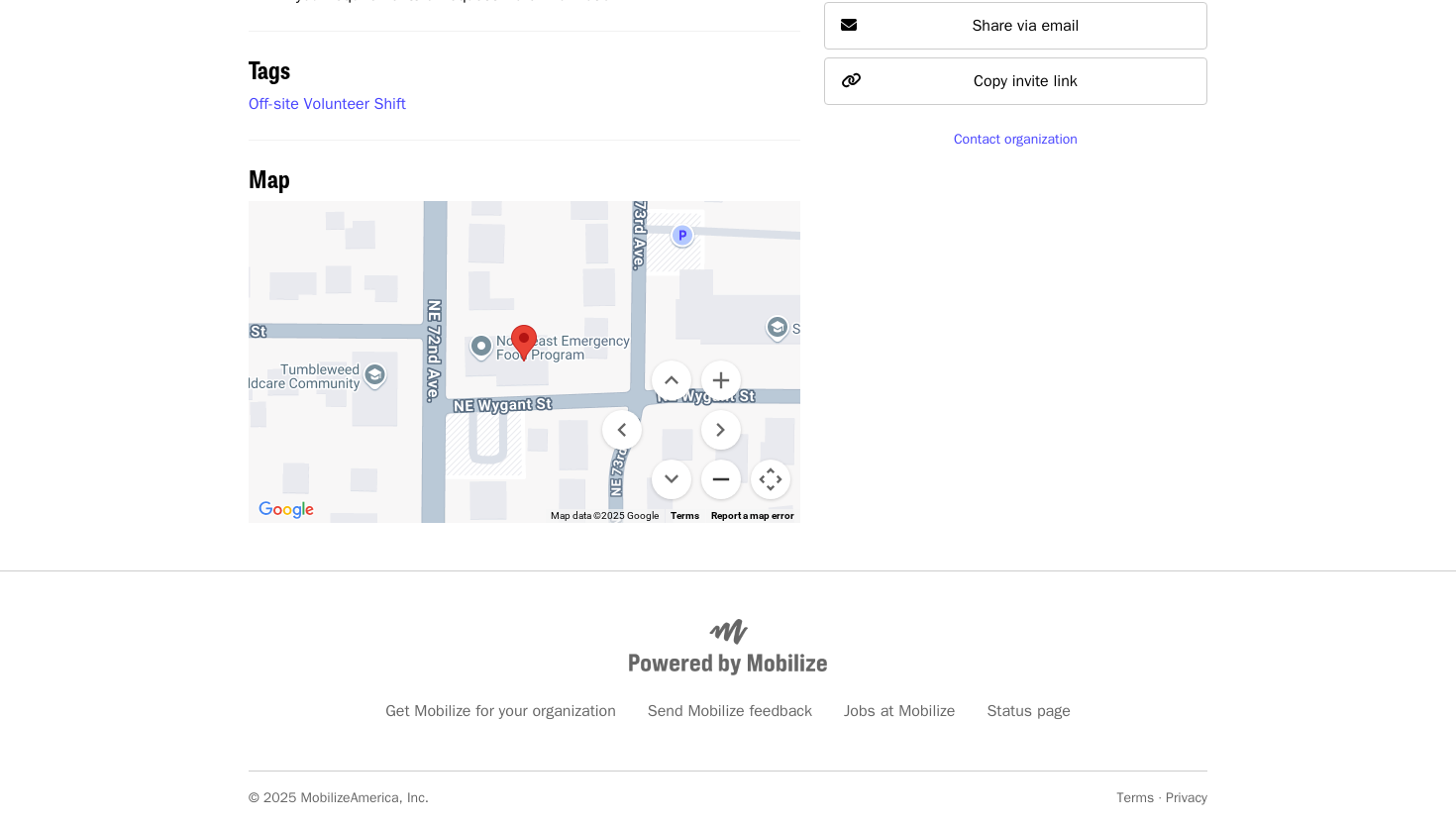 drag, startPoint x: 613, startPoint y: 308, endPoint x: 731, endPoint y: 479, distance: 207.7619 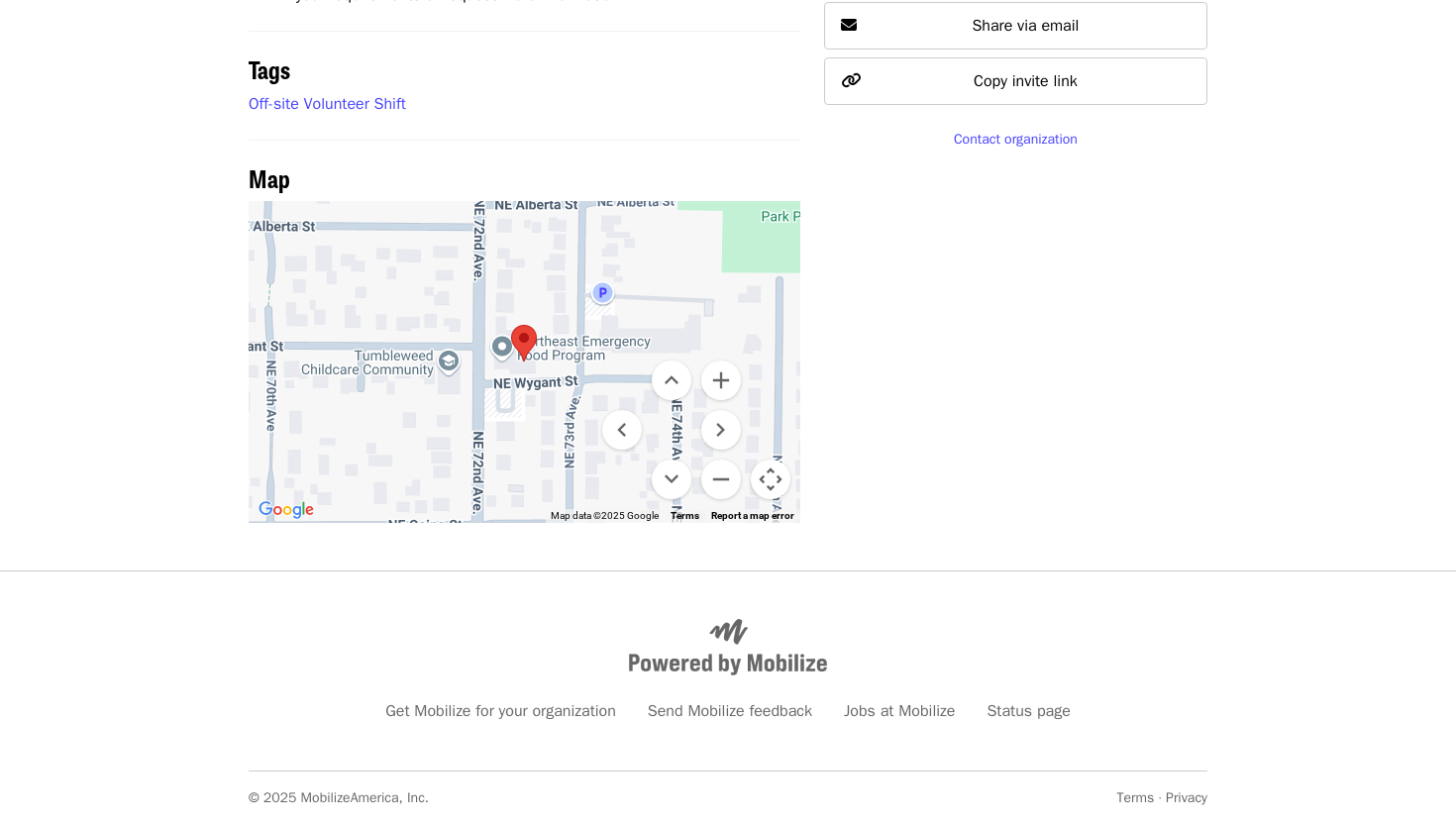 drag, startPoint x: 774, startPoint y: 477, endPoint x: 651, endPoint y: 333, distance: 189.38057 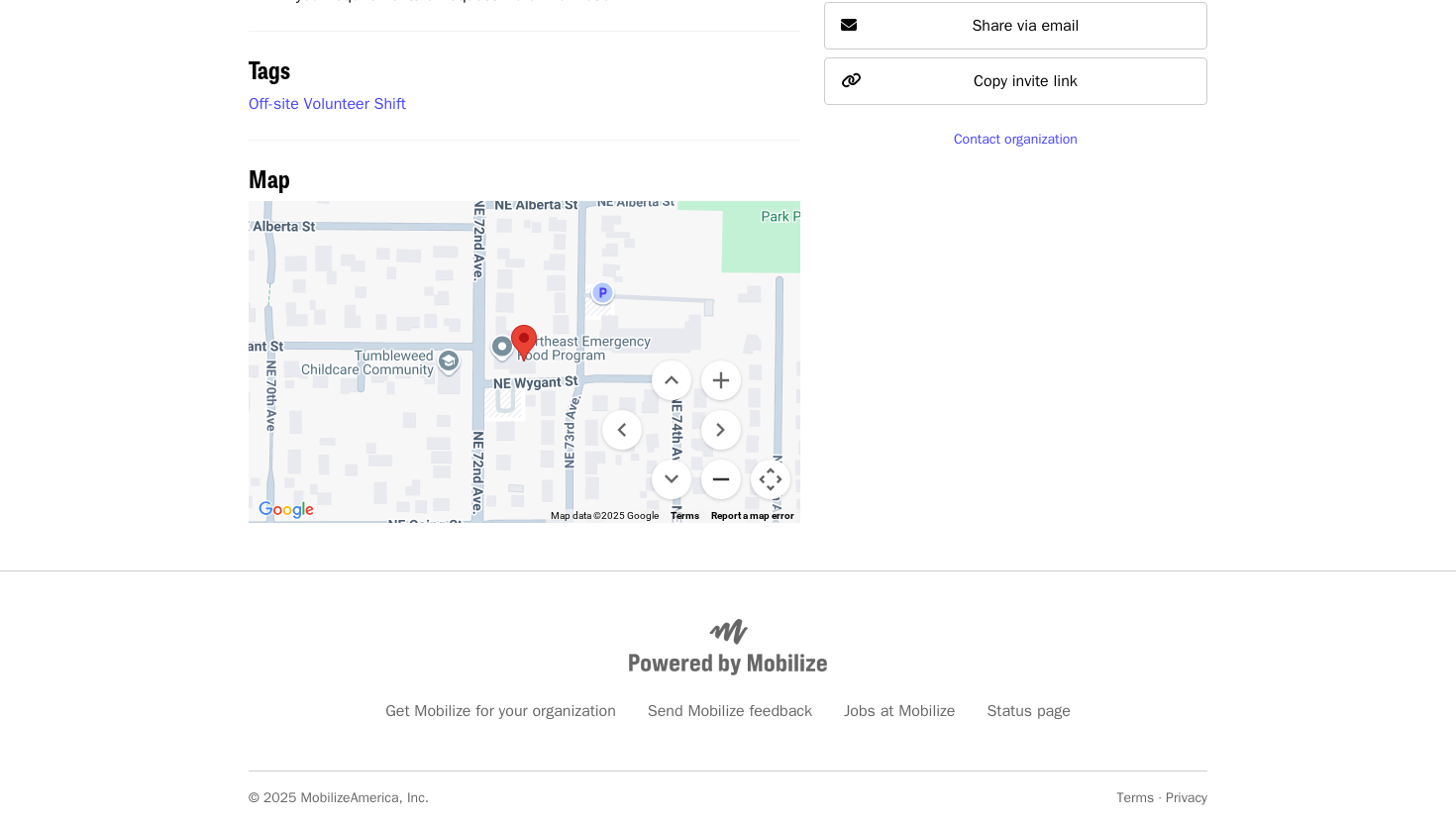 click at bounding box center [721, 479] 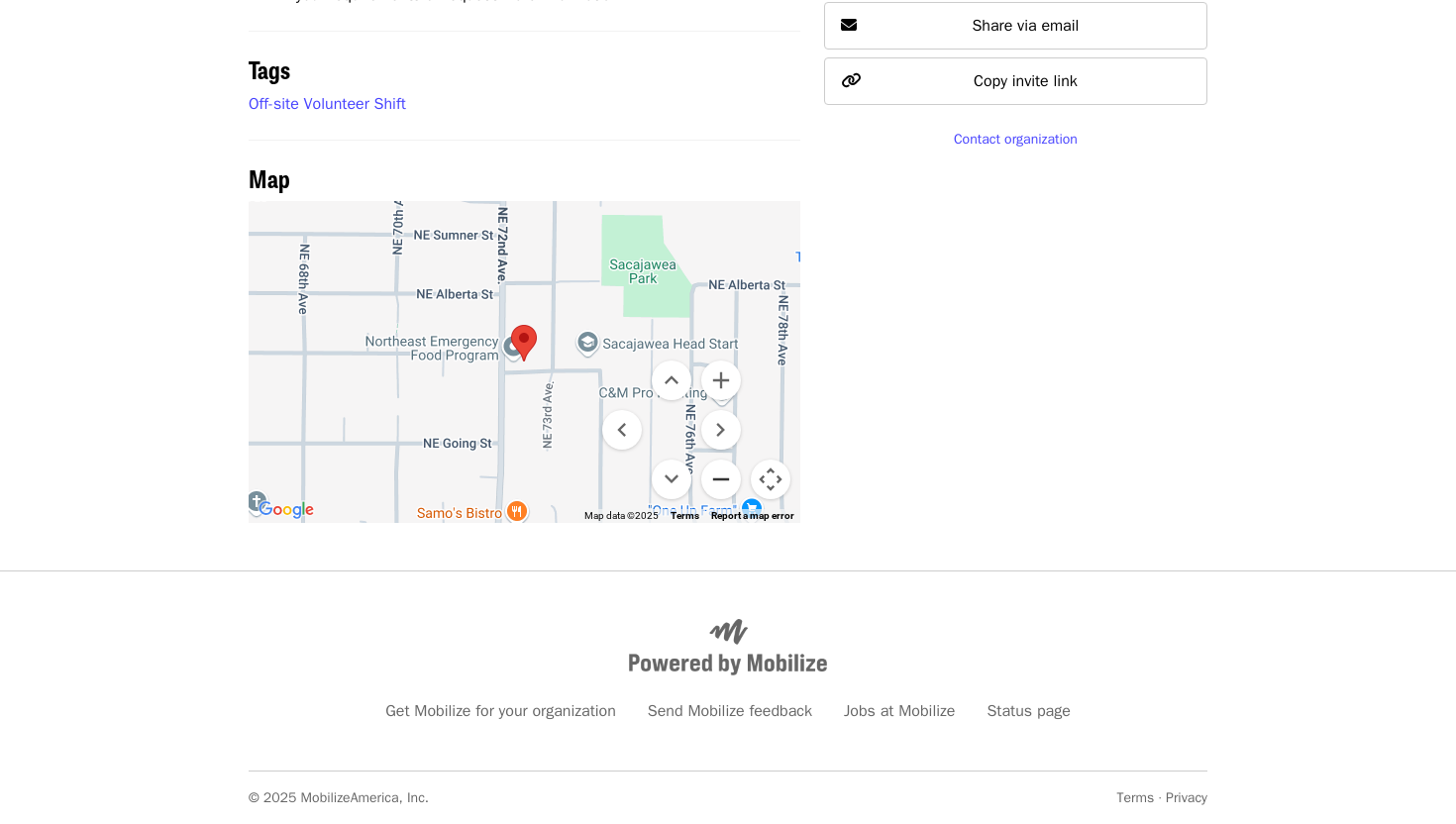 click at bounding box center [721, 479] 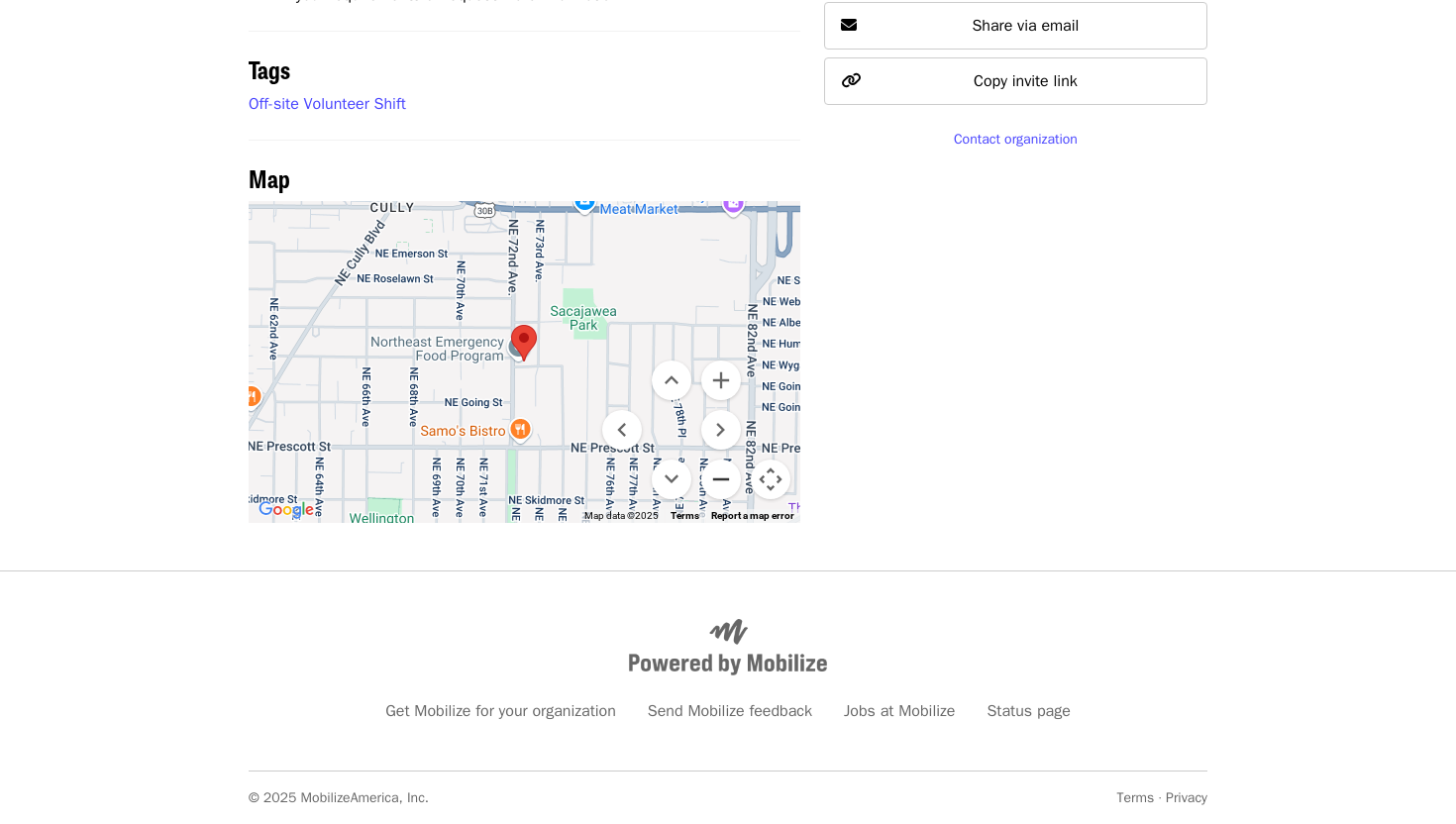 click at bounding box center [721, 479] 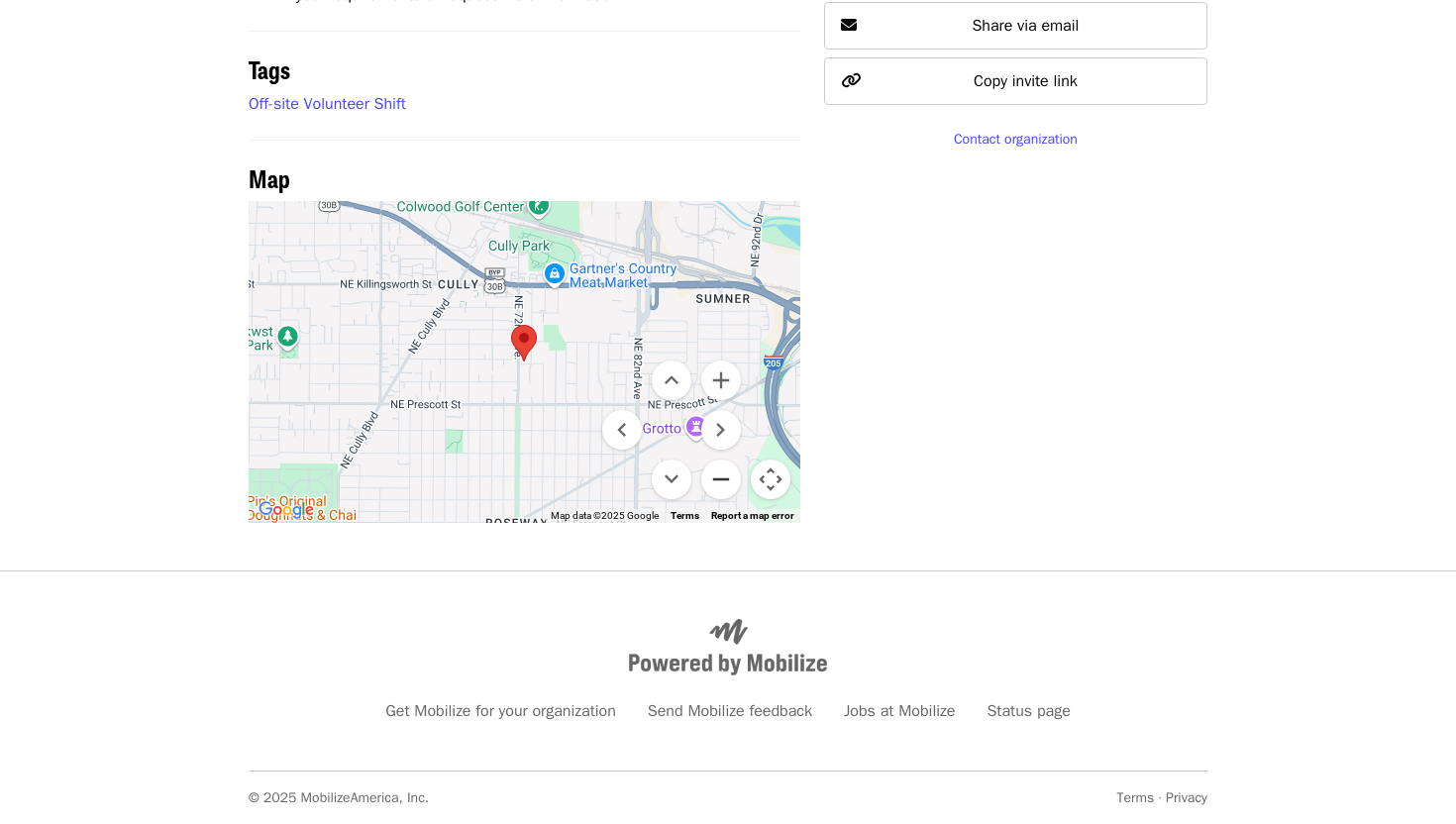 click at bounding box center (721, 479) 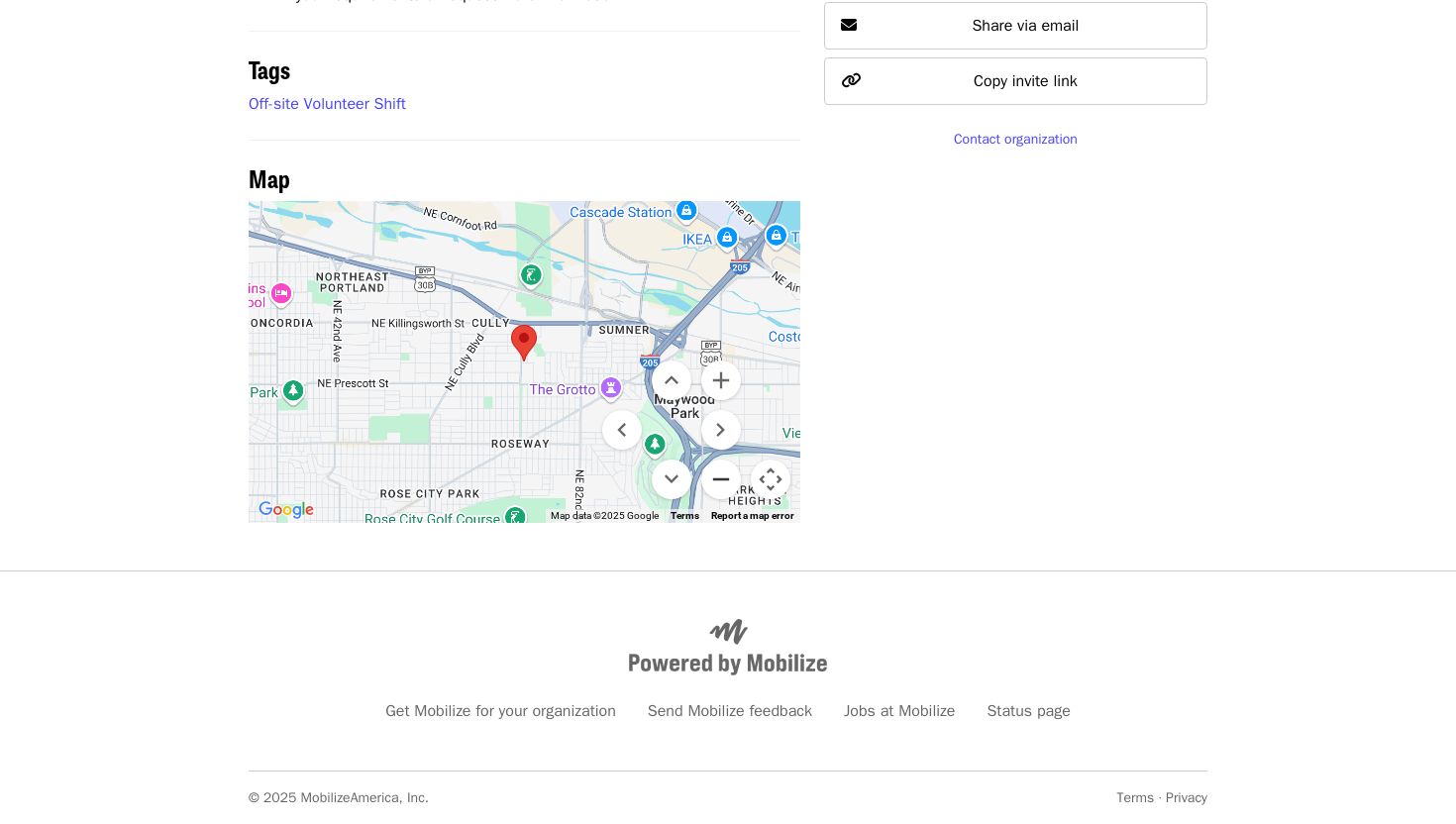 click at bounding box center [721, 479] 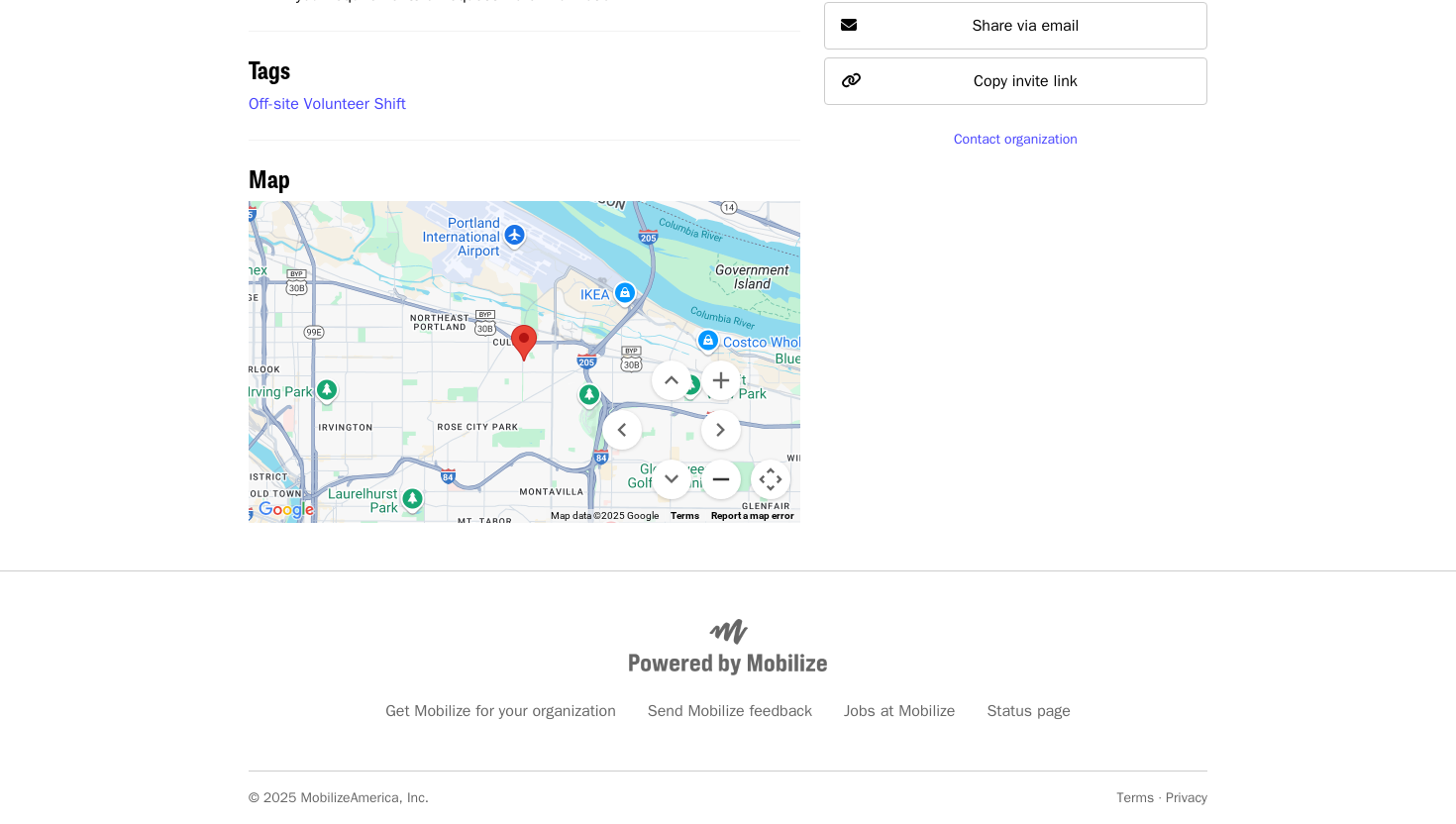 click at bounding box center (721, 479) 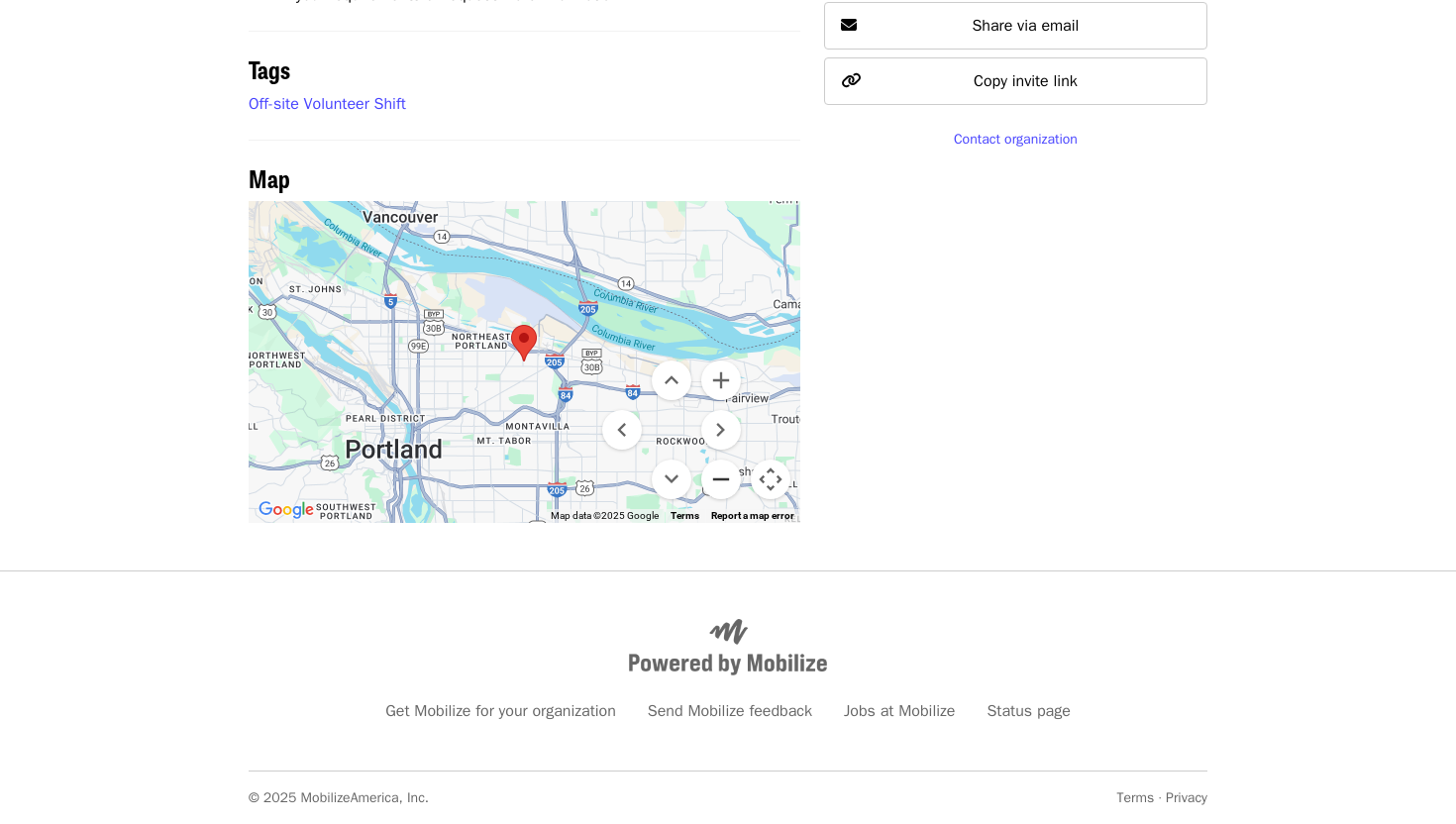 click at bounding box center (721, 479) 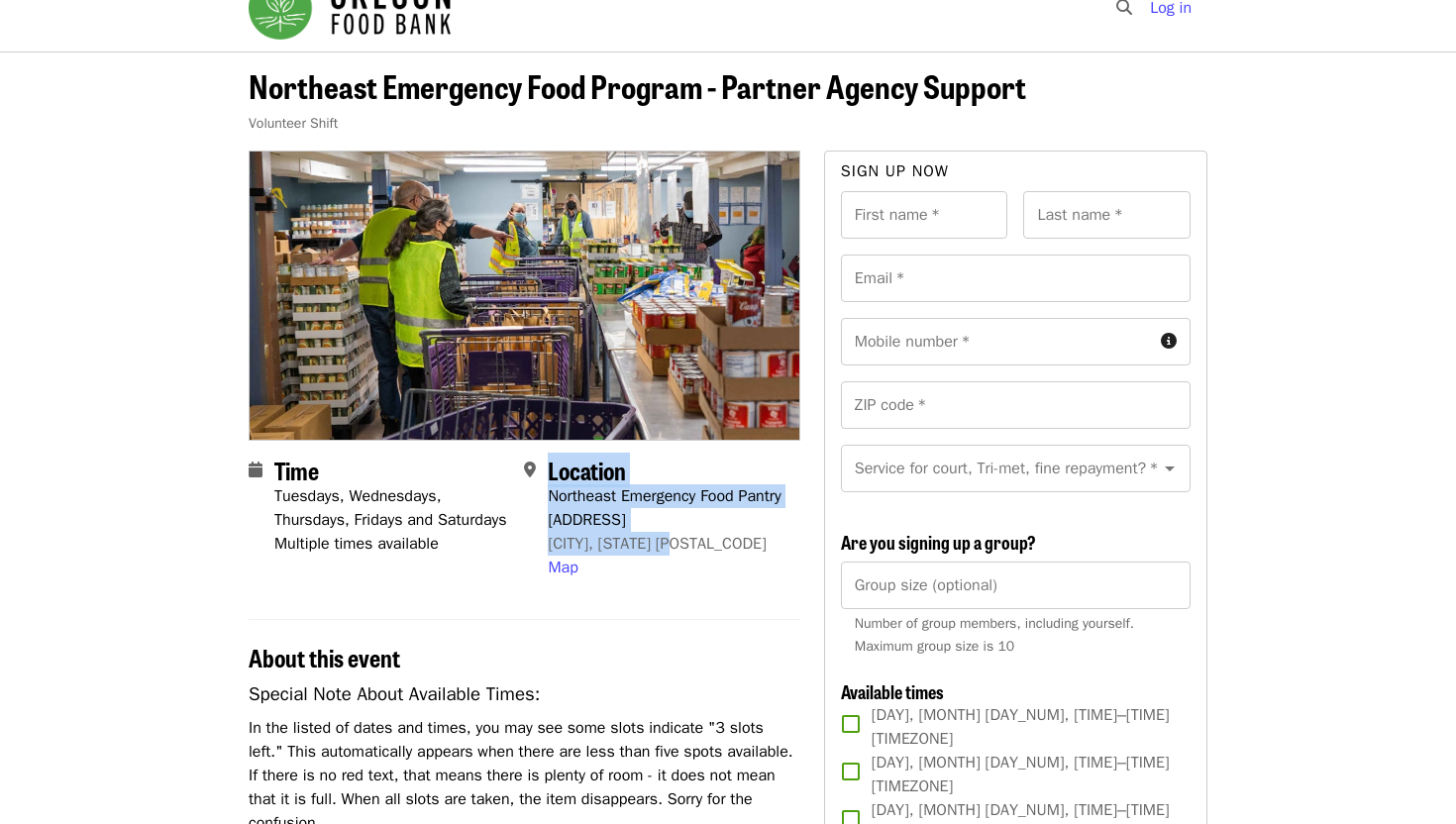 scroll, scrollTop: 48, scrollLeft: 0, axis: vertical 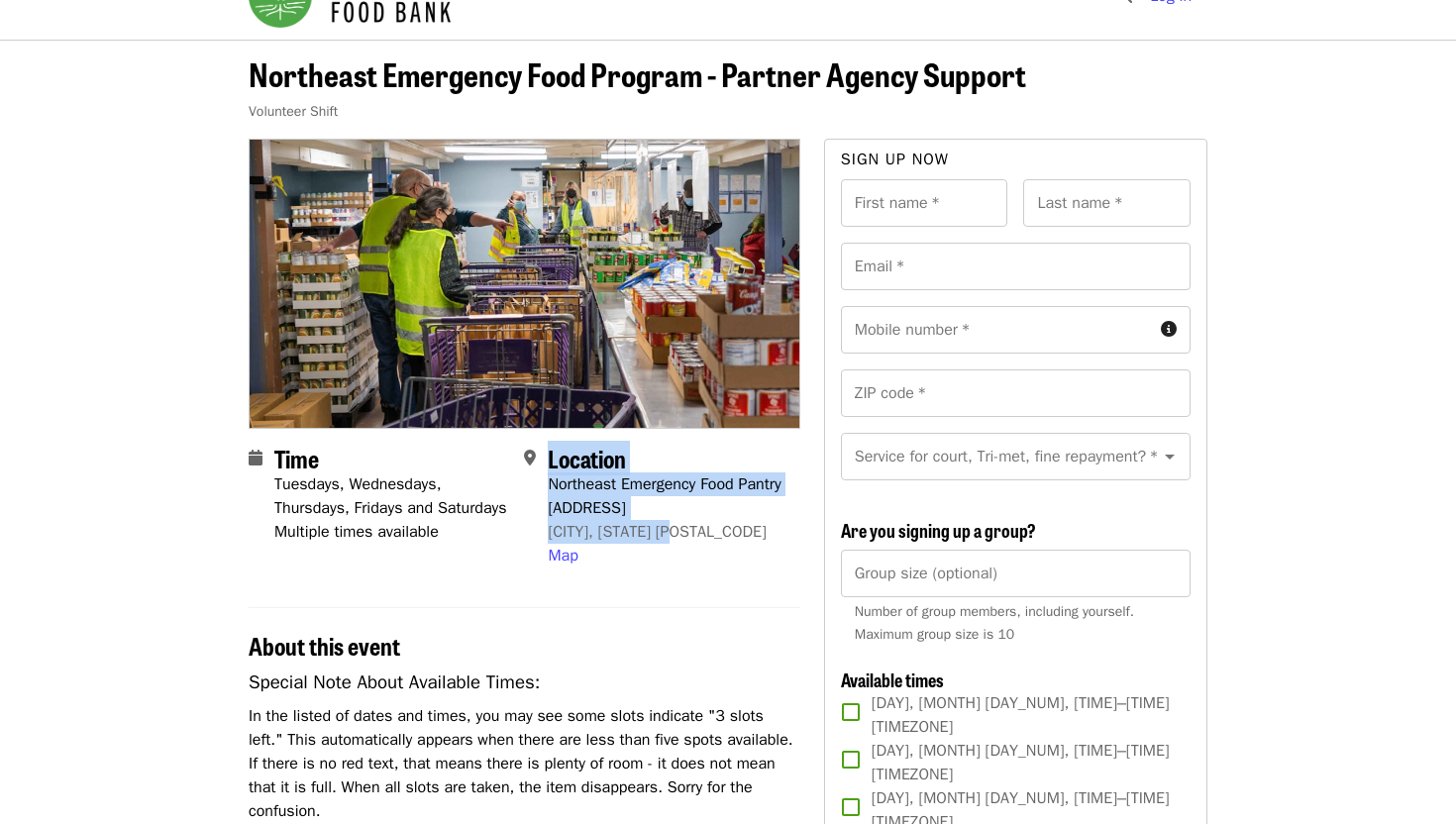 type 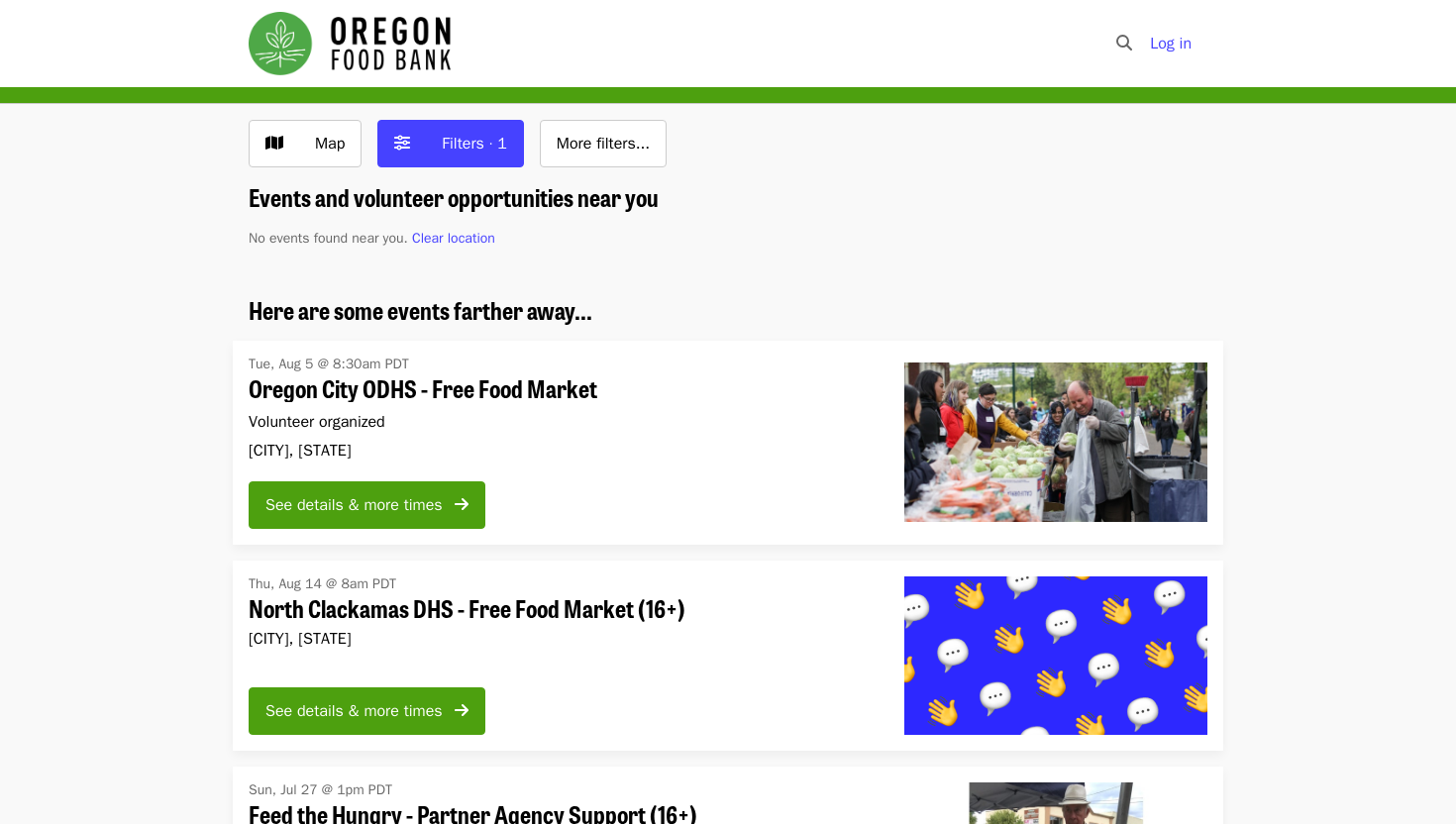 scroll, scrollTop: 0, scrollLeft: 0, axis: both 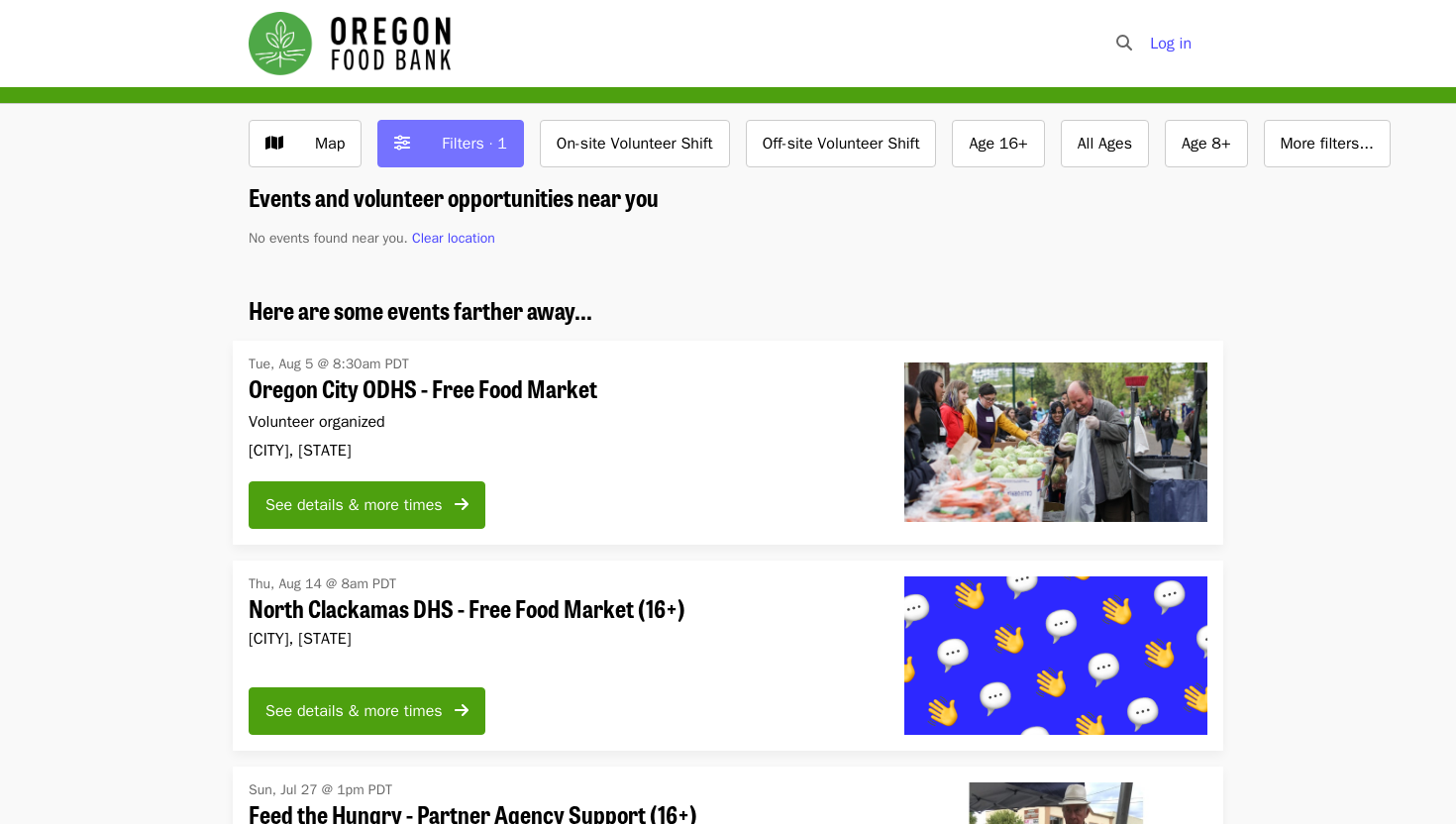 click on "Filters · 1" at bounding box center (451, 144) 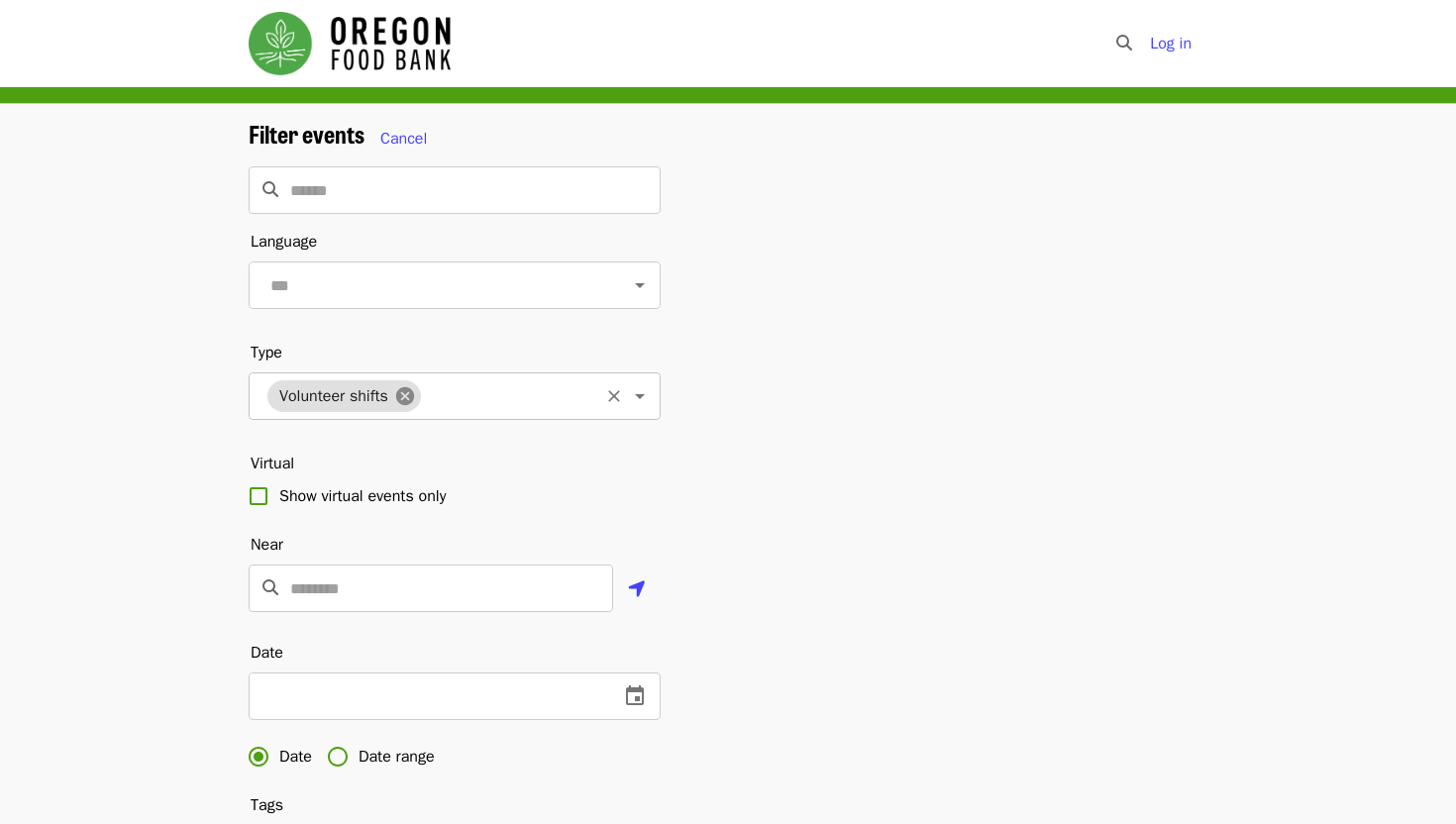 click 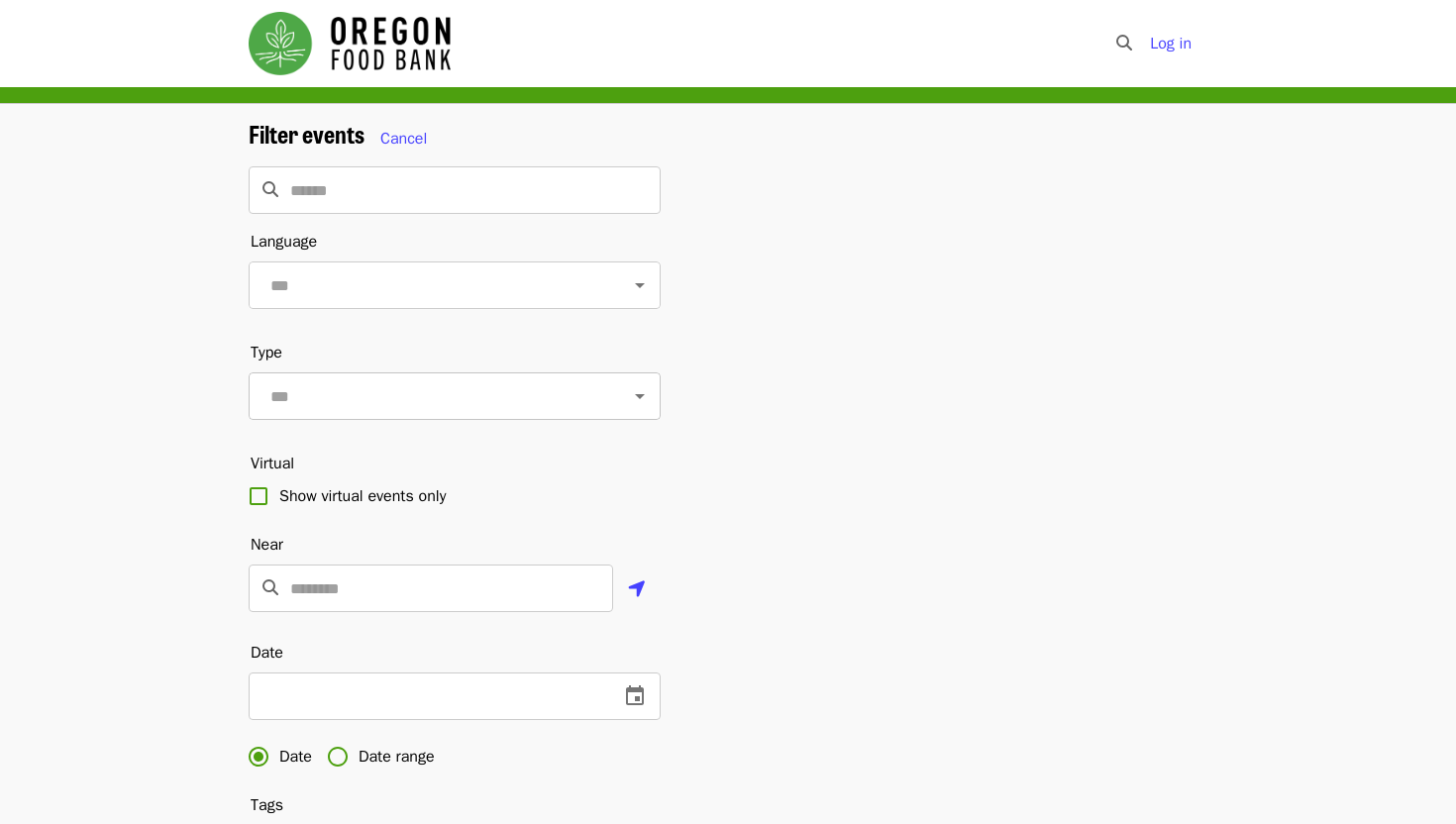 click on "Filter events Cancel ​ Language ​ Type ​ Virtual Show virtual events only Near ​ Date ​ Date Date range Tags ​ Accessibility level Show ADA accessible events only Accessibility features ​ Events that have all of your selected features appear in search results Apply filters Cancel" at bounding box center (728, 671) 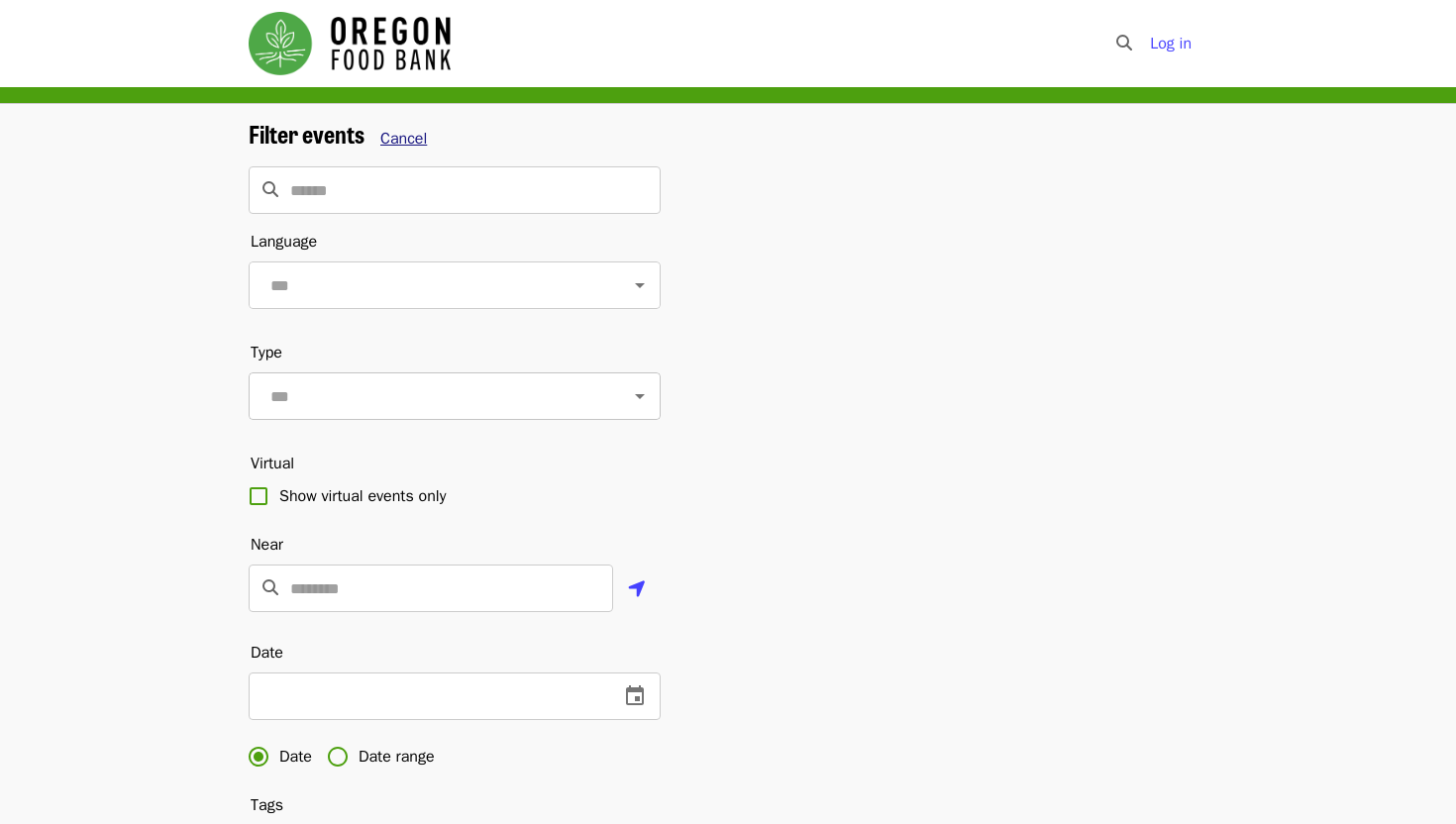click on "Cancel" at bounding box center [403, 139] 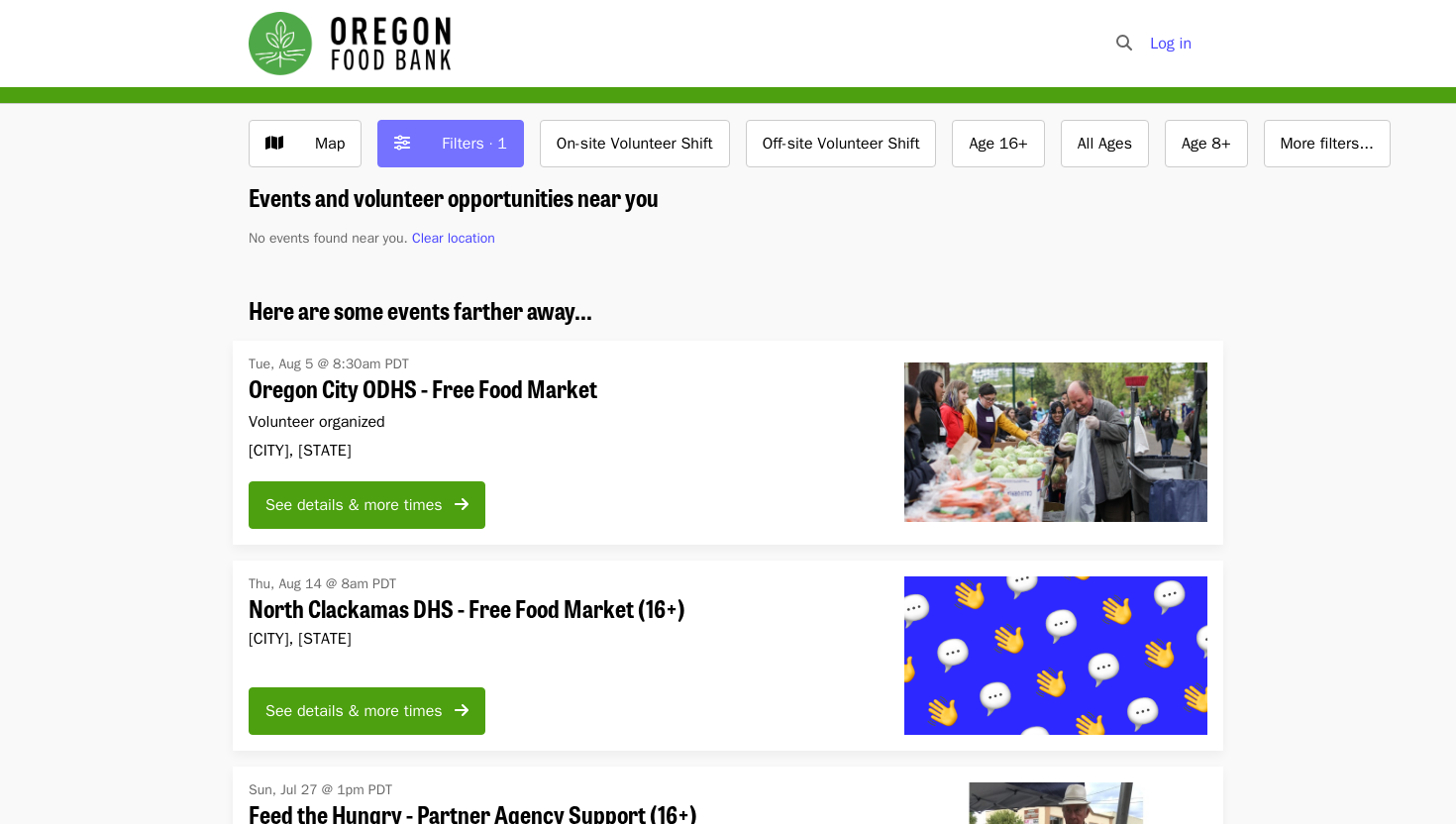 click on "Filters · 1" at bounding box center (451, 144) 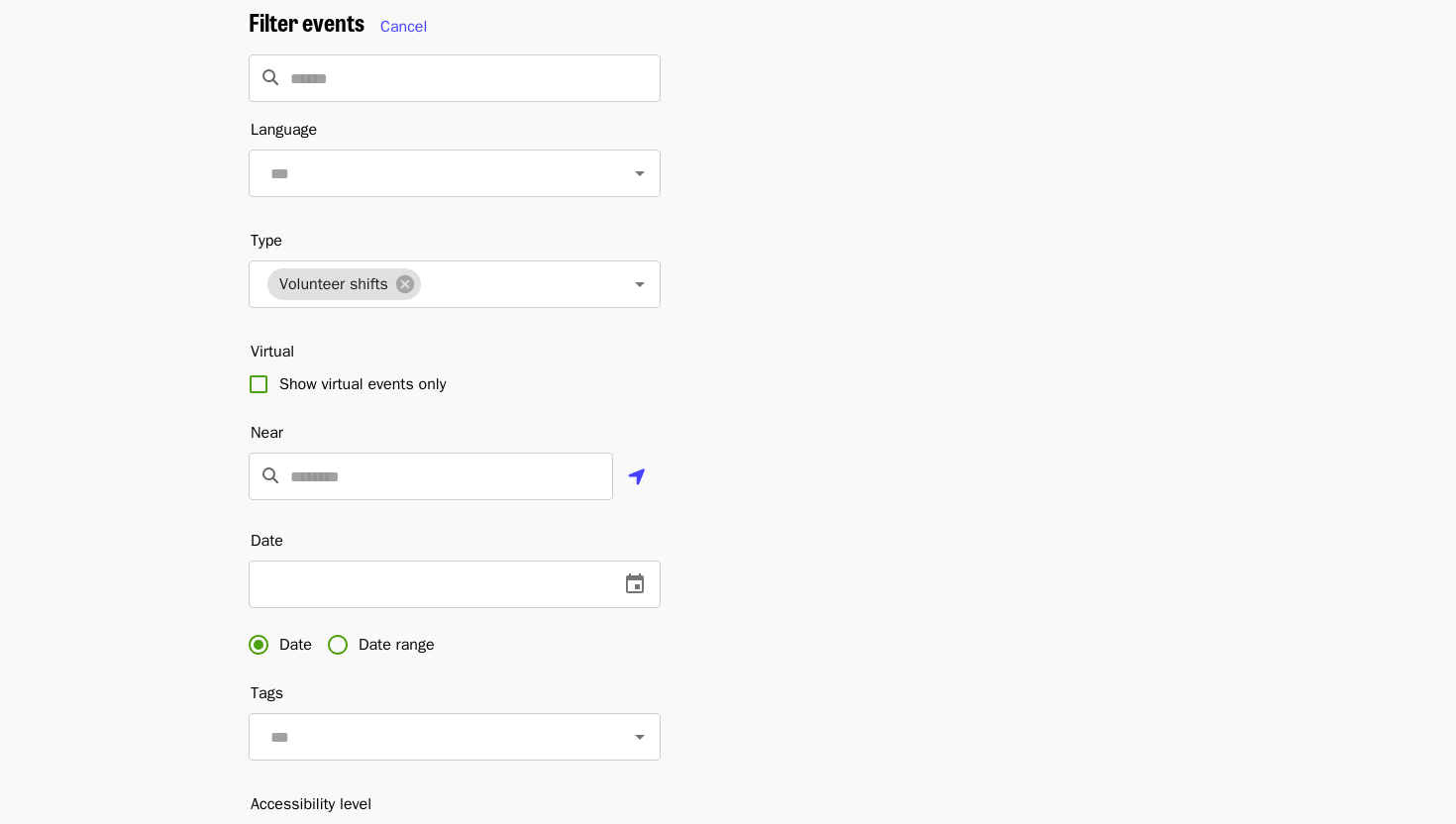 scroll, scrollTop: 0, scrollLeft: 0, axis: both 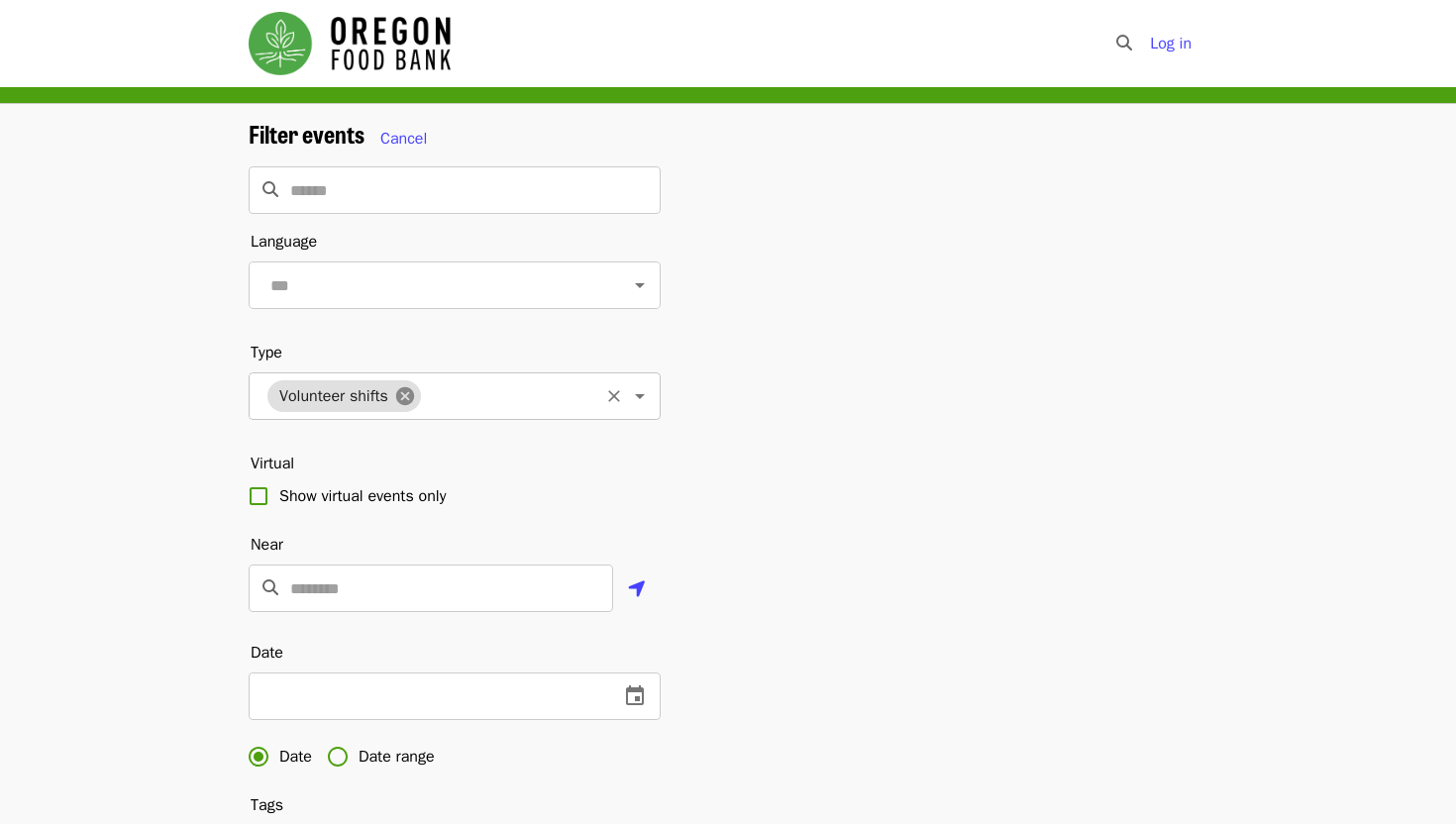 click 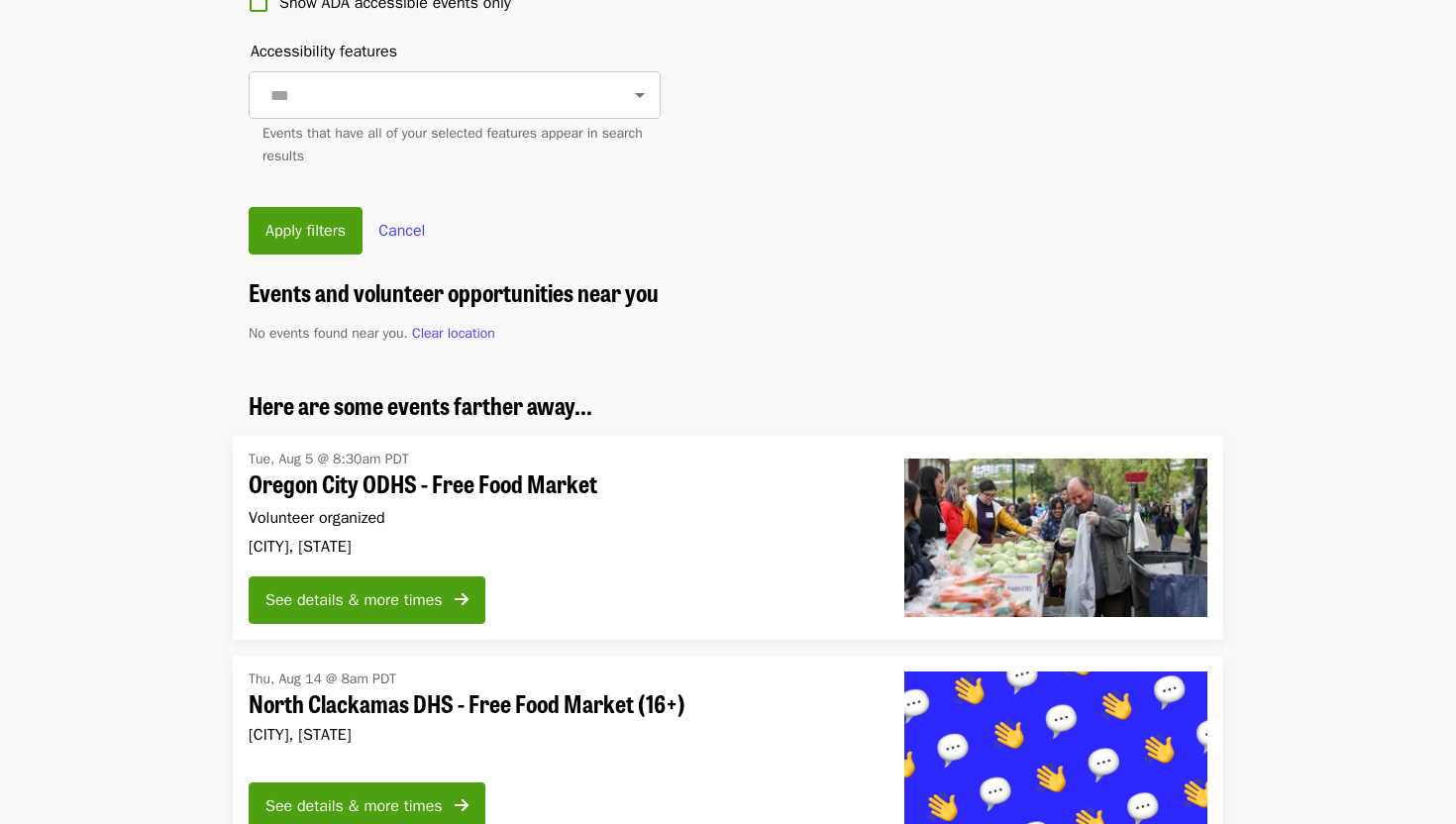 scroll, scrollTop: 911, scrollLeft: 0, axis: vertical 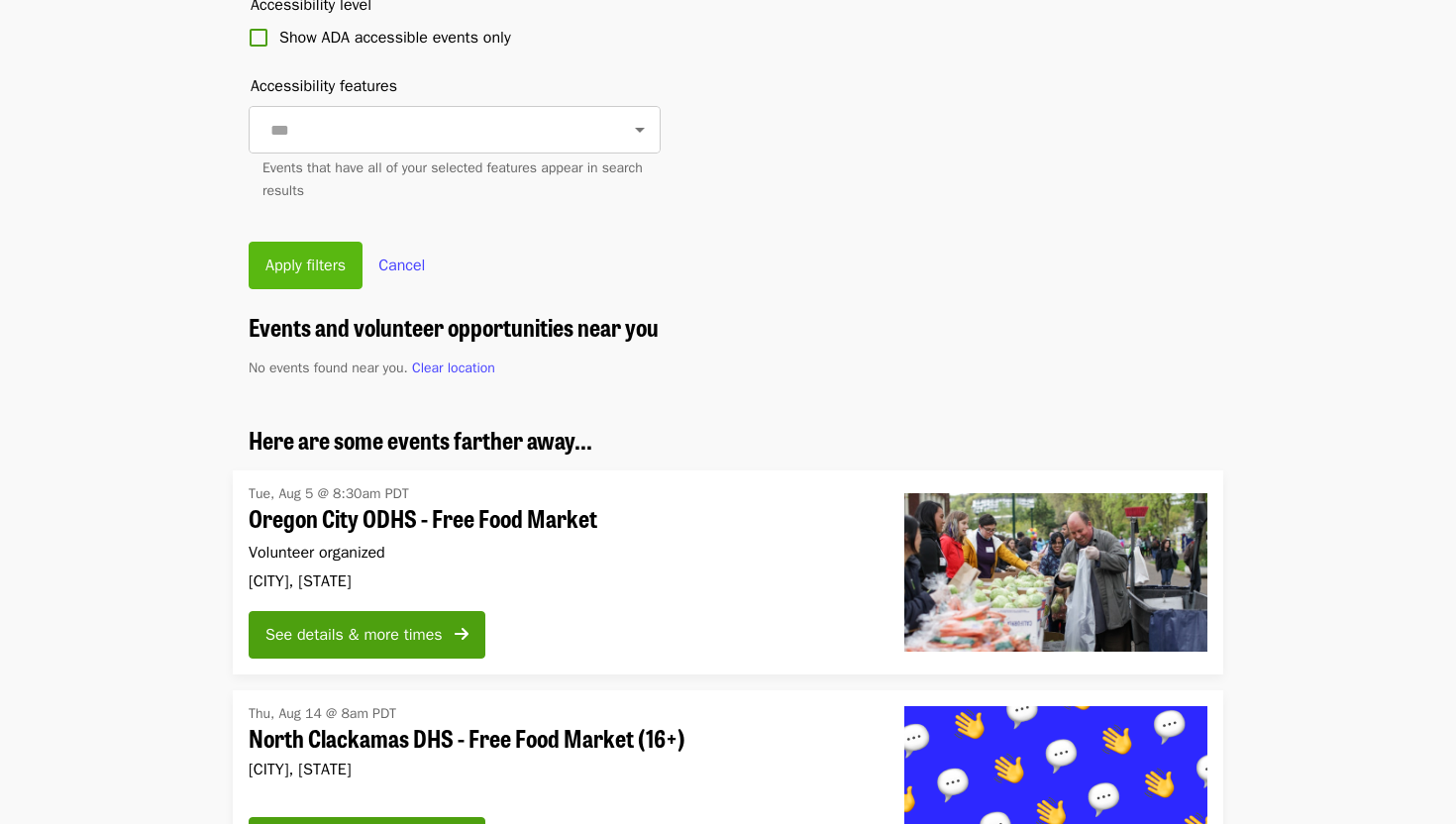 click on "Apply filters" at bounding box center (305, 265) 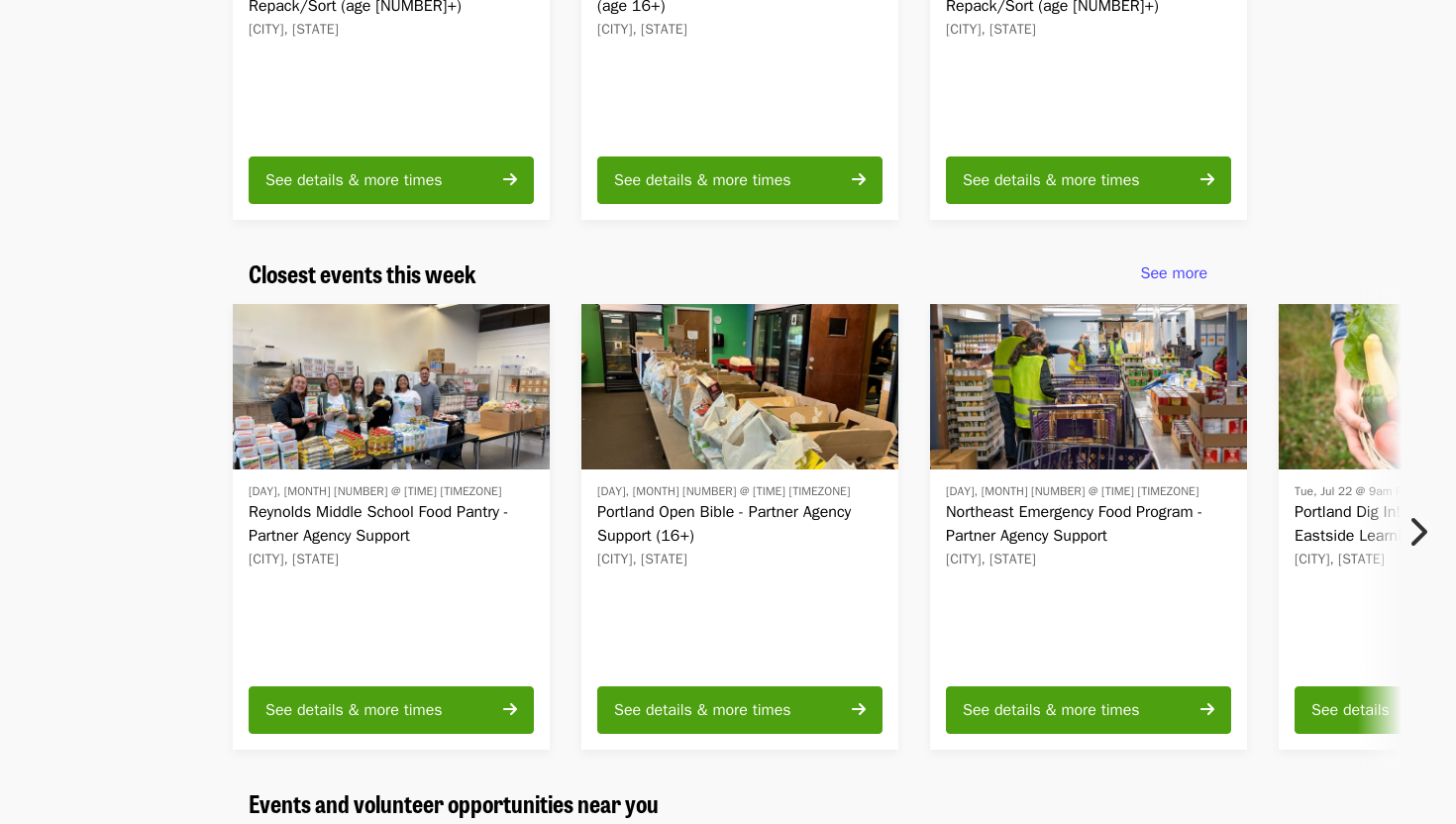 scroll, scrollTop: 0, scrollLeft: 0, axis: both 